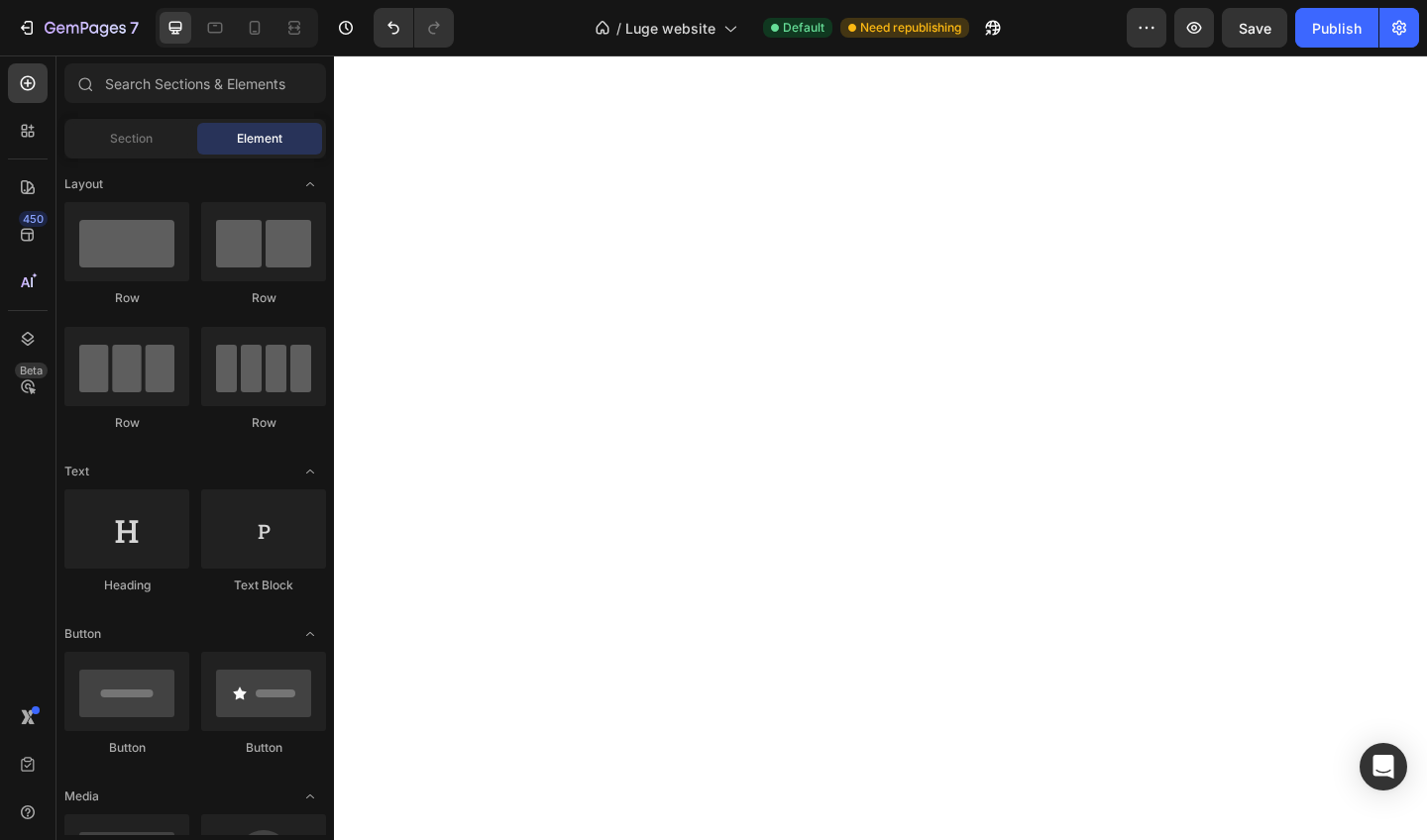 scroll, scrollTop: 0, scrollLeft: 0, axis: both 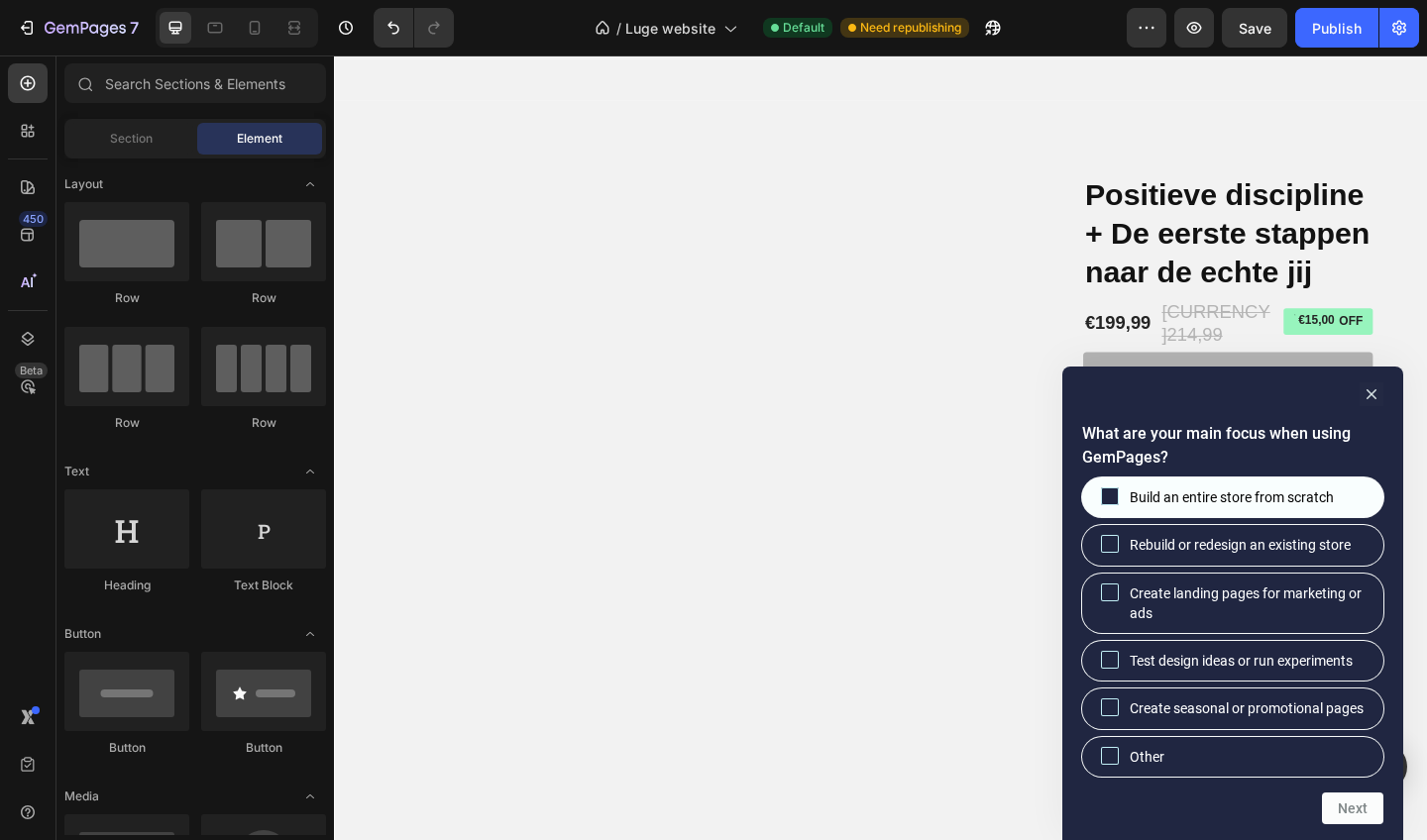 click at bounding box center (1110, 496) 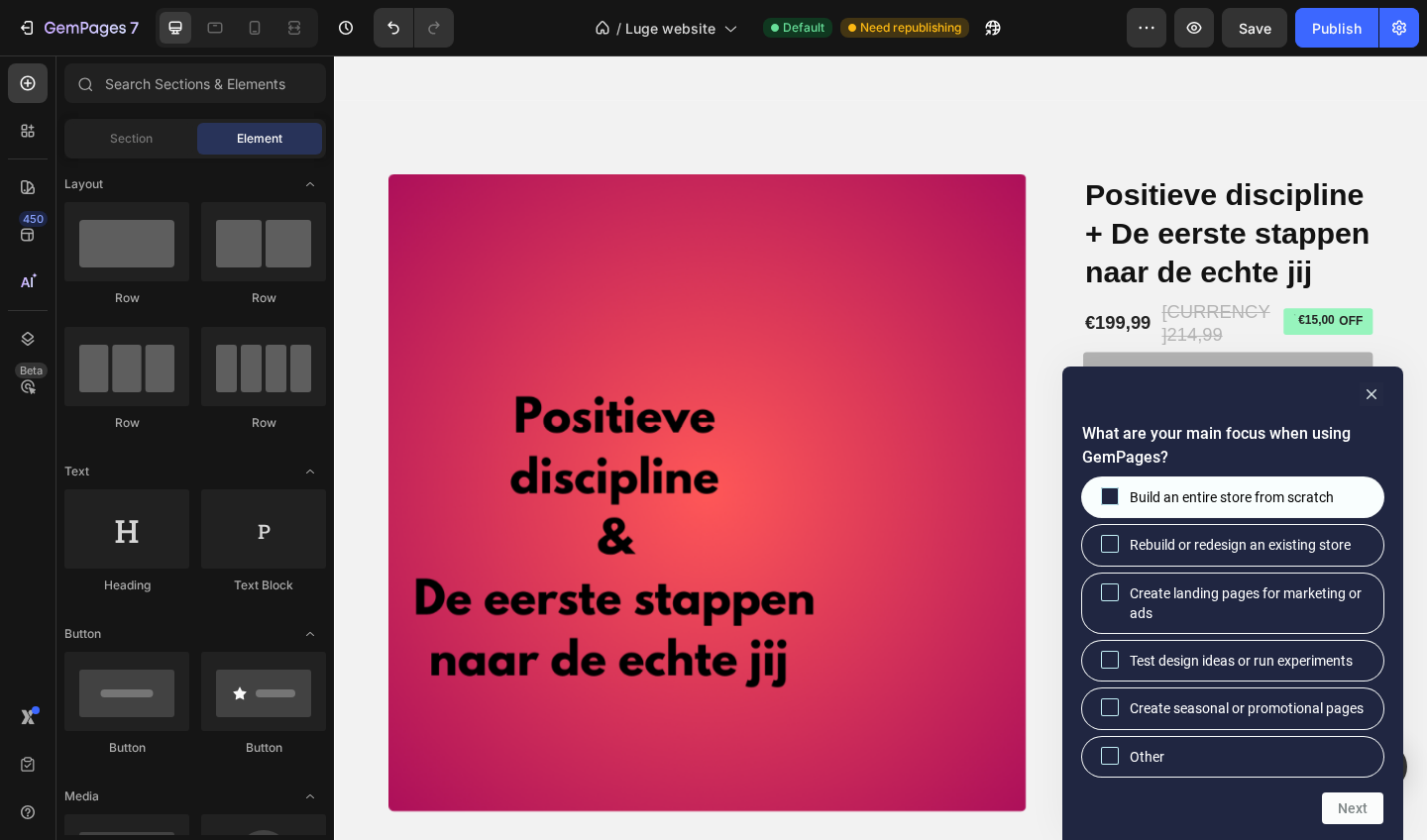 click on "Build an entire store from scratch" at bounding box center [1110, 495] 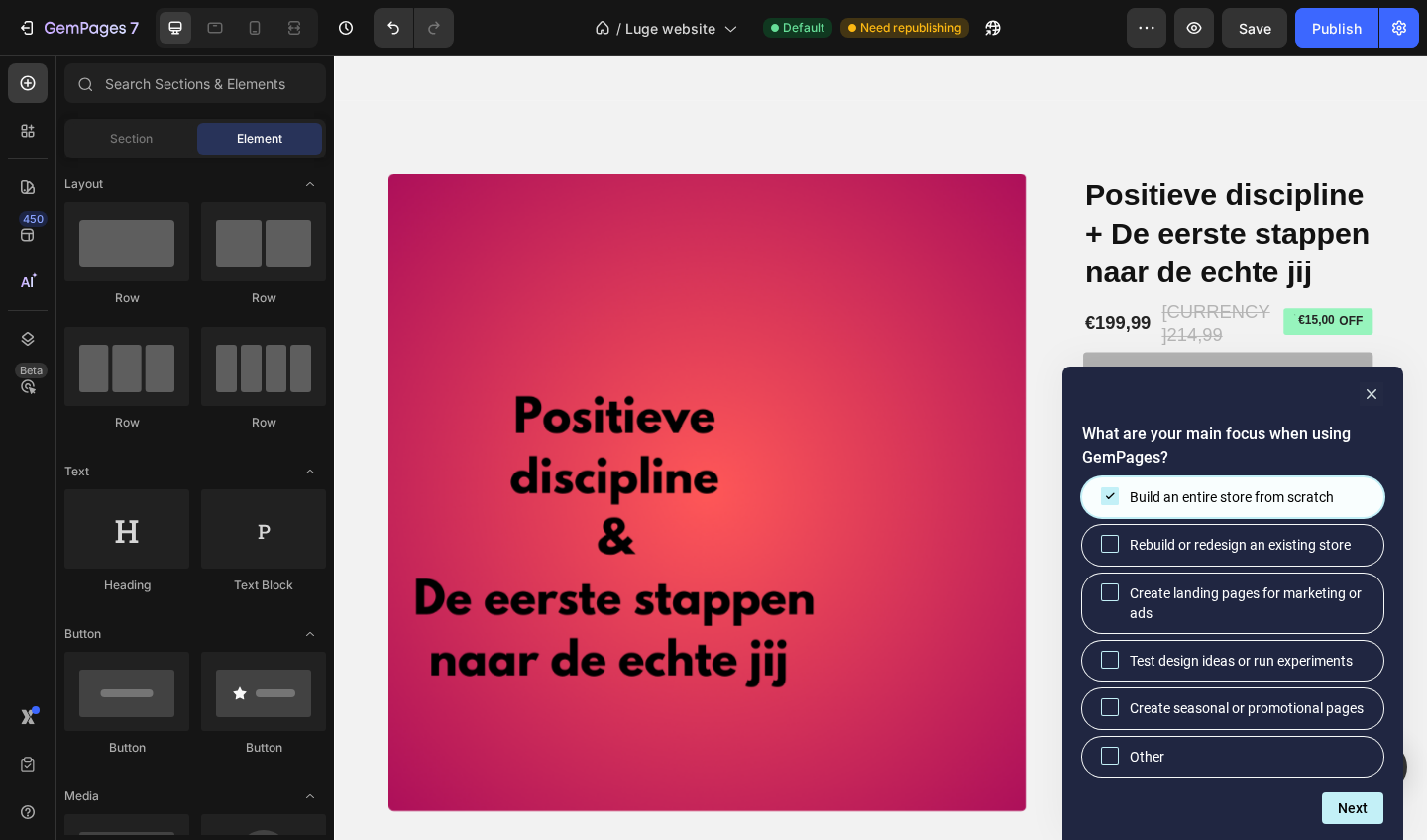 click on "What are your main focus when using GemPages? Build an entire store from scratch Rebuild or redesign an existing store Create landing pages for marketing or ads Test design ideas or run experiments Create seasonal or promotional pages Other Next" at bounding box center [1233, 623] 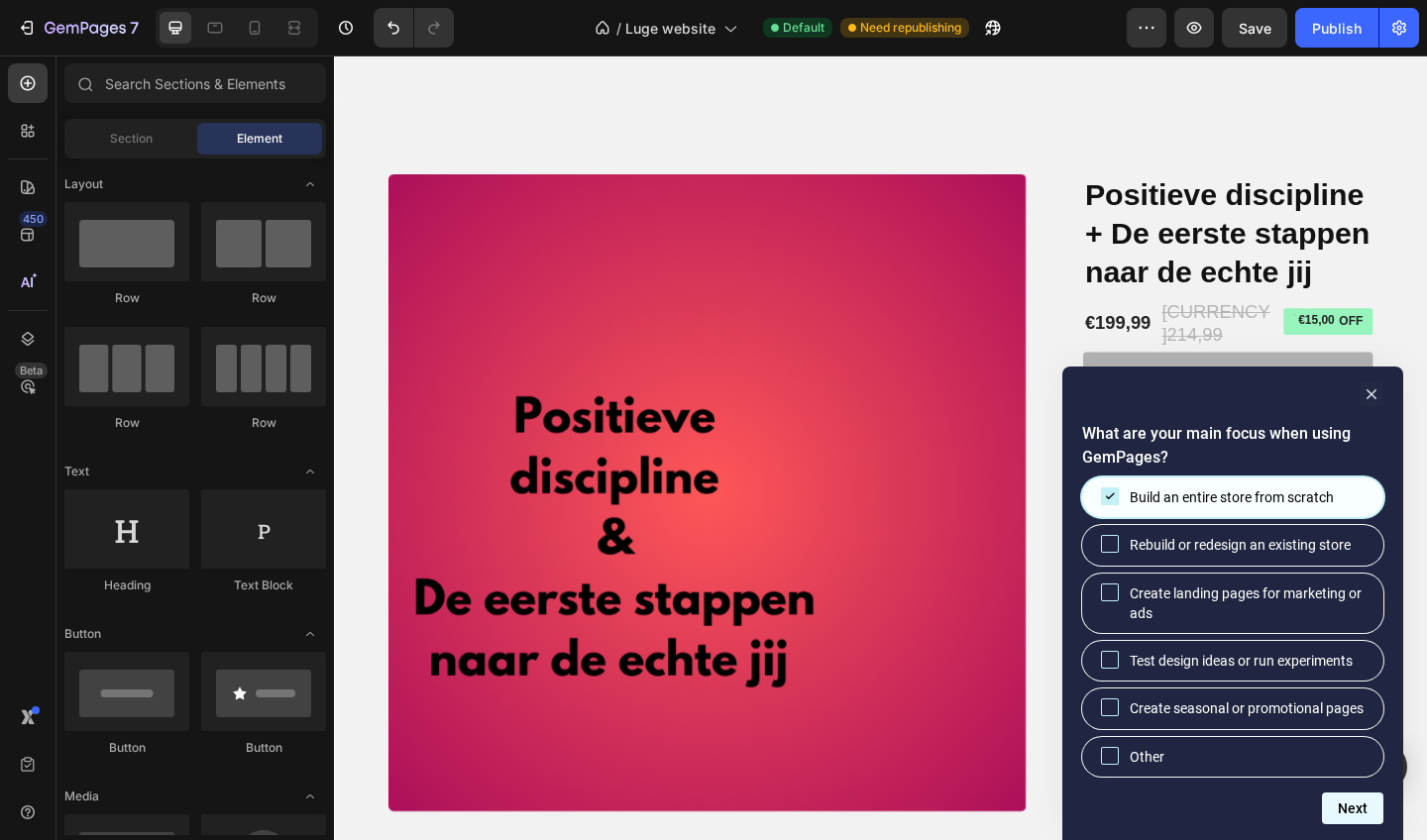 click on "Next" at bounding box center [1353, 808] 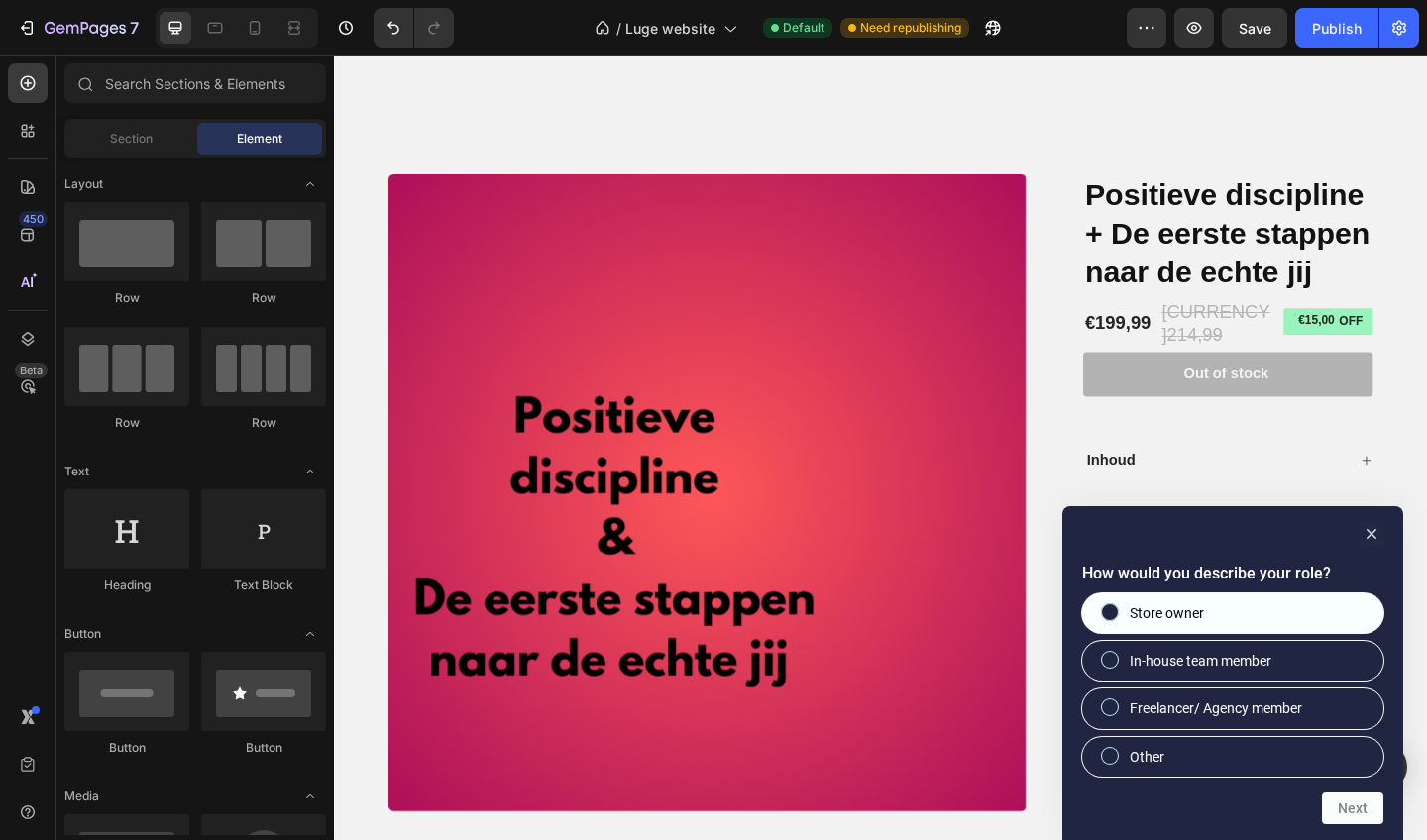 click on "Store owner" at bounding box center (1166, 613) 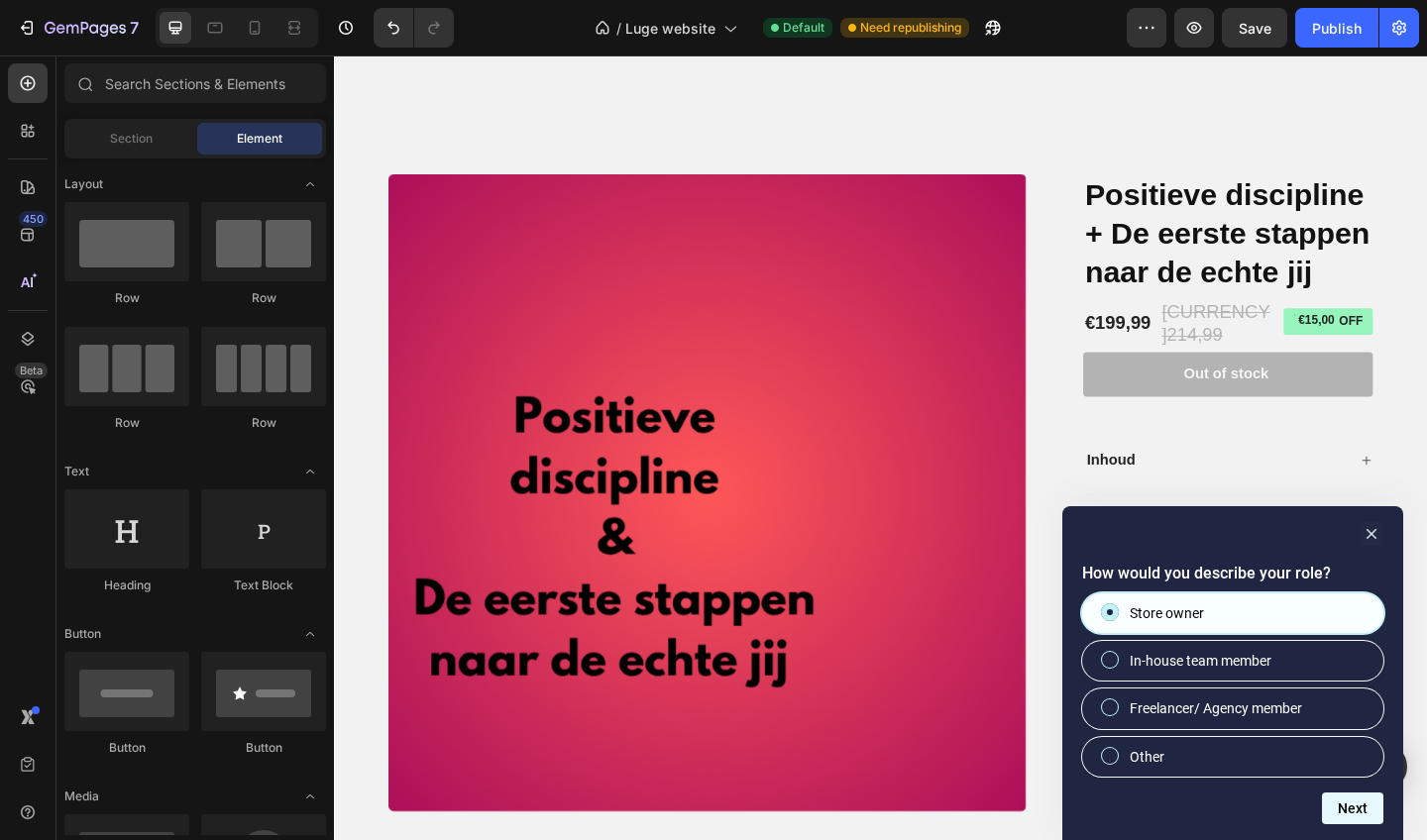 click on "Next" at bounding box center (1353, 808) 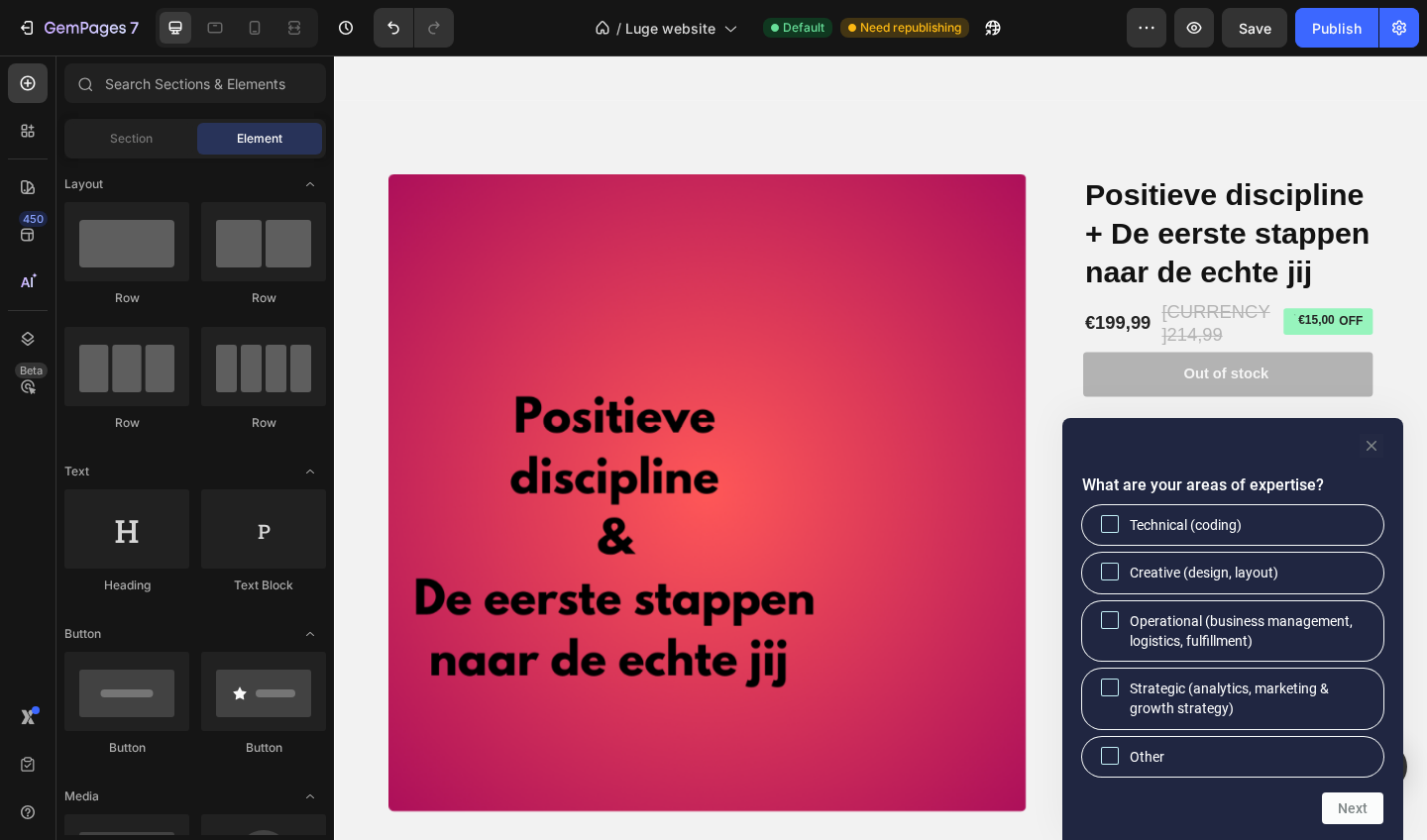 click 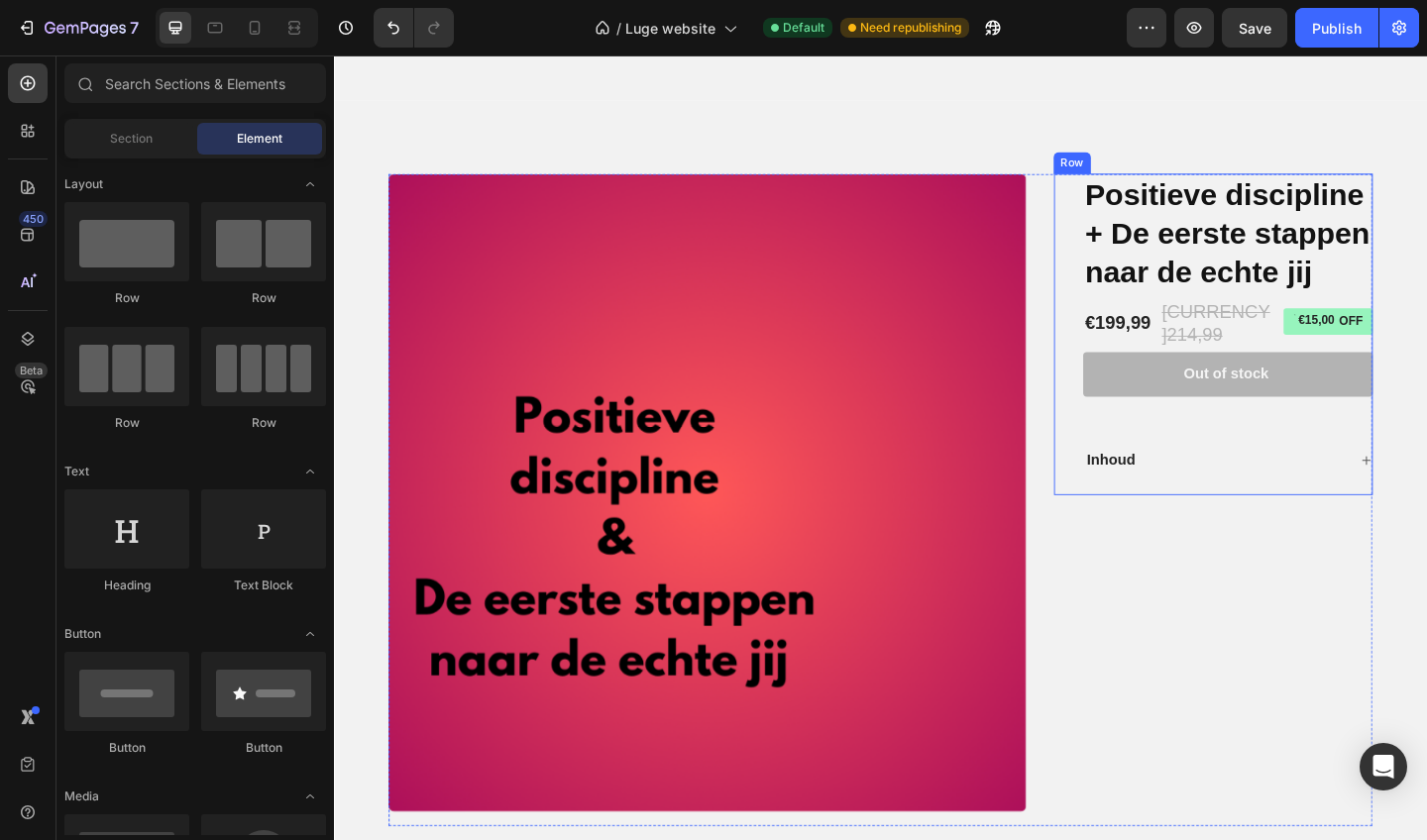 scroll, scrollTop: 2763, scrollLeft: 0, axis: vertical 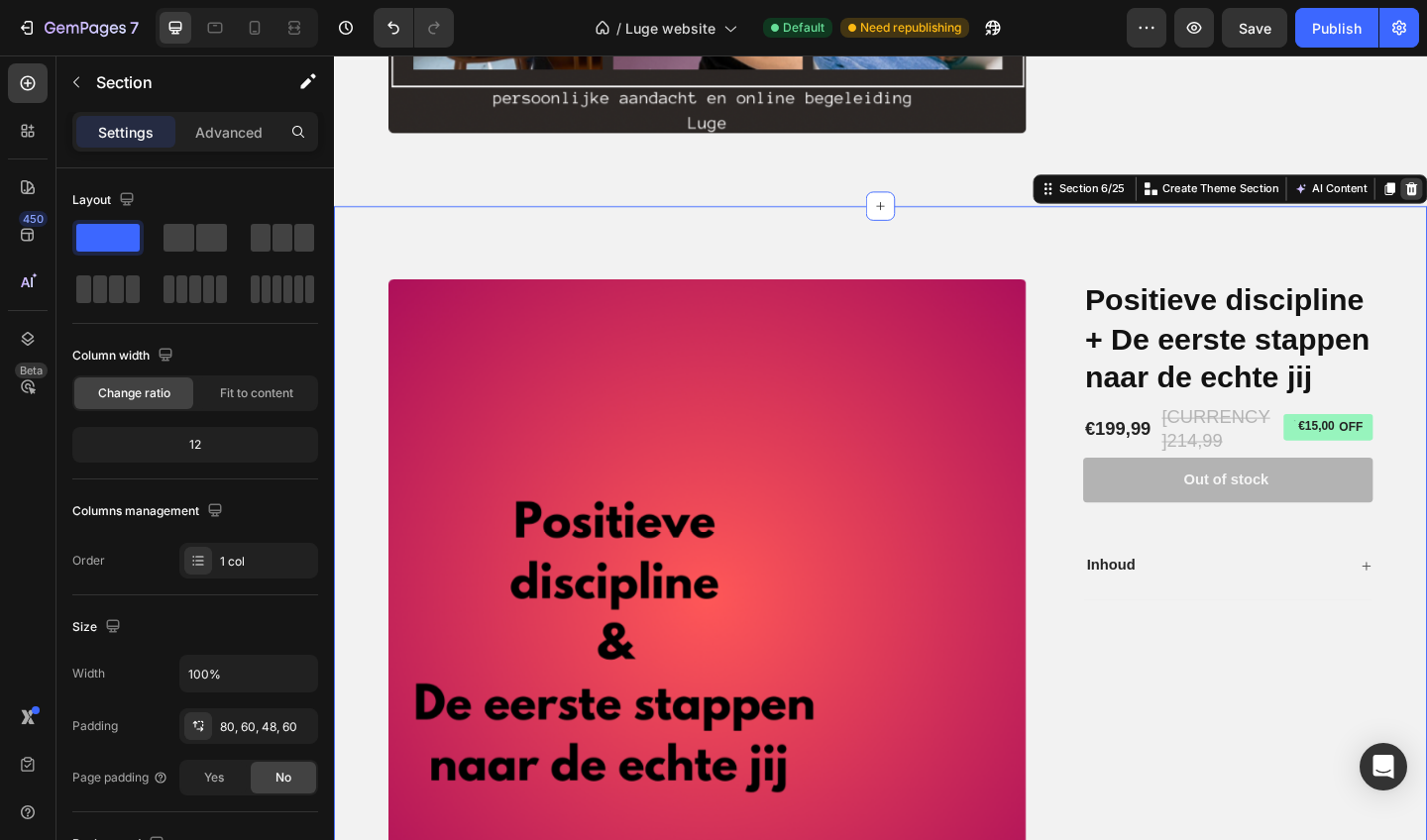 click 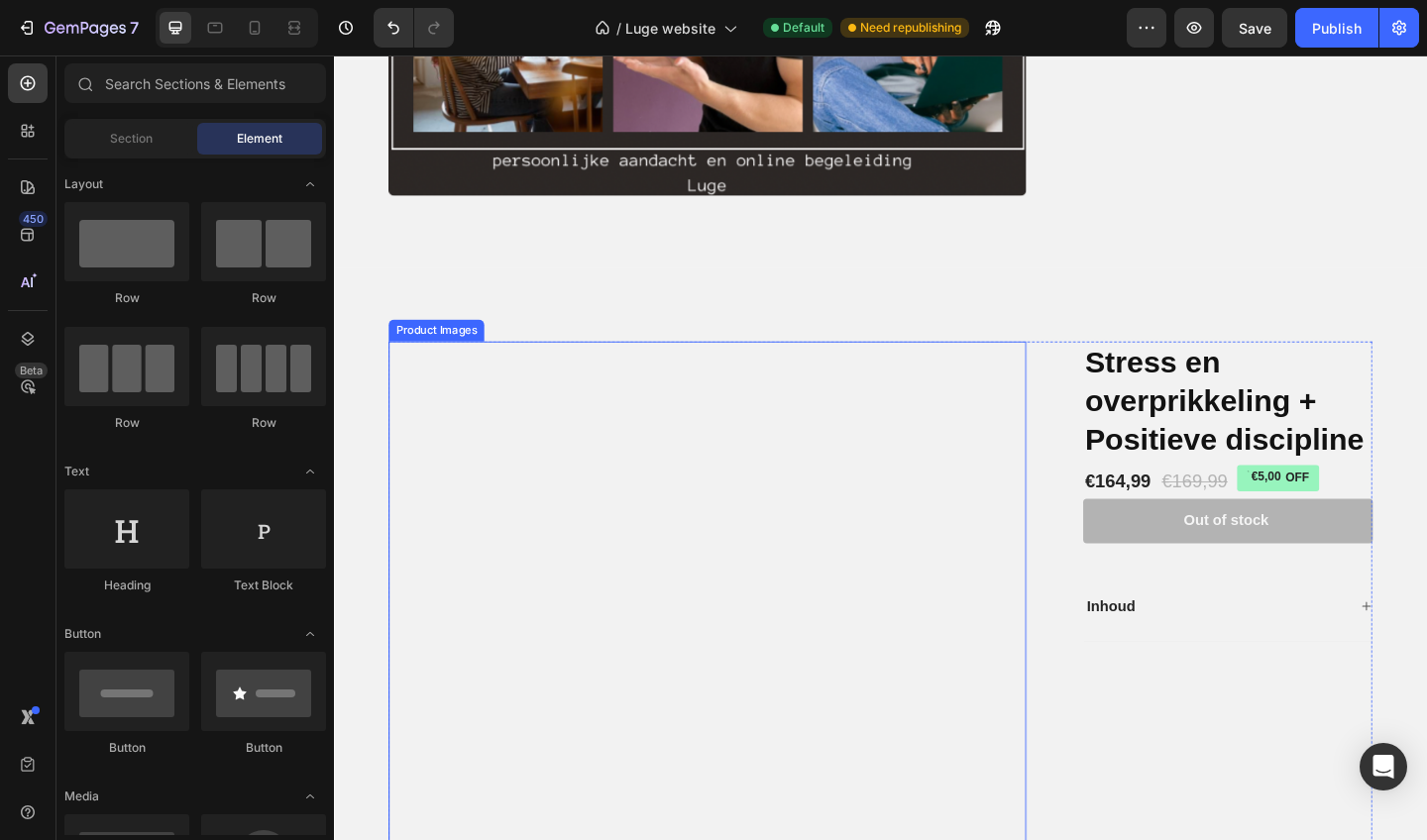 scroll, scrollTop: 2703, scrollLeft: 0, axis: vertical 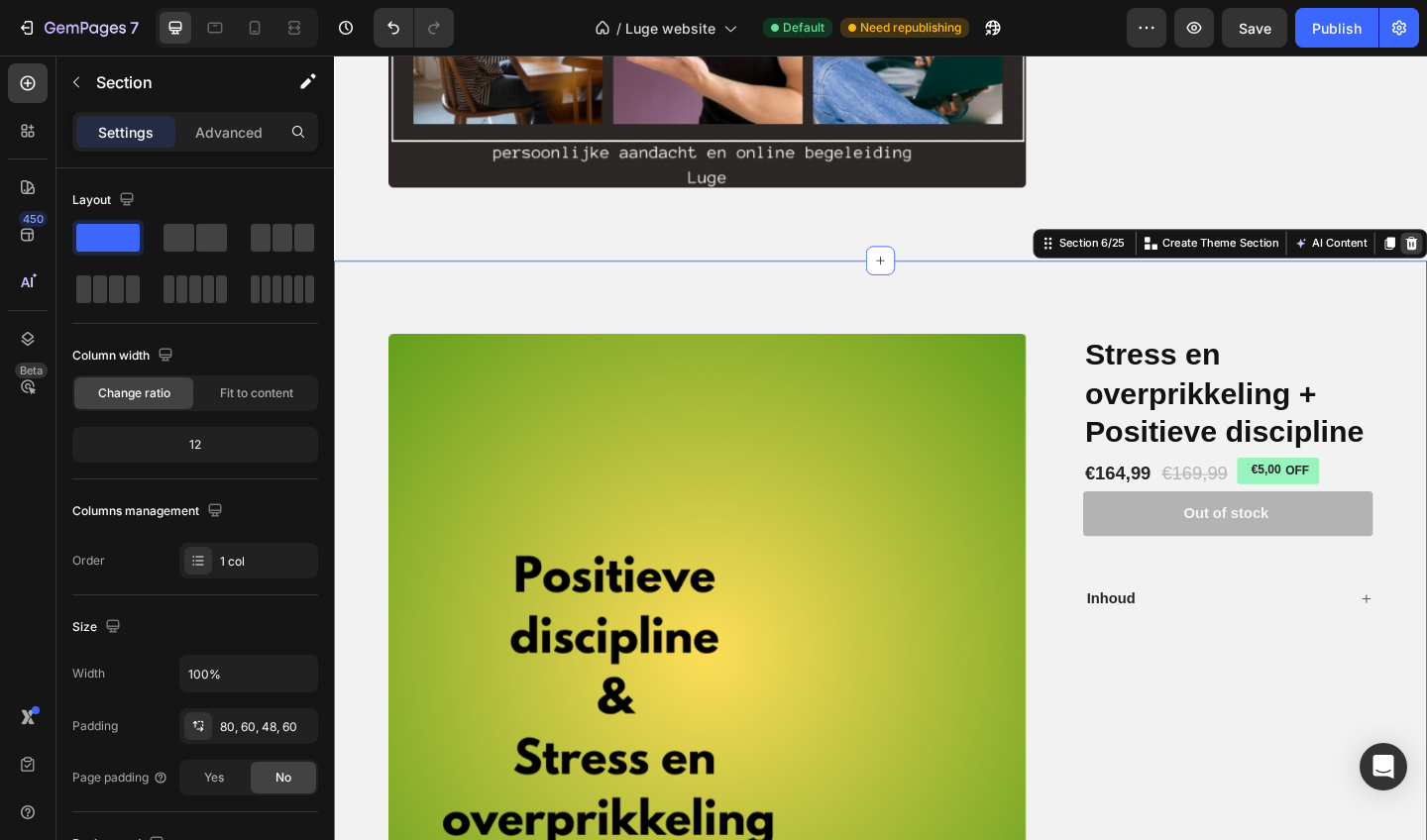 click 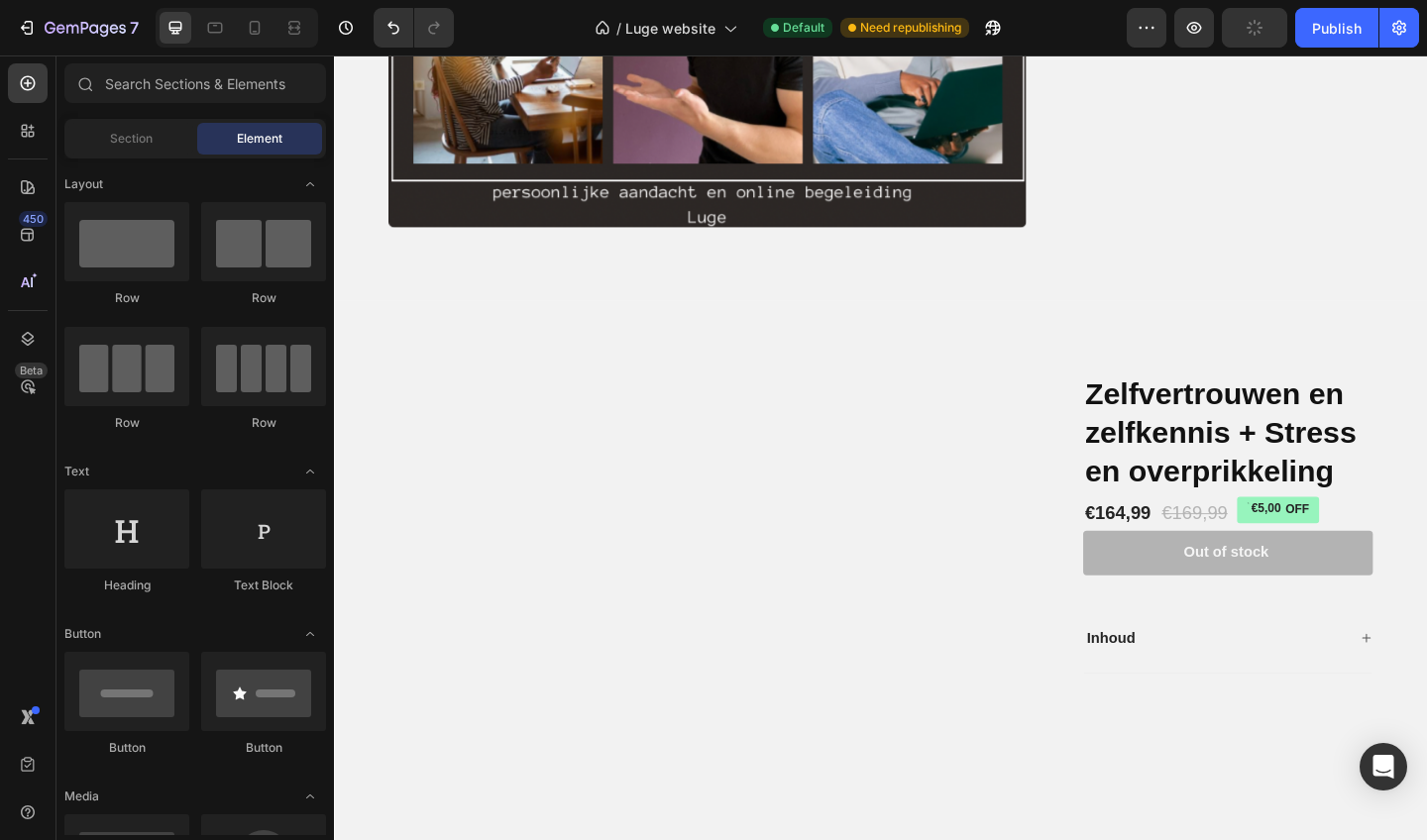 scroll, scrollTop: 2649, scrollLeft: 0, axis: vertical 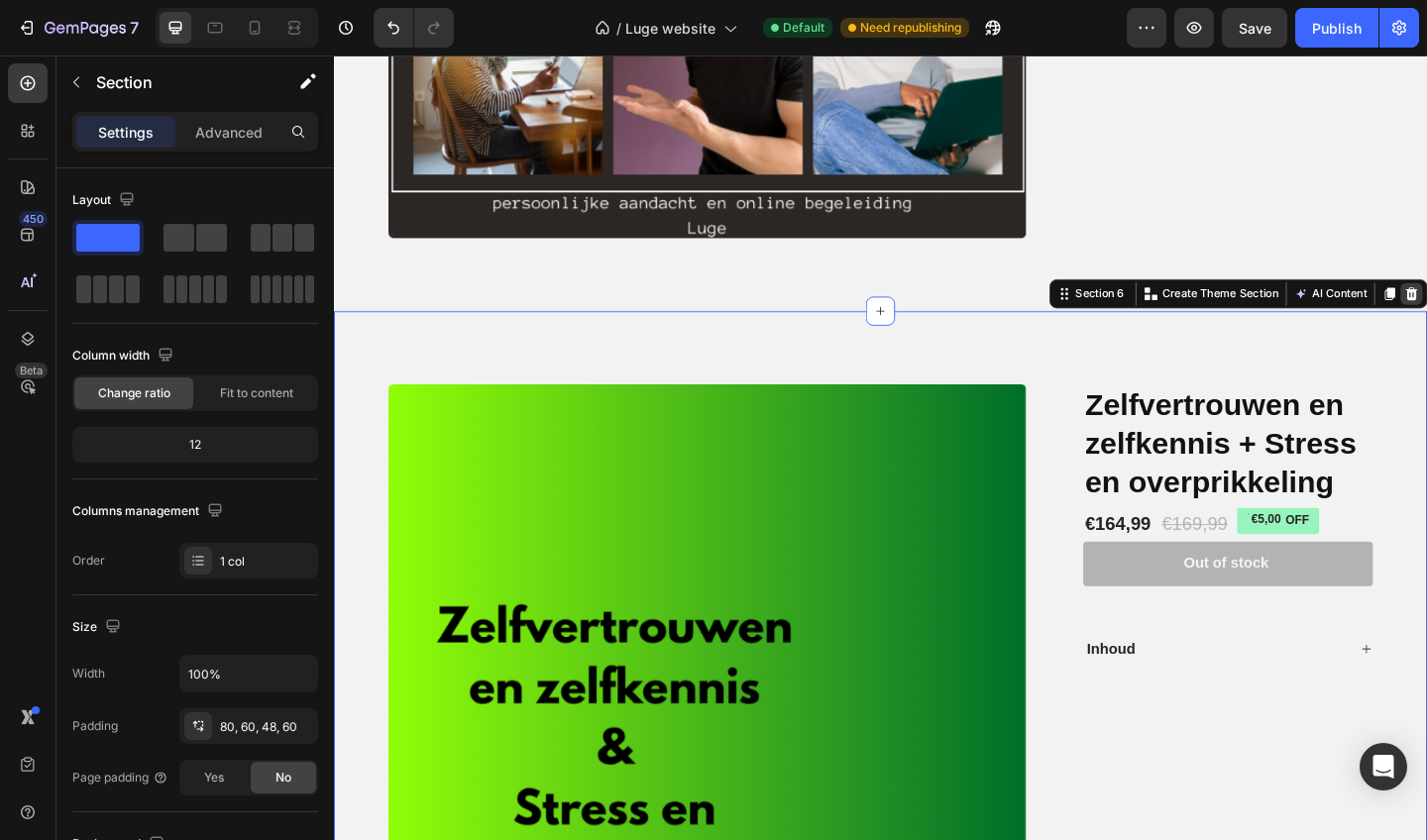 click 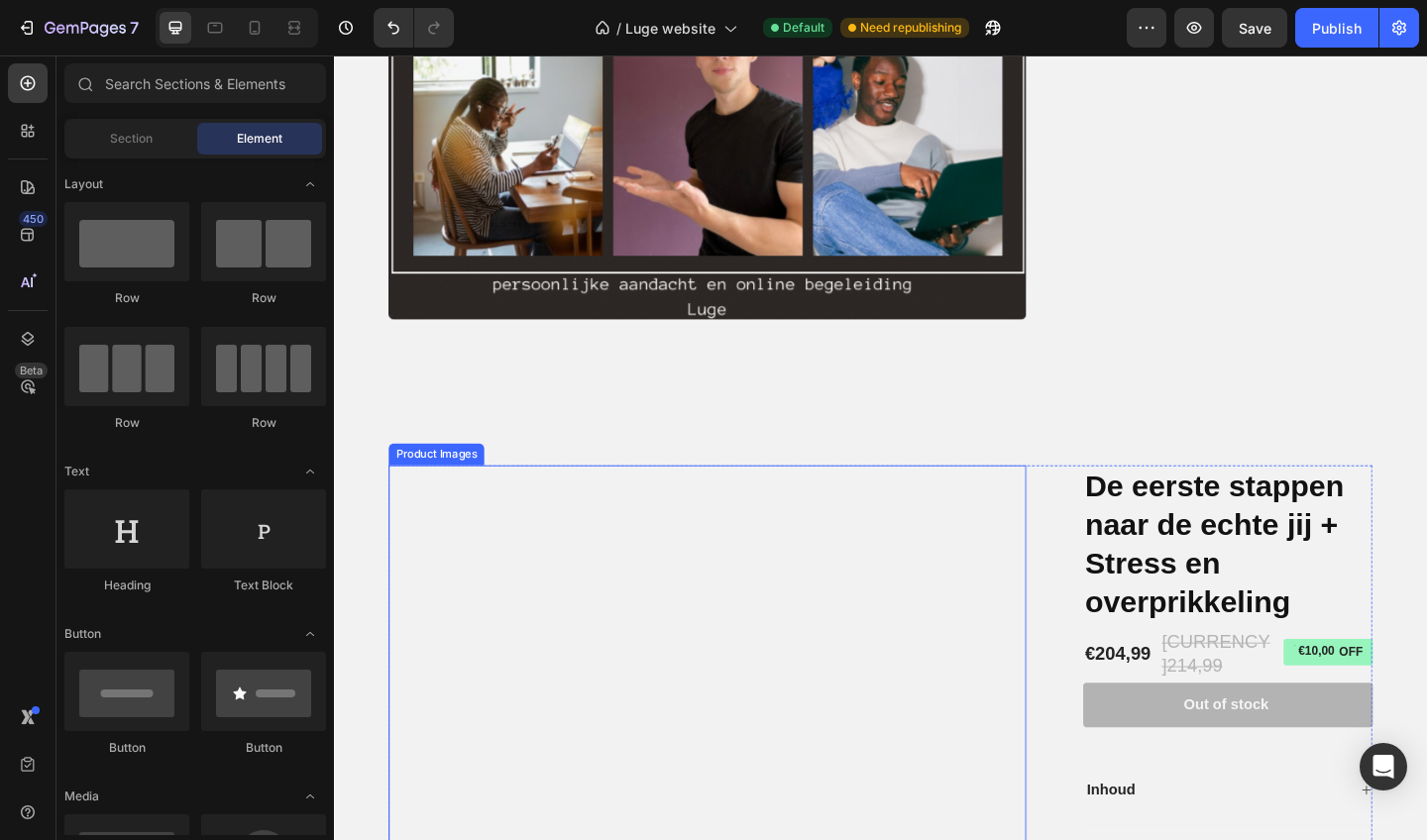 scroll, scrollTop: 2612, scrollLeft: 0, axis: vertical 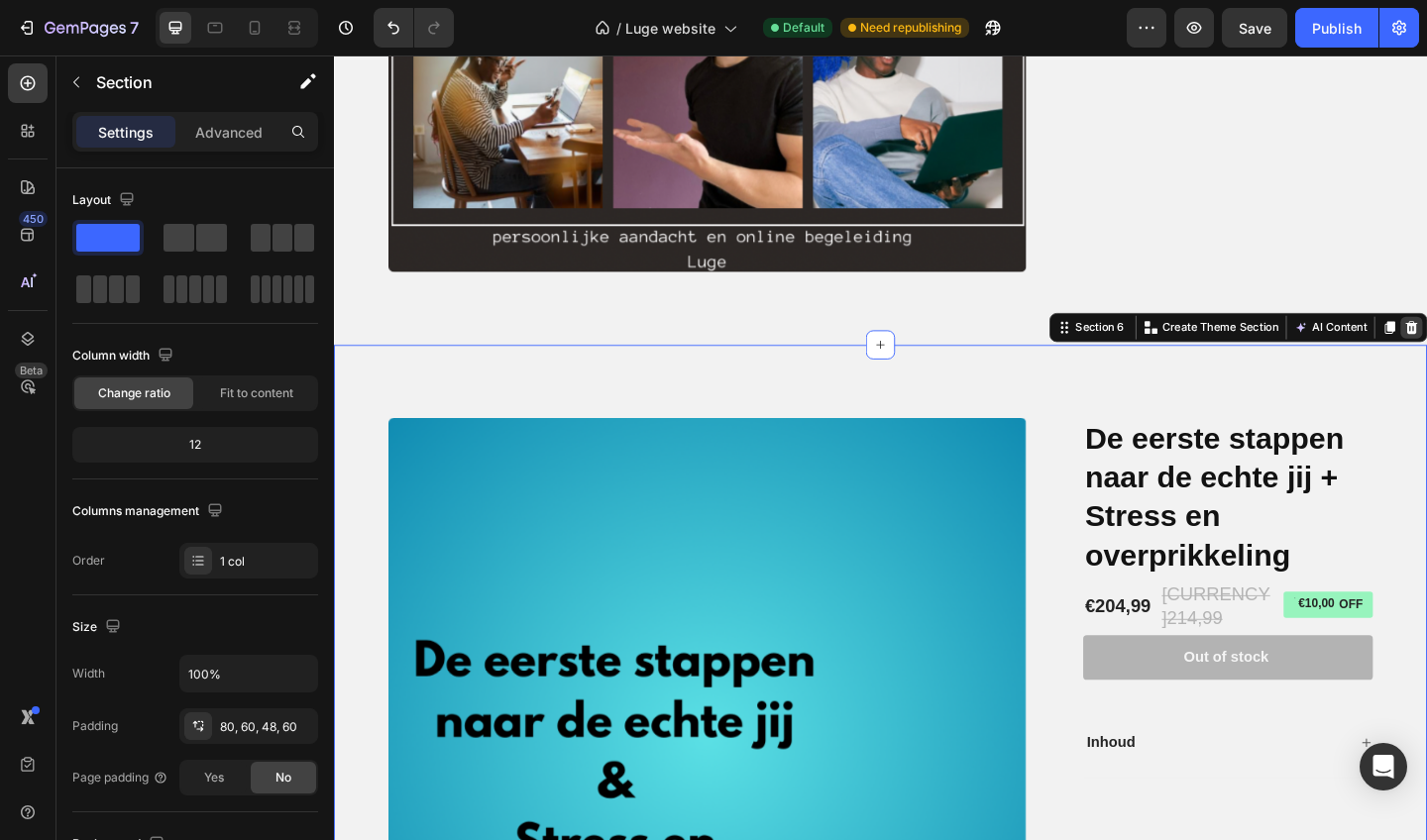 click 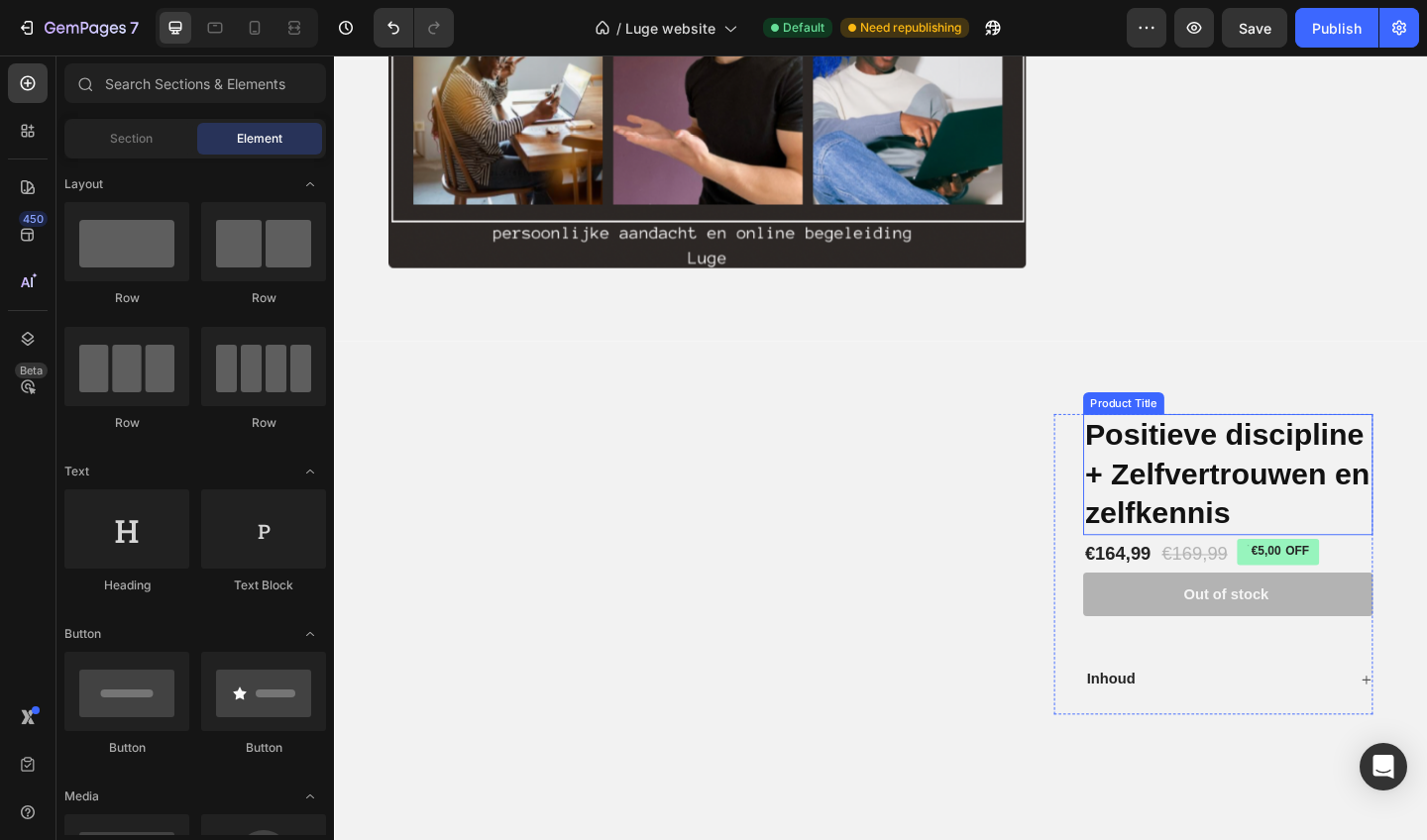 scroll, scrollTop: 2543, scrollLeft: 0, axis: vertical 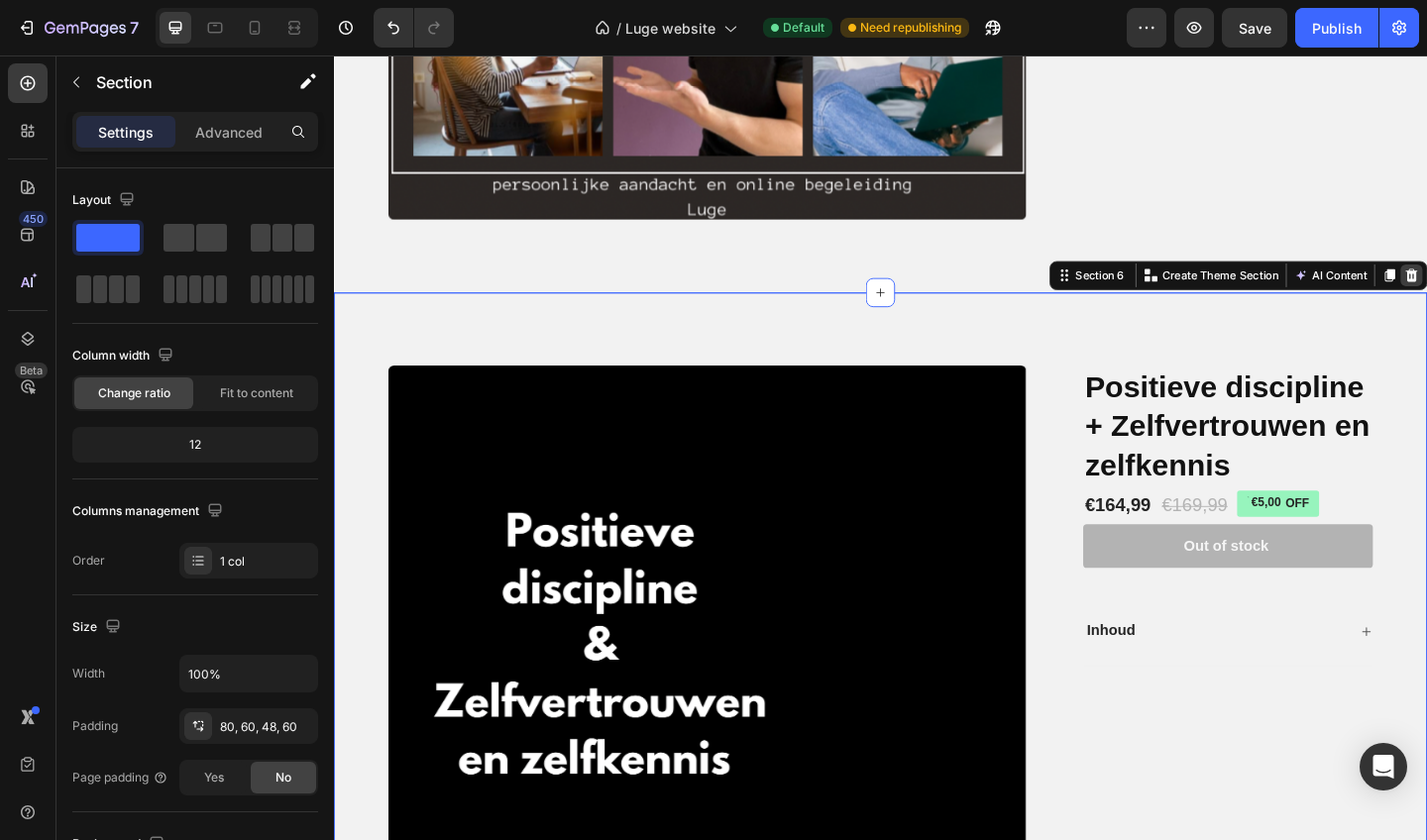 click 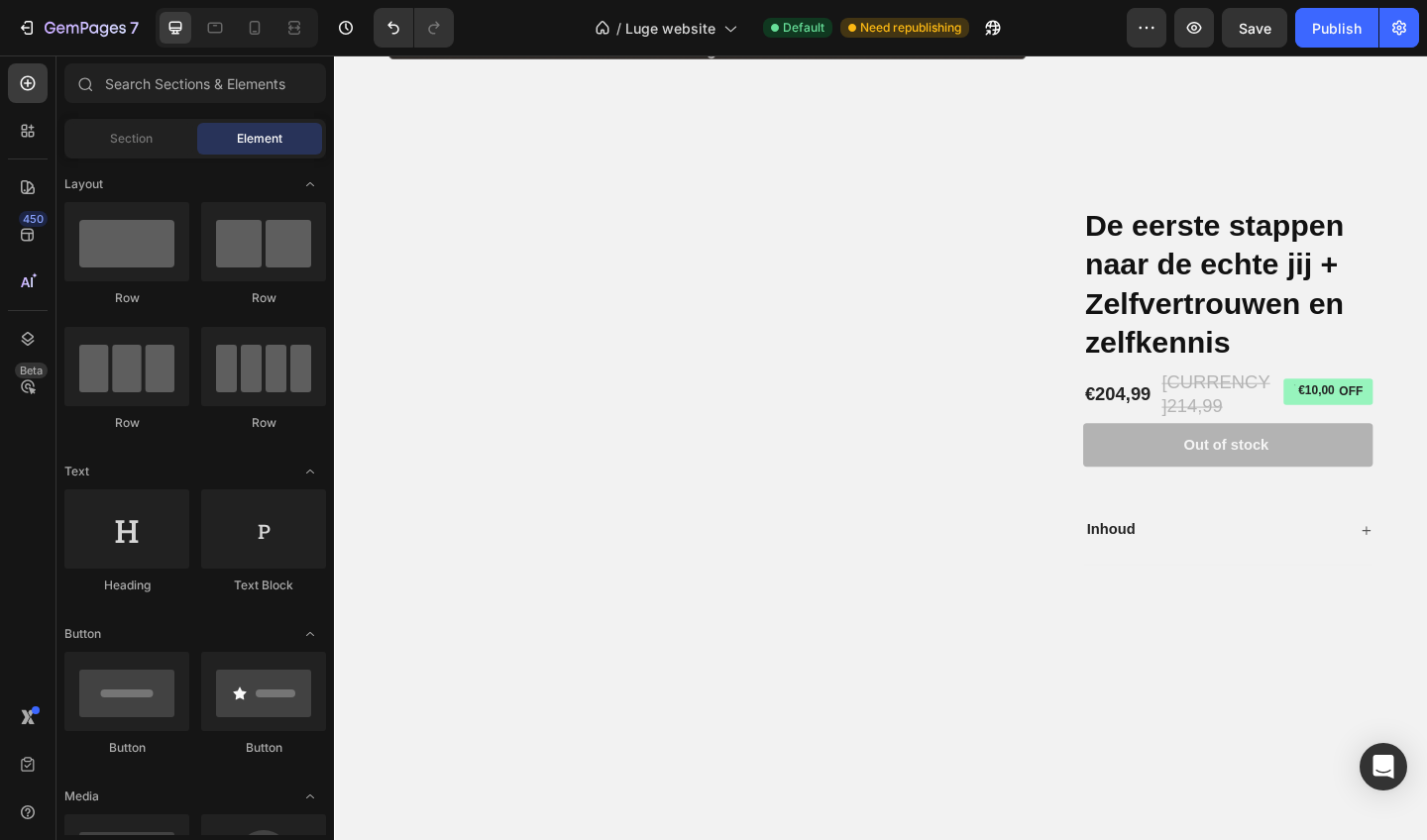 scroll, scrollTop: 2713, scrollLeft: 0, axis: vertical 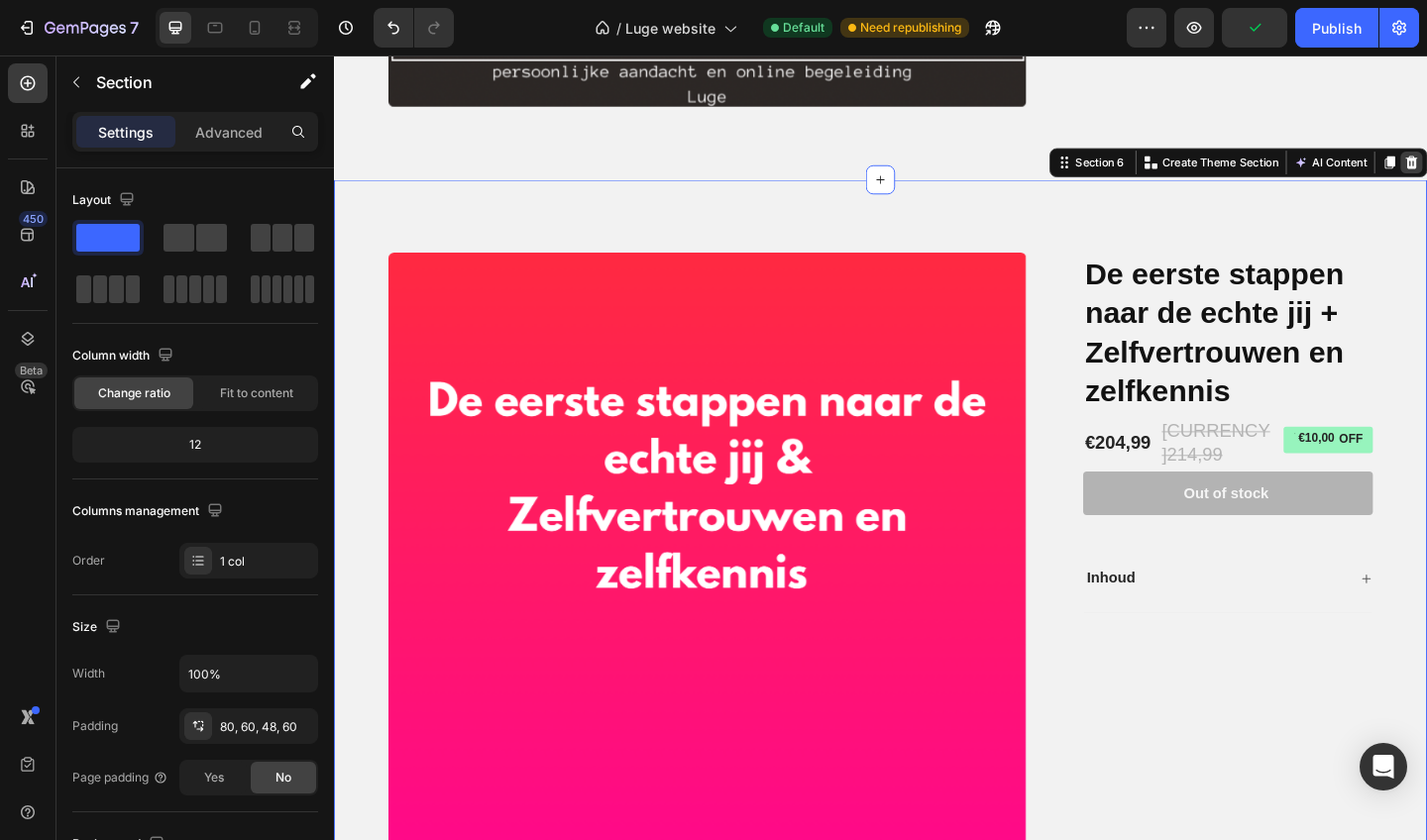 click 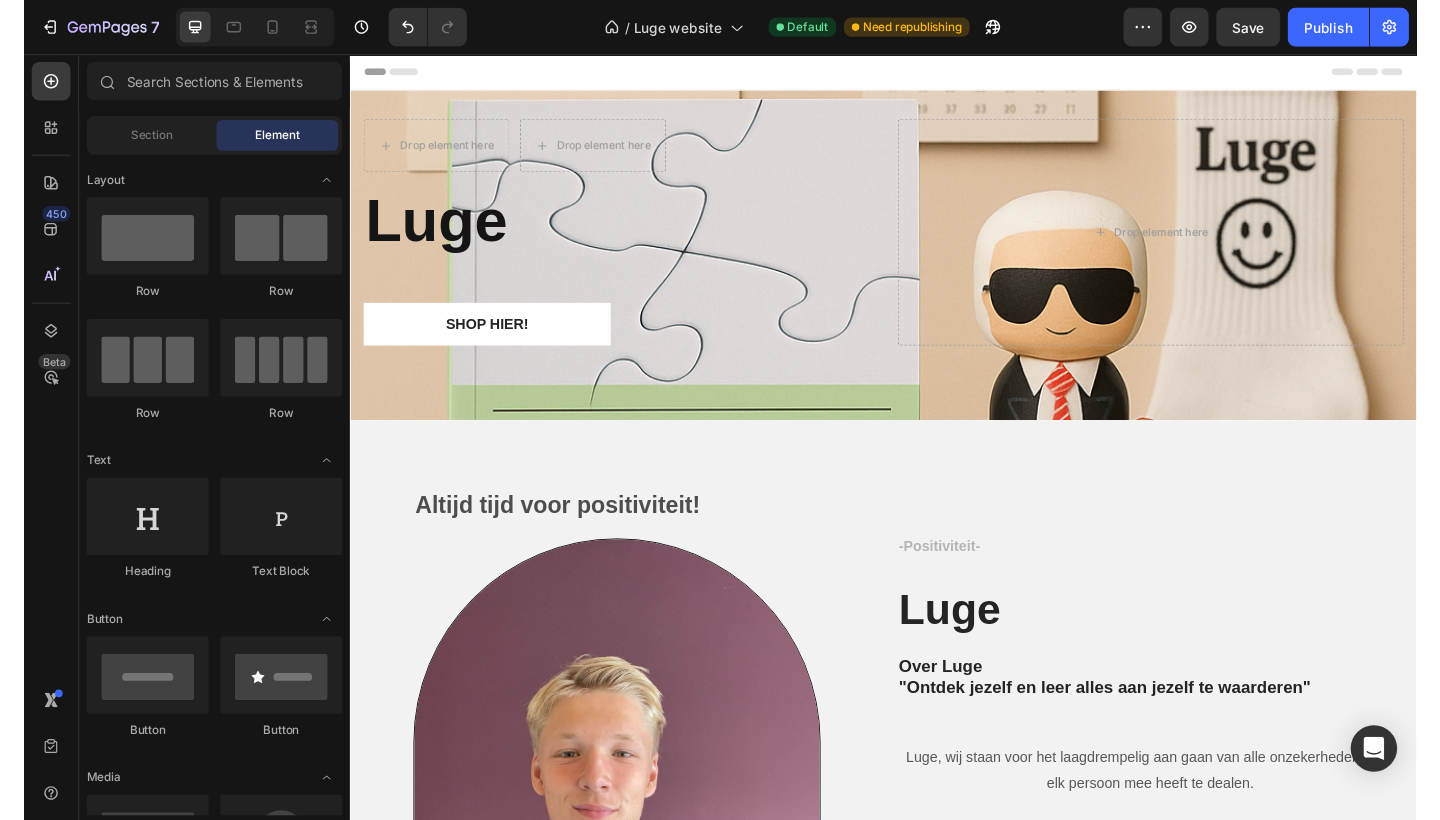 scroll, scrollTop: 0, scrollLeft: 0, axis: both 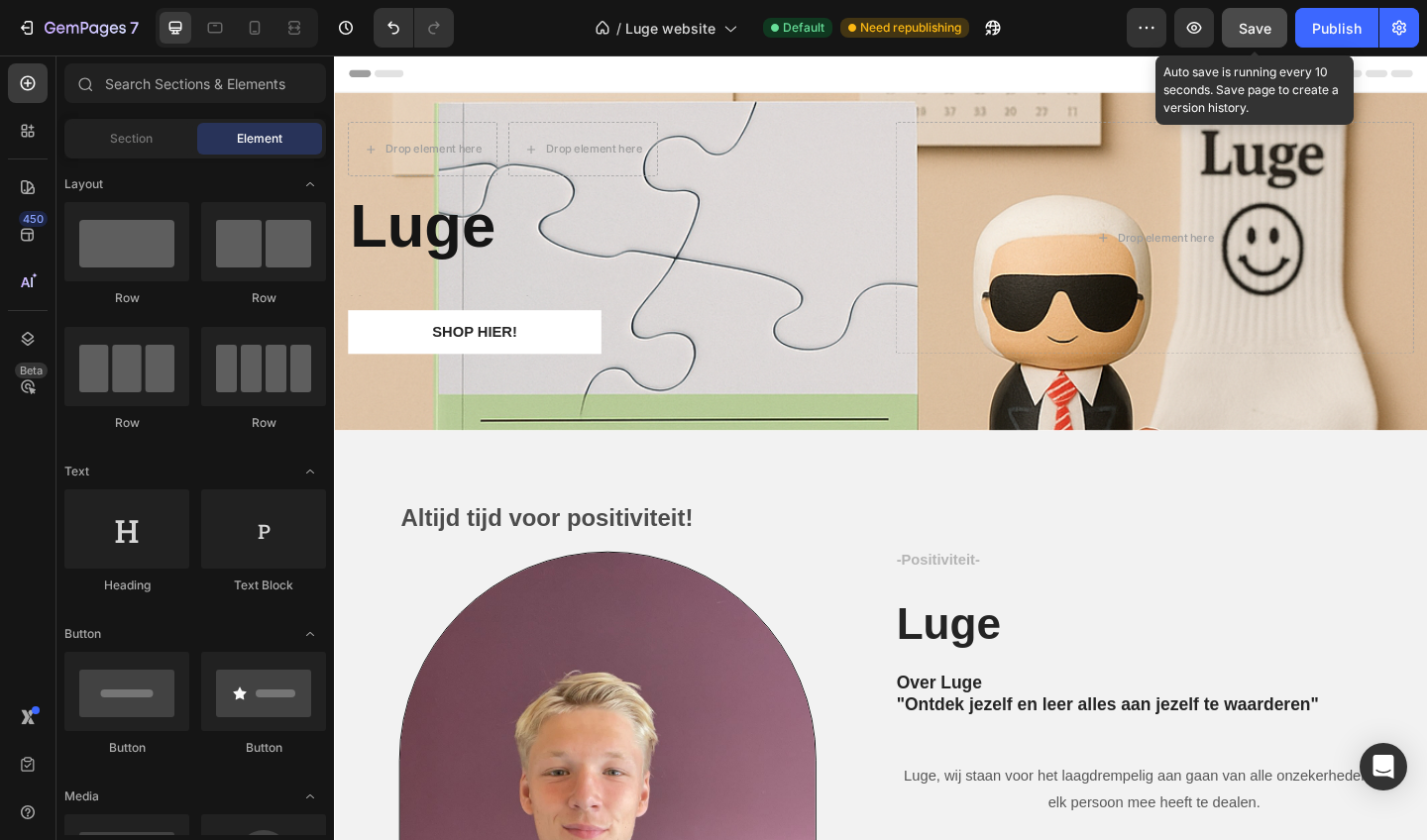 click on "Save" at bounding box center [1255, 28] 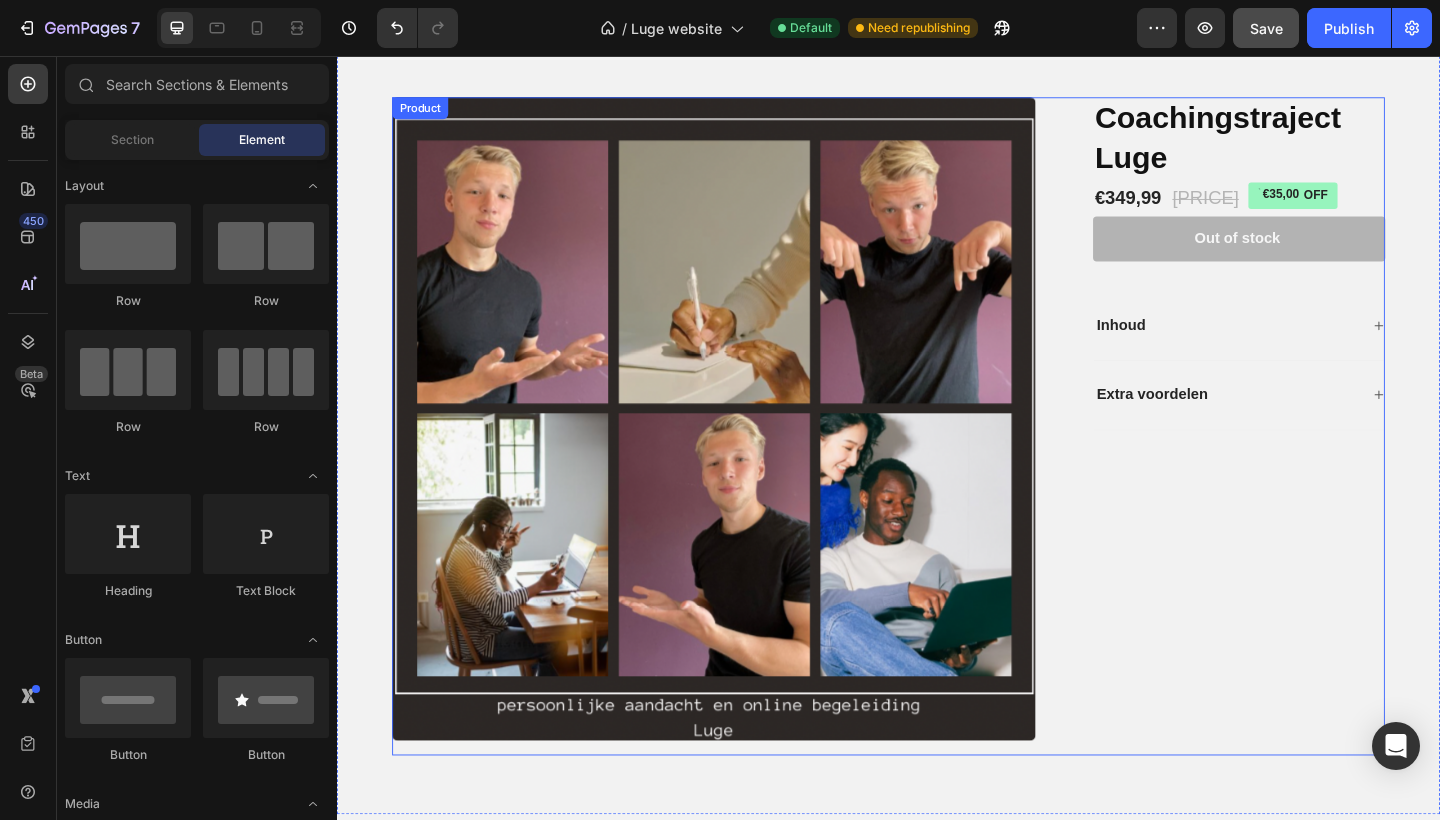 scroll, scrollTop: 2165, scrollLeft: 0, axis: vertical 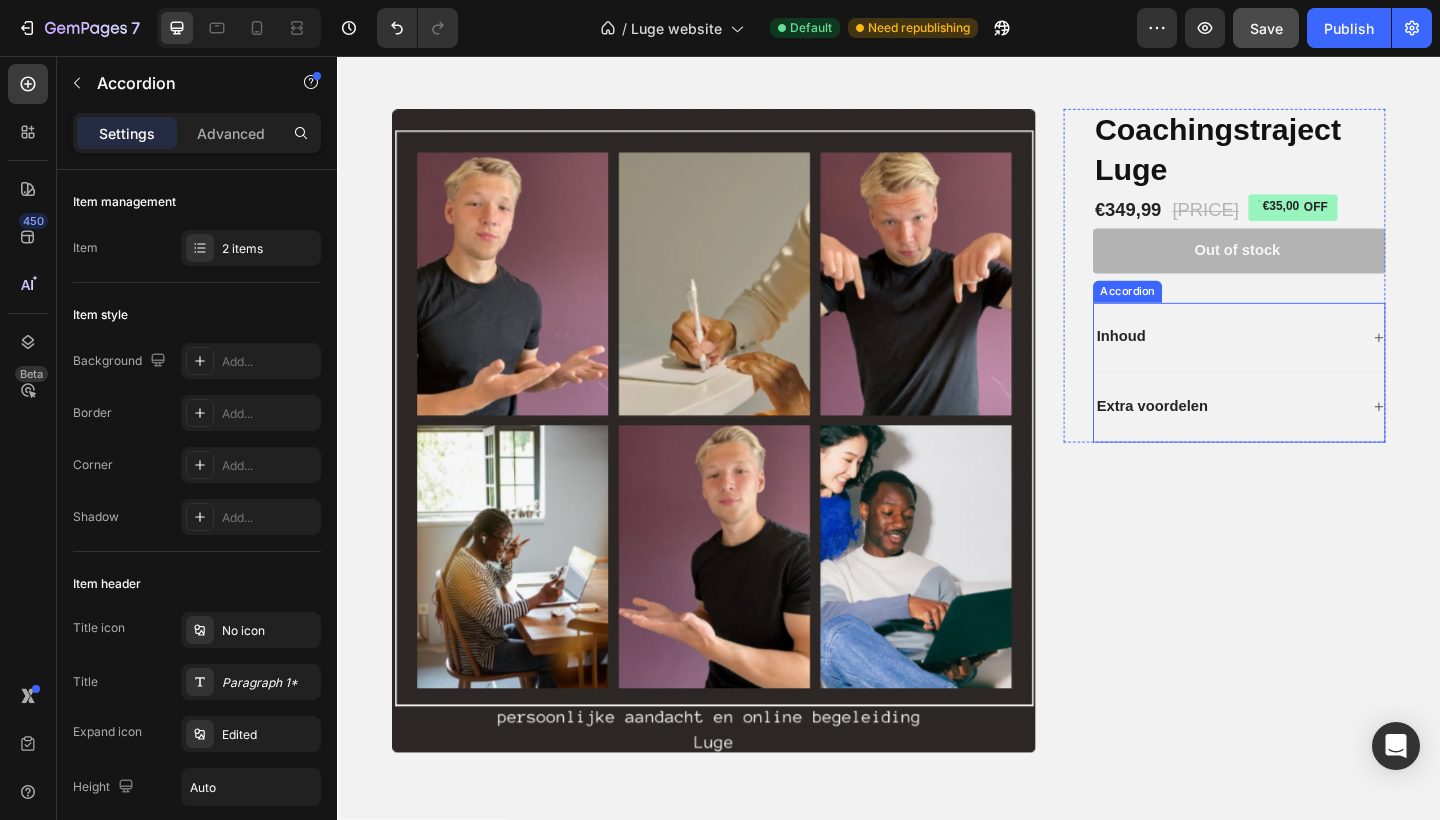 click on "Inhoud" at bounding box center (1304, 362) 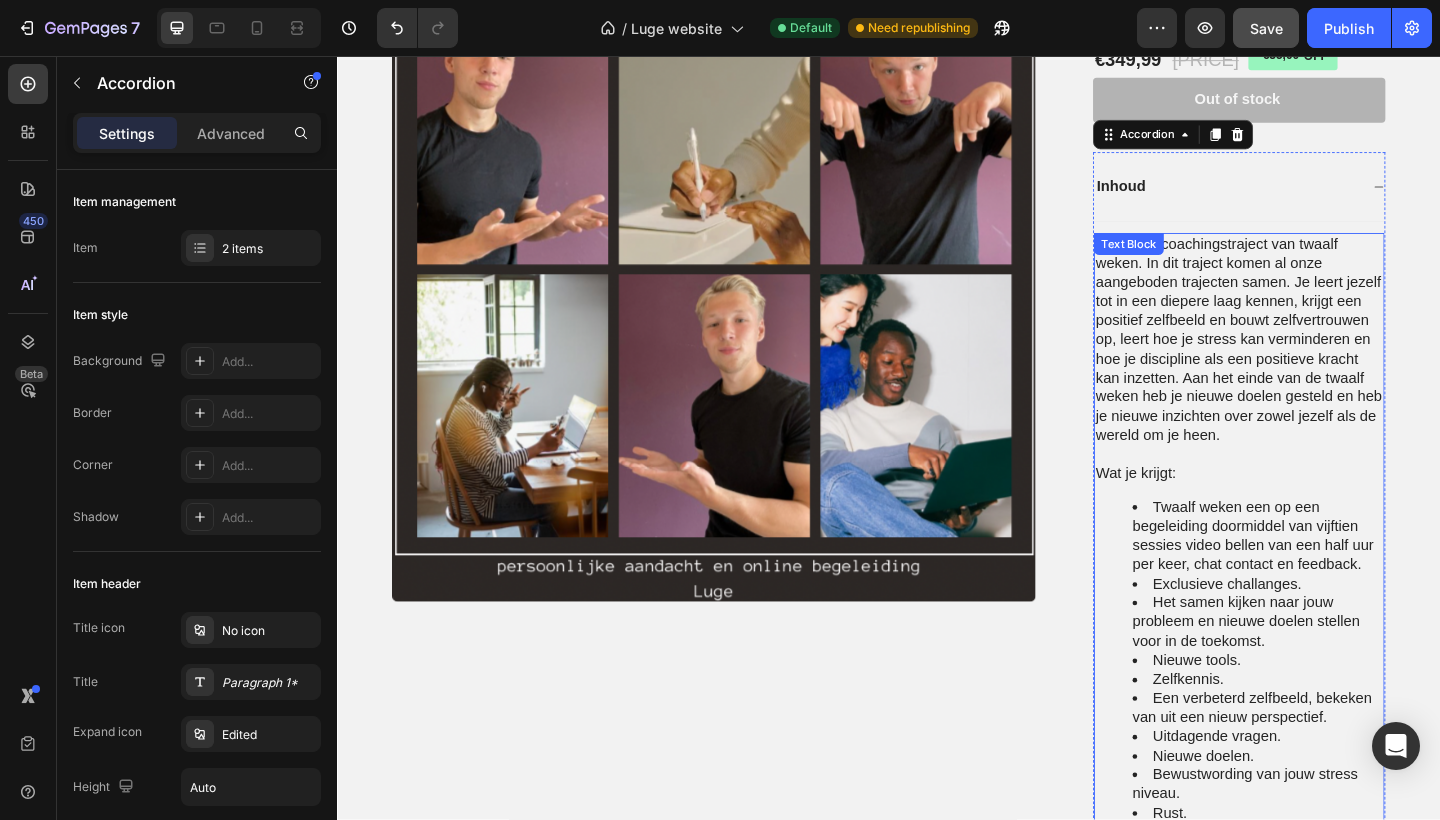 scroll, scrollTop: 2431, scrollLeft: 0, axis: vertical 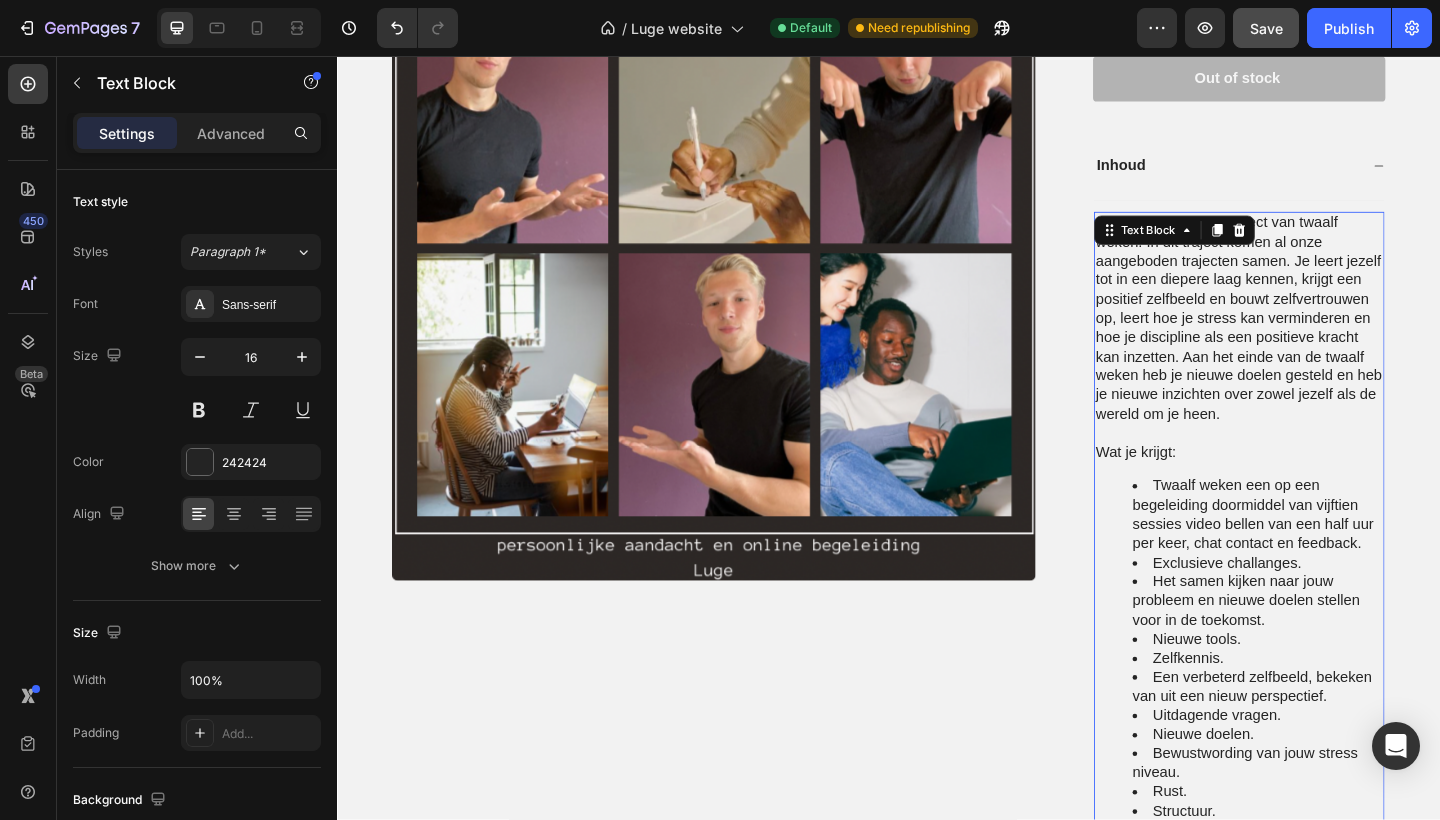 click on "Twaalf weken een op een begeleiding doormiddel van vijftien sessies video bellen van een half uur per keer, chat contact en feedback." at bounding box center [1338, 555] 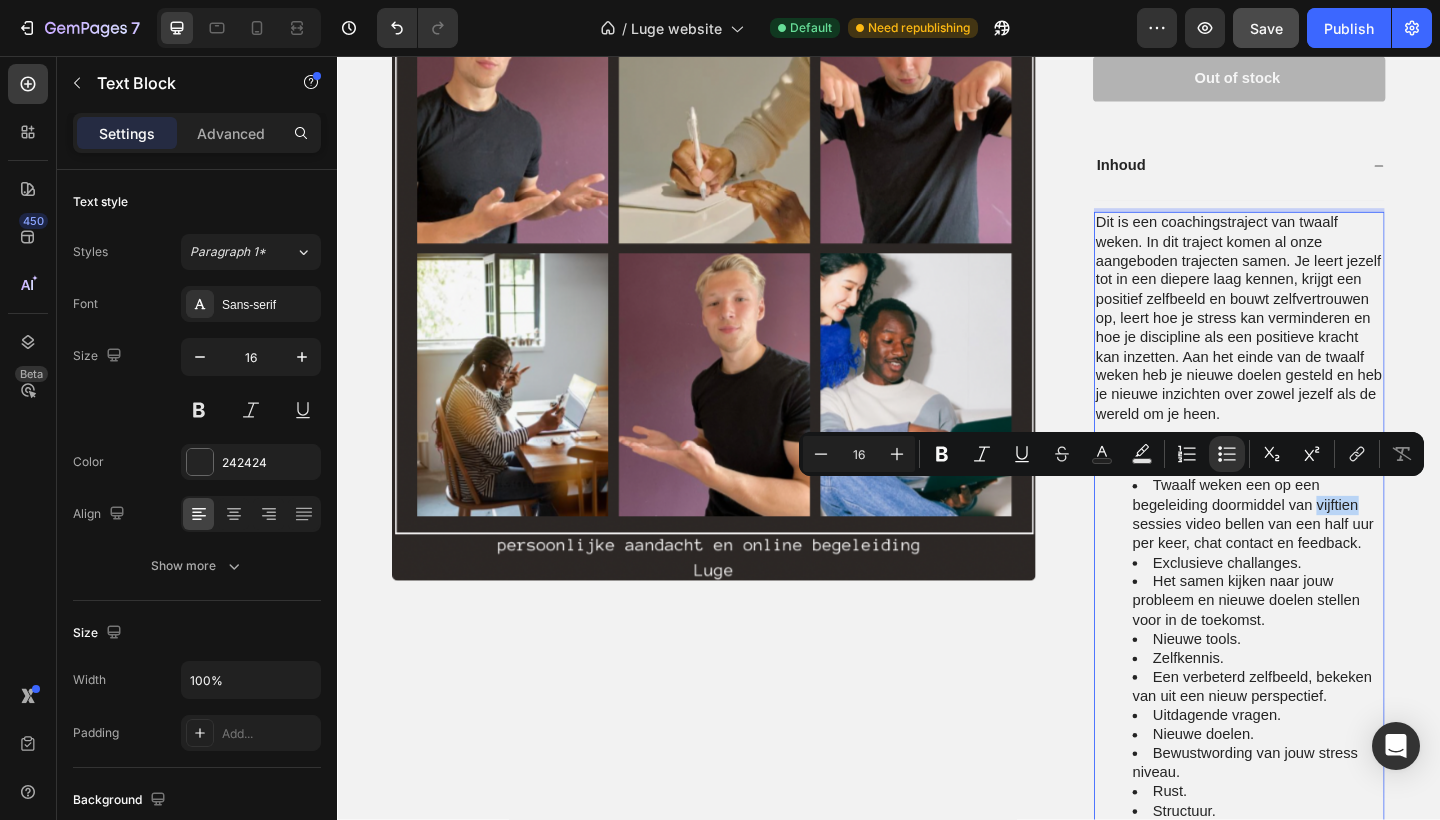 click on "Twaalf weken een op een begeleiding doormiddel van vijftien sessies video bellen van een half uur per keer, chat contact en feedback." at bounding box center [1338, 555] 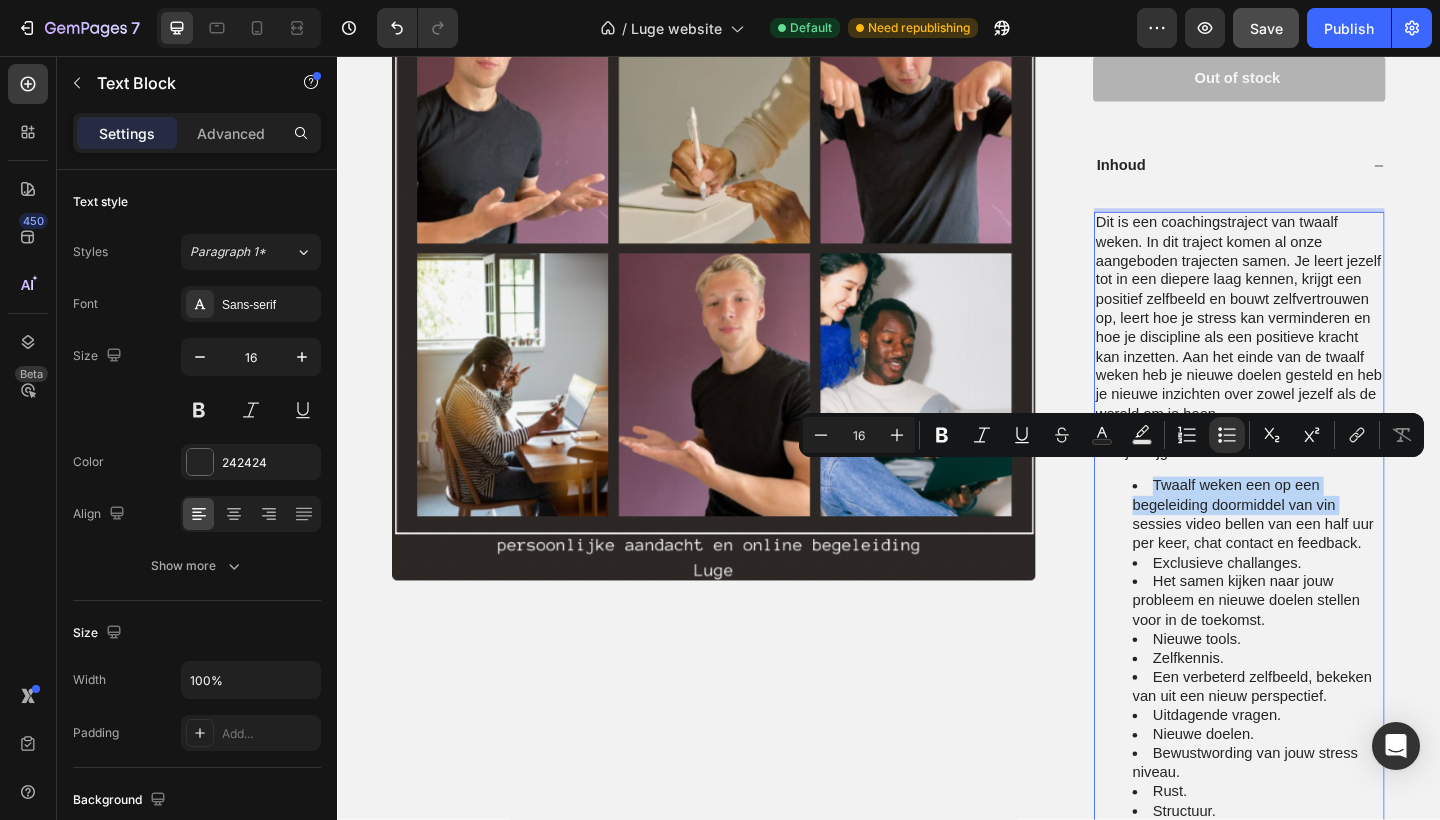 drag, startPoint x: 1428, startPoint y: 528, endPoint x: 1219, endPoint y: 497, distance: 211.28653 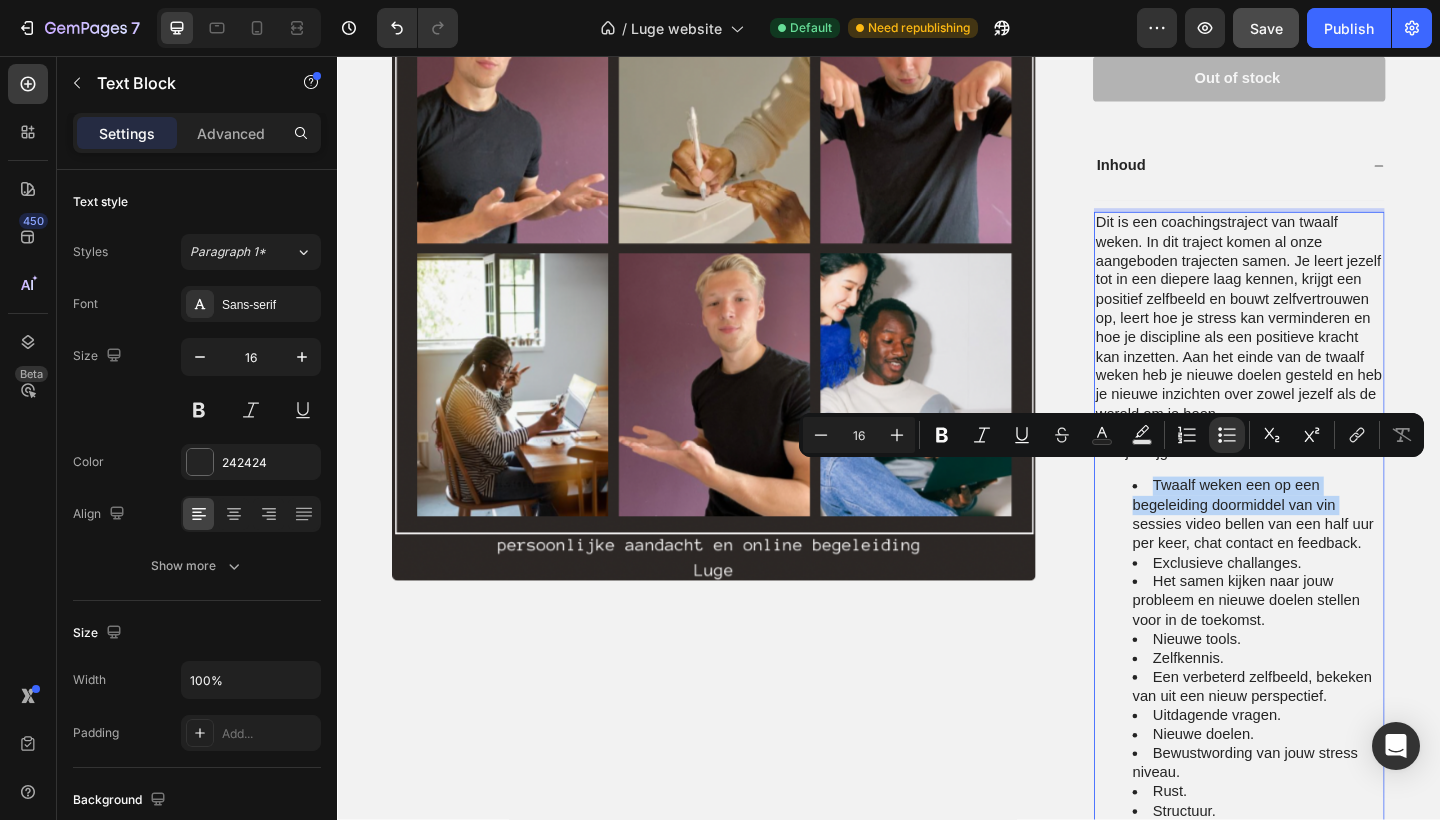 click on "Dit is een coachingstraject van twaalf weken. In dit traject komen al onze aangeboden trajecten samen. Je leert jezelf tot in een diepere laag kennen, krijgt een positief zelfbeeld en bouwt zelfvertrouwen op, leert hoe je stress kan verminderen en hoe je discipline als een positieve kracht kan inzetten. Aan het einde van de twaalf weken heb je nieuwe doelen gesteld en heb je nieuwe inzichten over zowel jezelf als de wereld om je heen. Wat je krijgt: Twaalf weken een op een begeleiding doormiddel van vin sessies video bellen van een half uur per keer, chat contact en feedback. Exclusieve challanges. Het samen kijken naar jouw probleem en nieuwe doelen stellen voor in de toekomst. Nieuwe tools. Zelfkennis. Een verbeterd zelfbeeld, bekeken van uit een nieuw perspectief. Uitdagende vragen. Nieuwe doelen. Bewustwording van jouw stress niveau. Rust. Structuur. Nieuwe doelen." at bounding box center [1318, 618] 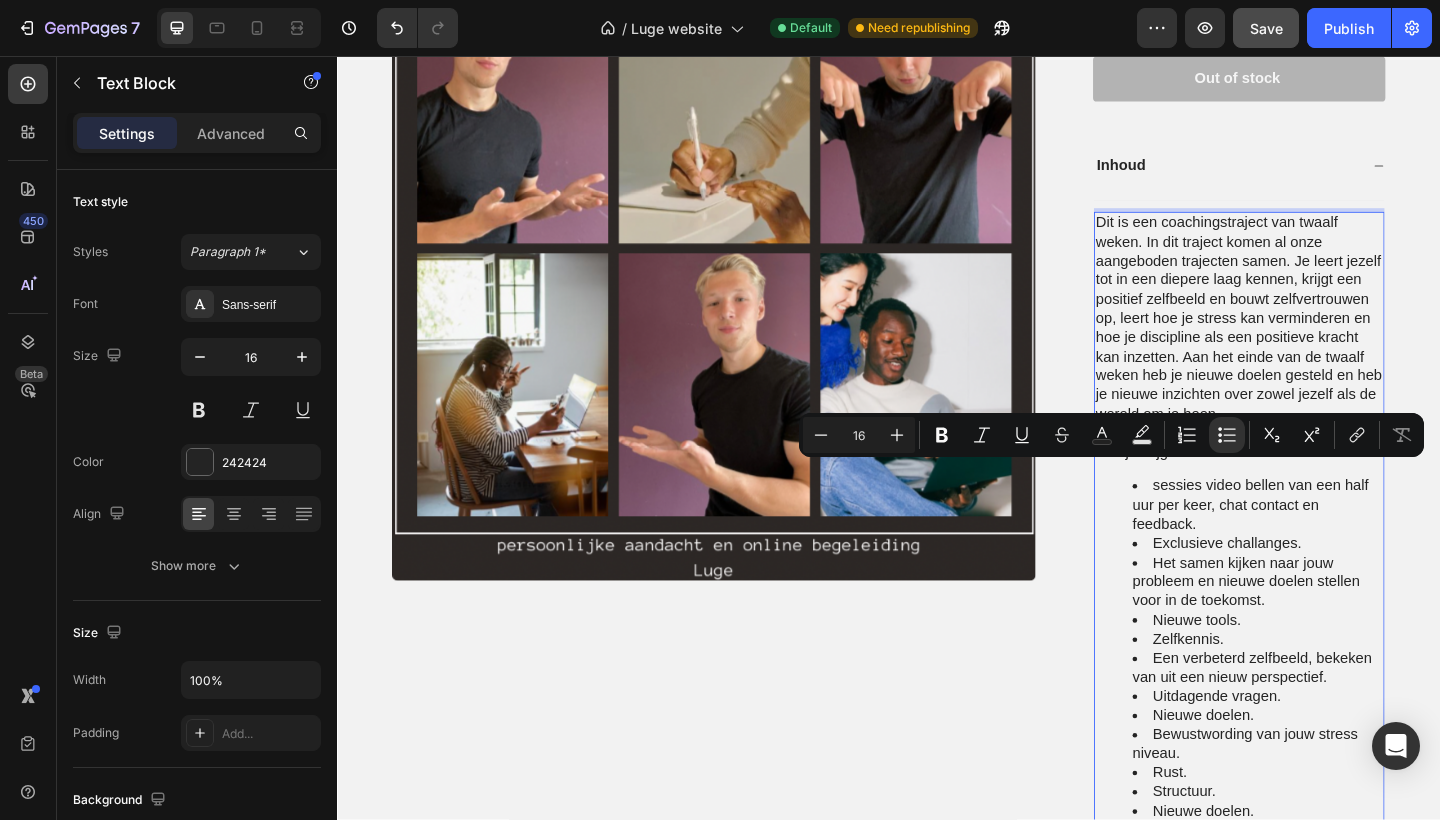 drag, startPoint x: 1280, startPoint y: 543, endPoint x: 1225, endPoint y: 501, distance: 69.2026 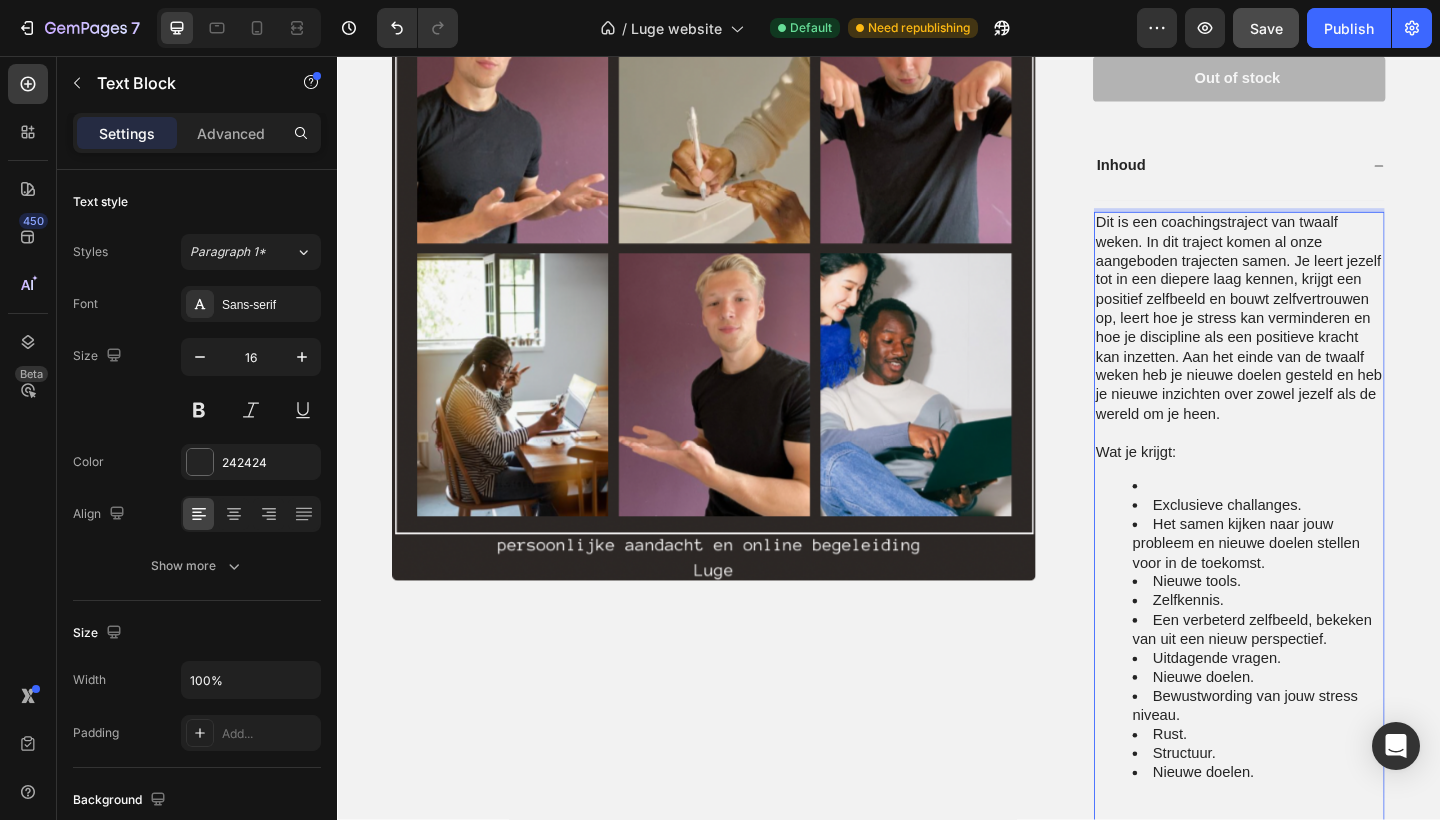 click at bounding box center (1338, 524) 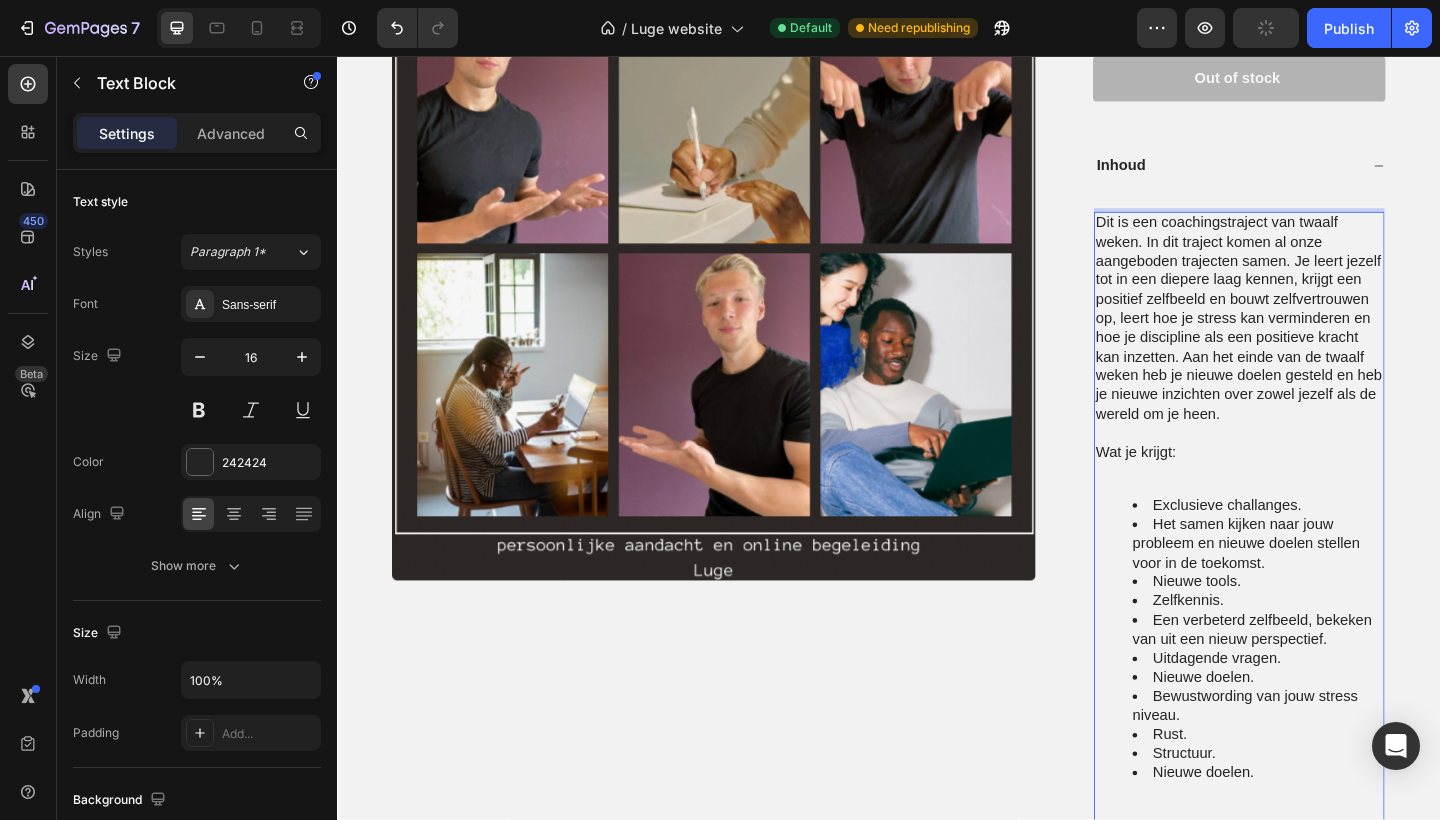 scroll, scrollTop: 2385, scrollLeft: 0, axis: vertical 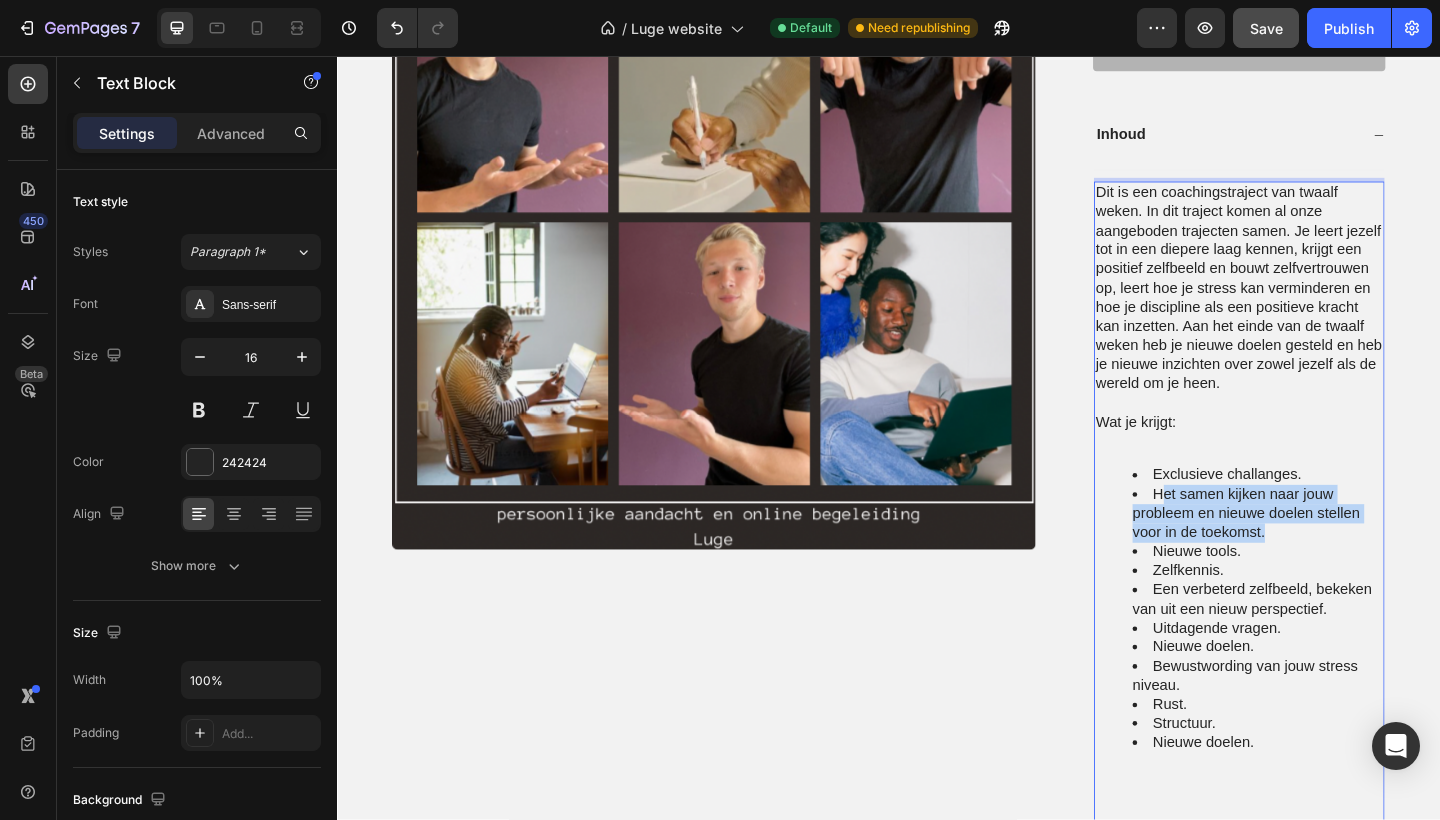 drag, startPoint x: 1348, startPoint y: 550, endPoint x: 1230, endPoint y: 511, distance: 124.277916 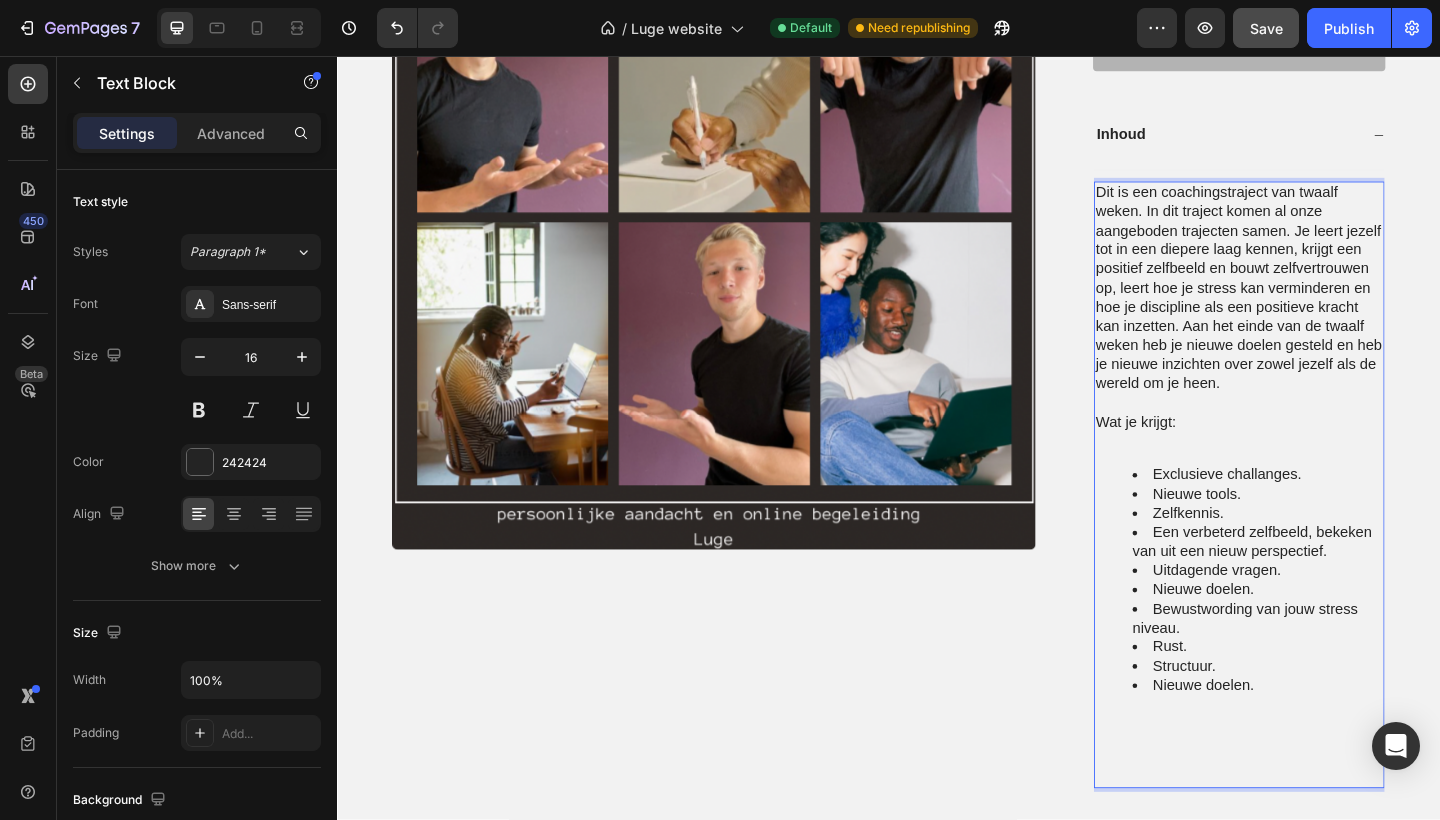 scroll, scrollTop: 2421, scrollLeft: 0, axis: vertical 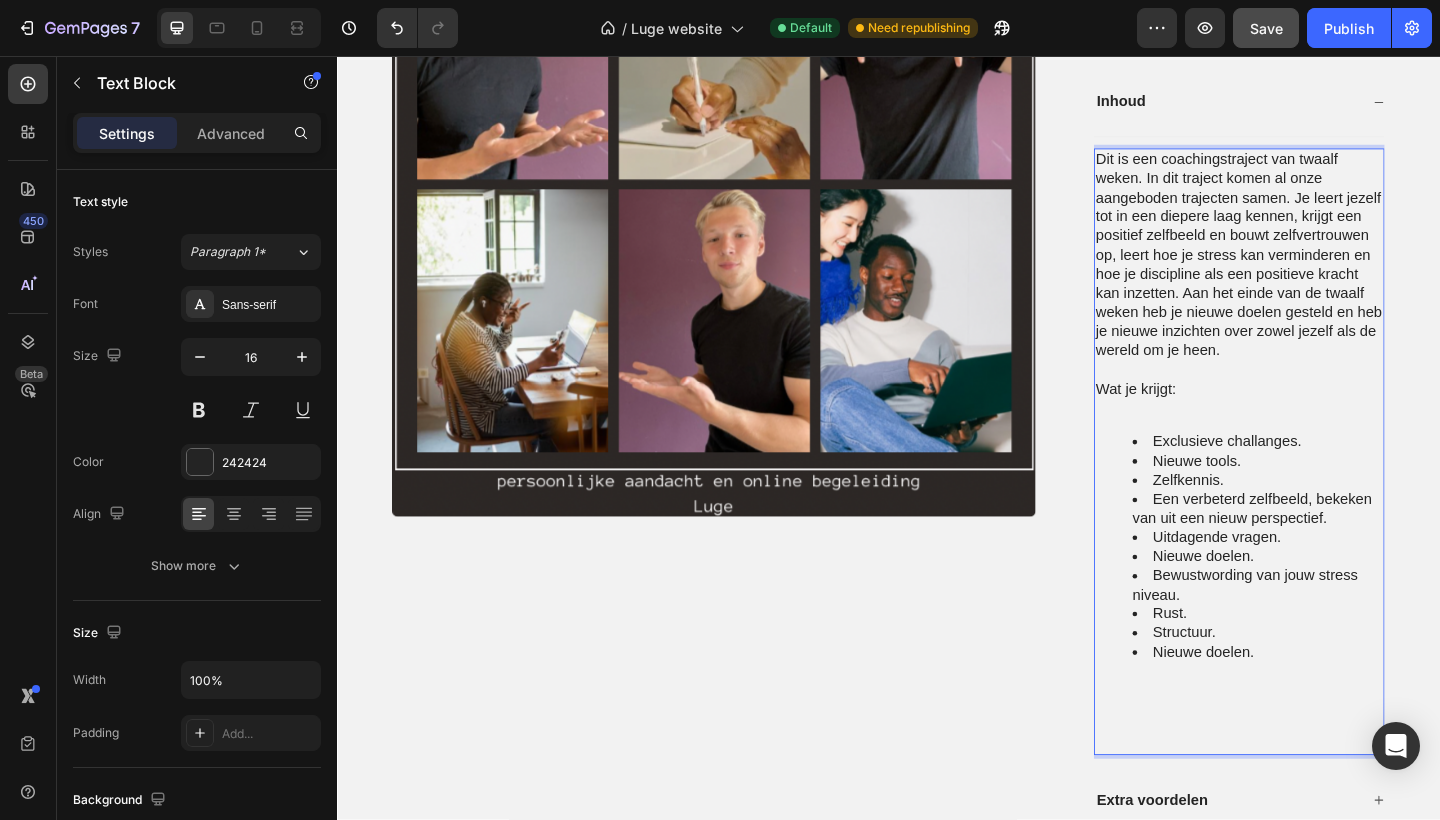 click on "Structuur." at bounding box center [1338, 684] 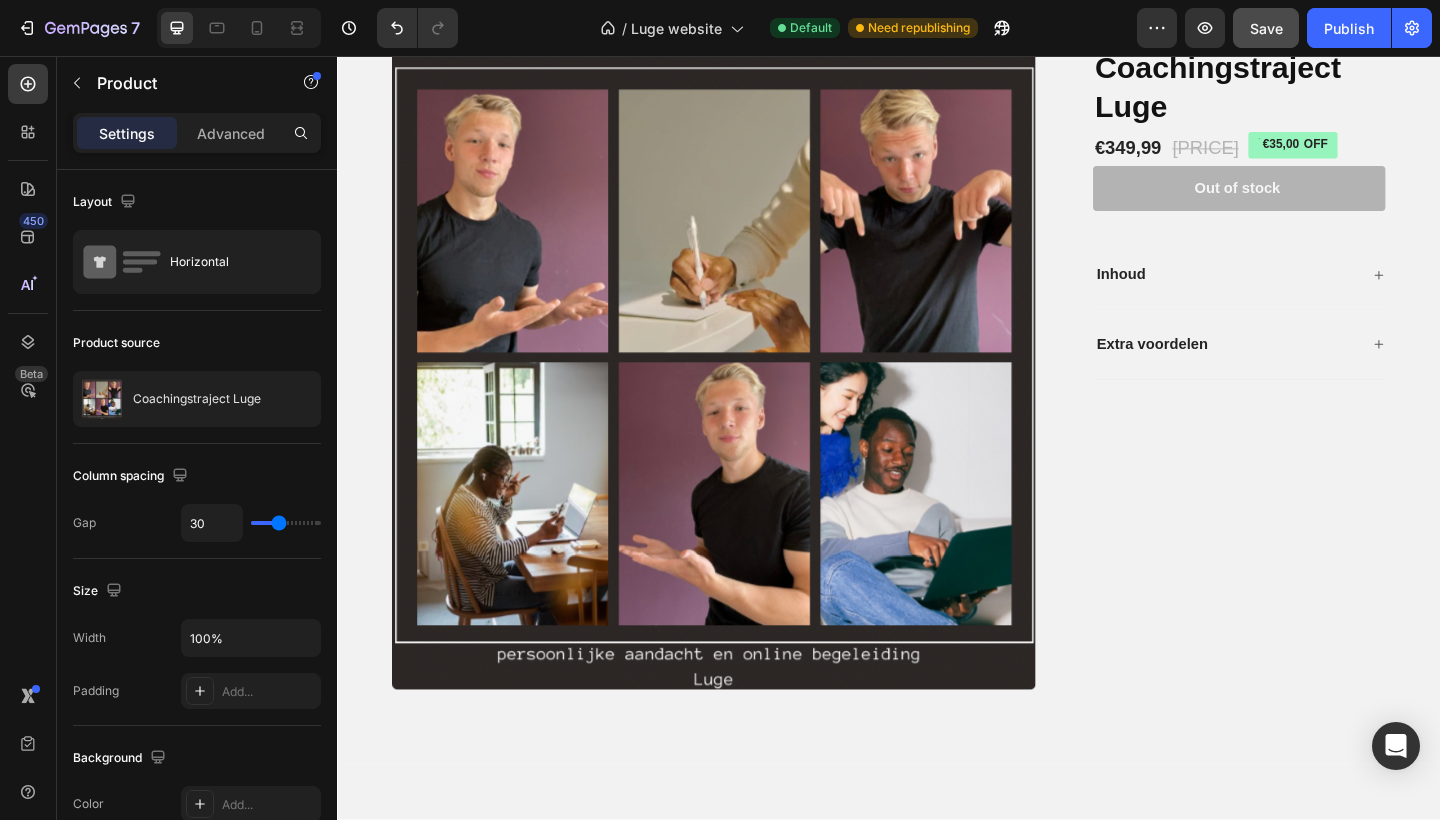 scroll, scrollTop: 2222, scrollLeft: 0, axis: vertical 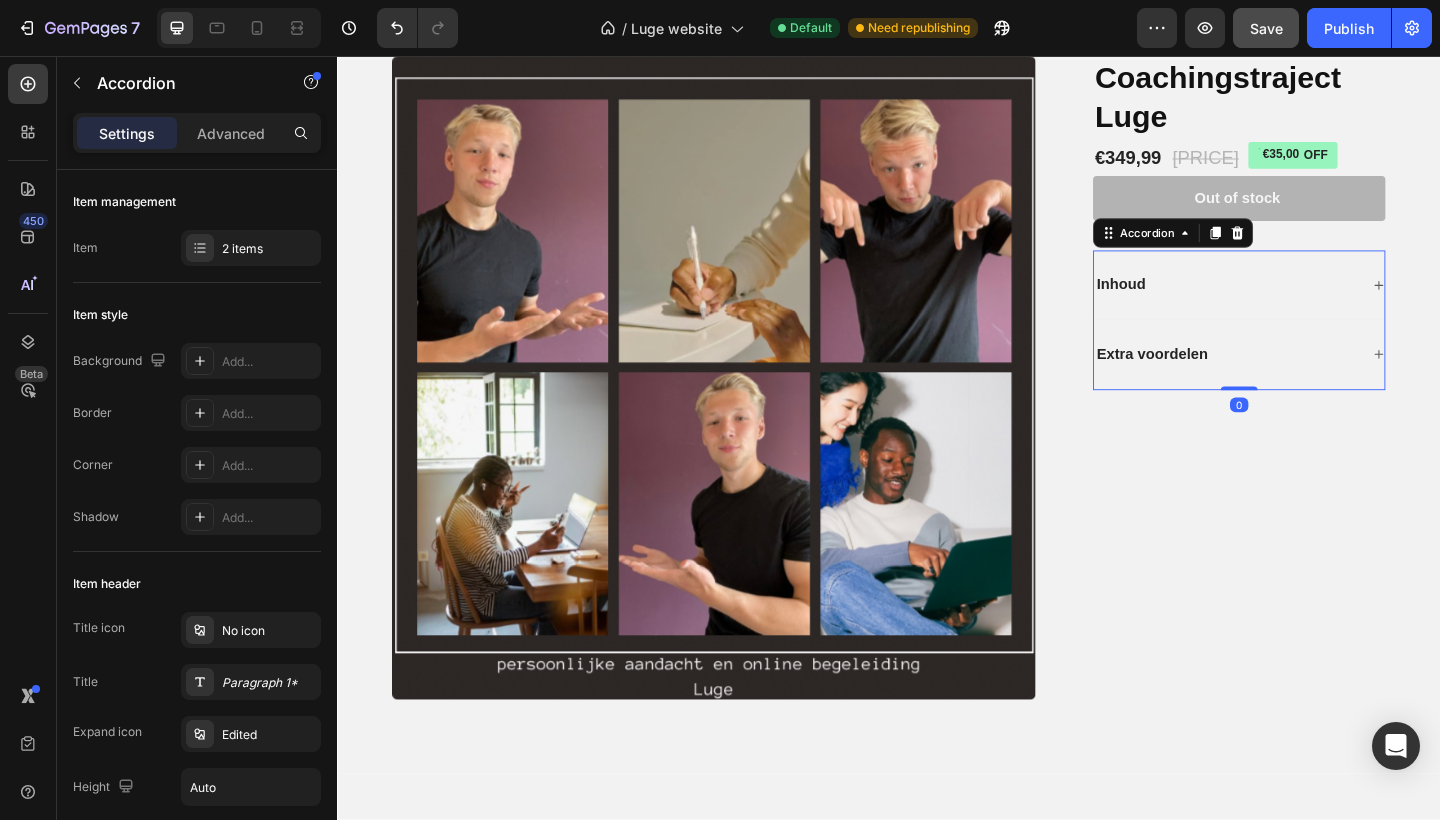 click on "Inhoud" at bounding box center [1304, 305] 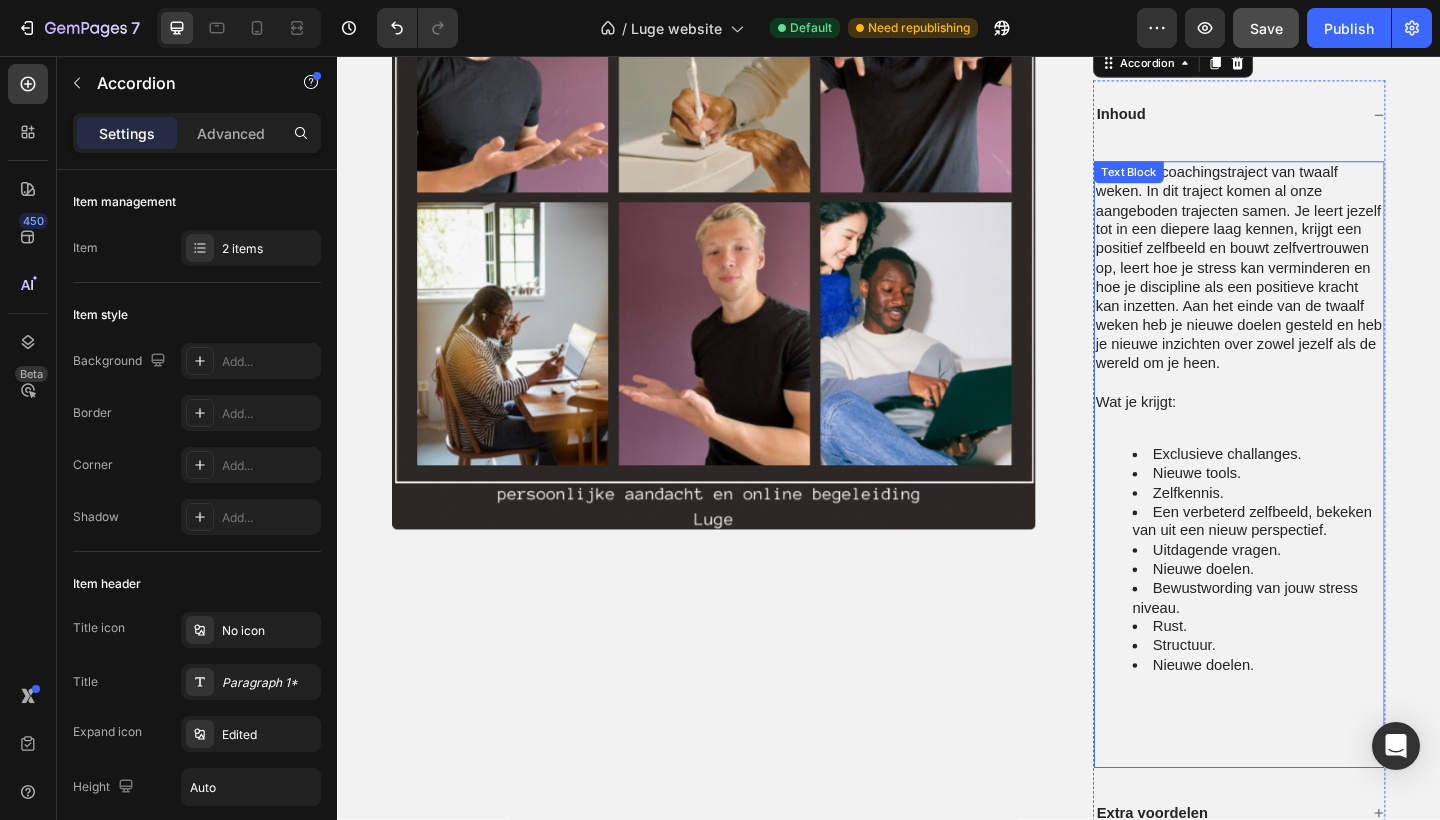scroll, scrollTop: 2199, scrollLeft: 0, axis: vertical 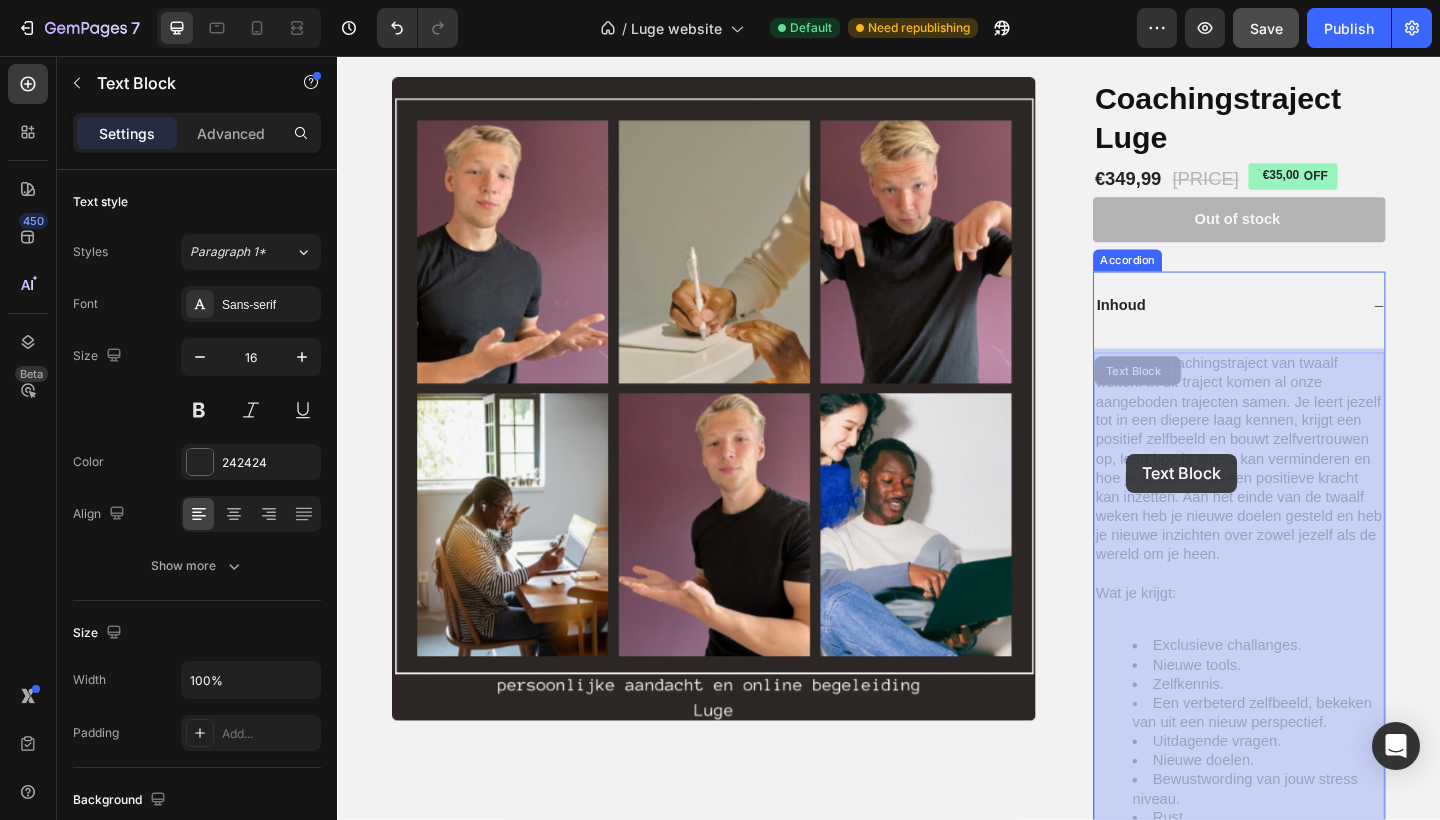 drag, startPoint x: 1301, startPoint y: 587, endPoint x: 1198, endPoint y: 498, distance: 136.12494 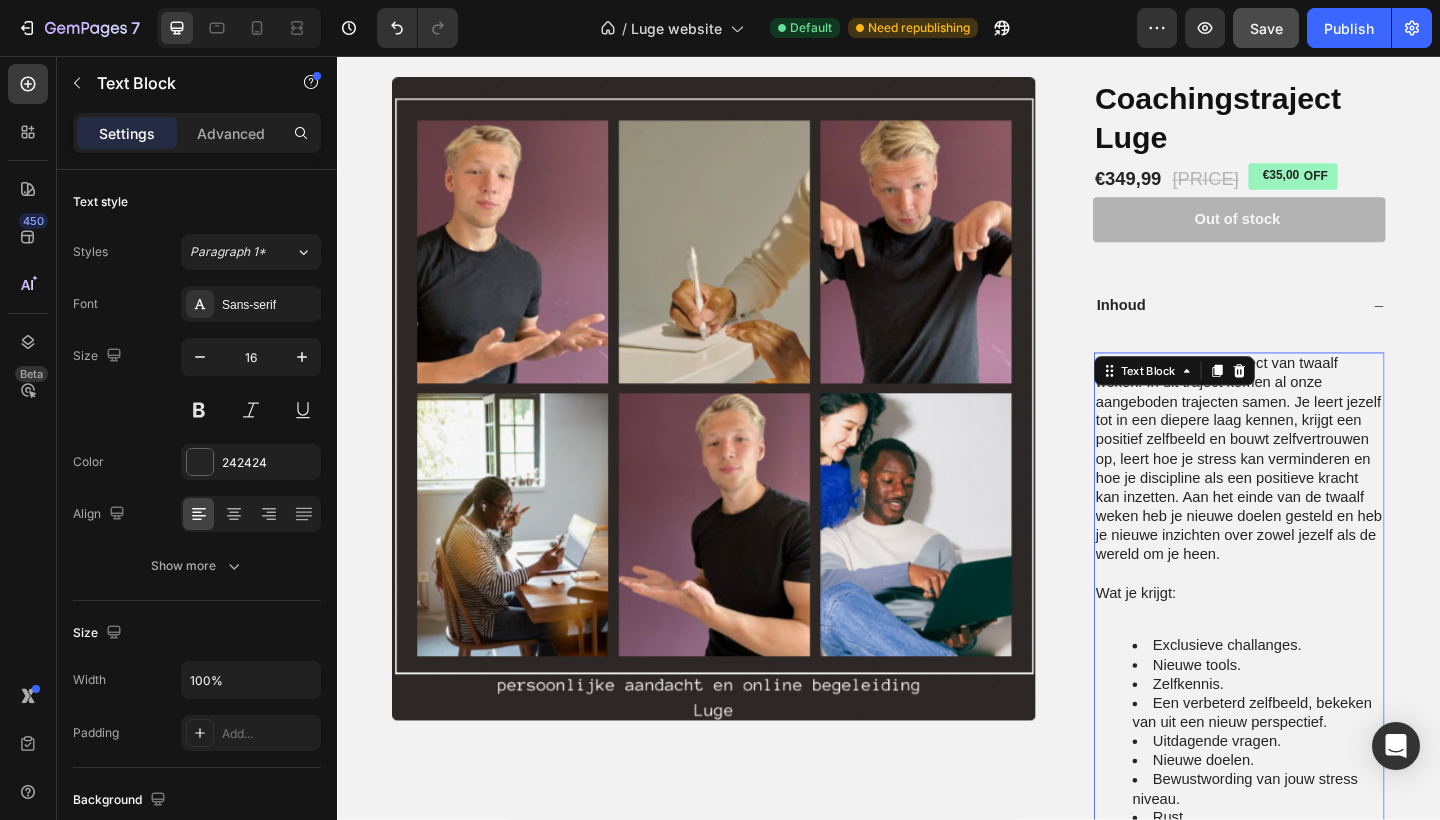 click on "Dit is een coachingstraject van twaalf weken. In dit traject komen al onze aangeboden trajecten samen. Je leert jezelf tot in een diepere laag kennen, krijgt een positief zelfbeeld en bouwt zelfvertrouwen op, leert hoe je stress kan verminderen en hoe je discipline als een positieve kracht kan inzetten. Aan het einde van de twaalf weken heb je nieuwe doelen gesteld en heb je nieuwe inzichten over zowel jezelf als de wereld om je heen." at bounding box center [1318, 495] 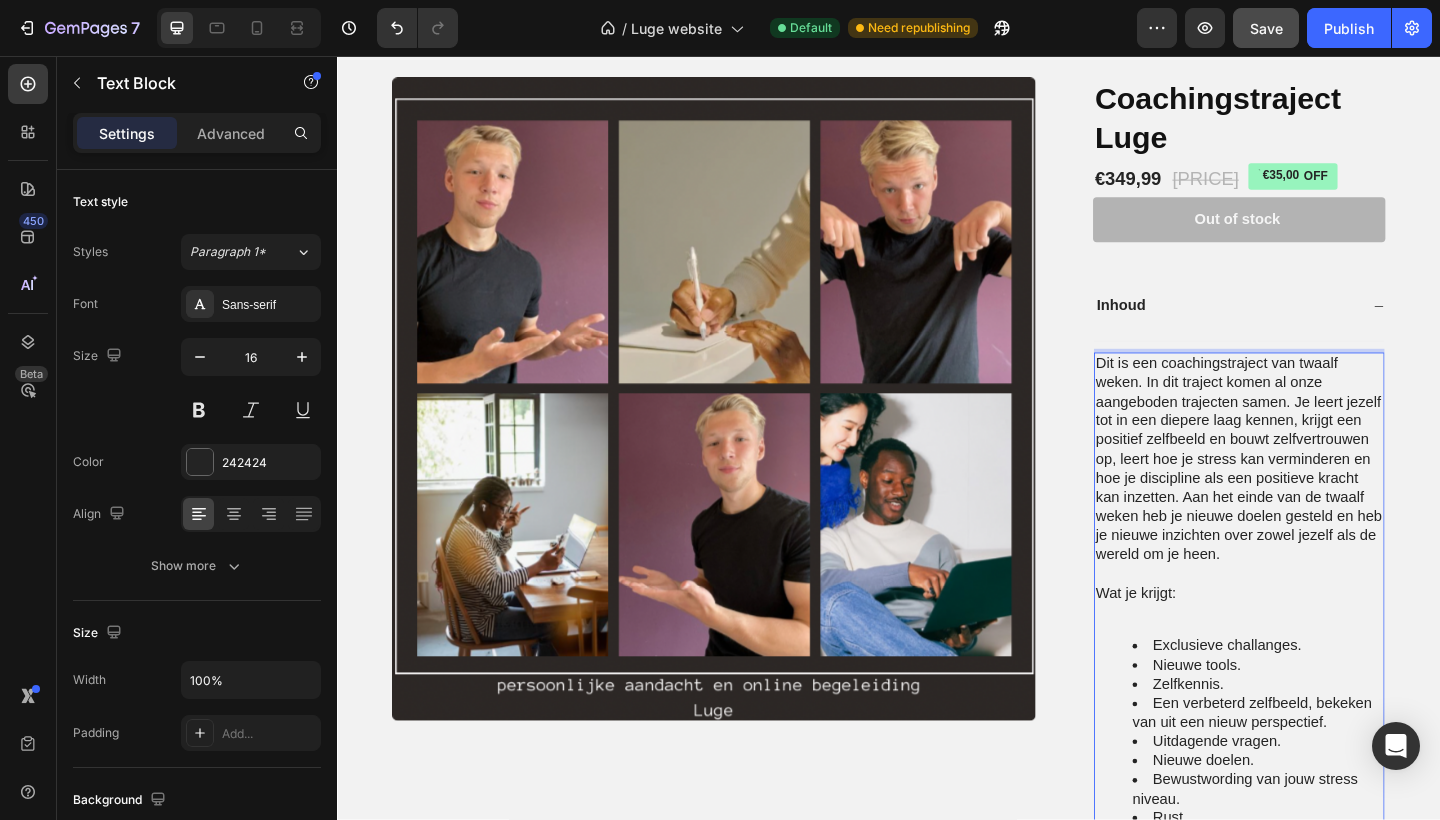 click on "Dit is een coachingstraject van twaalf weken. In dit traject komen al onze aangeboden trajecten samen. Je leert jezelf tot in een diepere laag kennen, krijgt een positief zelfbeeld en bouwt zelfvertrouwen op, leert hoe je stress kan verminderen en hoe je discipline als een positieve kracht kan inzetten. Aan het einde van de twaalf weken heb je nieuwe doelen gesteld en heb je nieuwe inzichten over zowel jezelf als de wereld om je heen." at bounding box center [1318, 495] 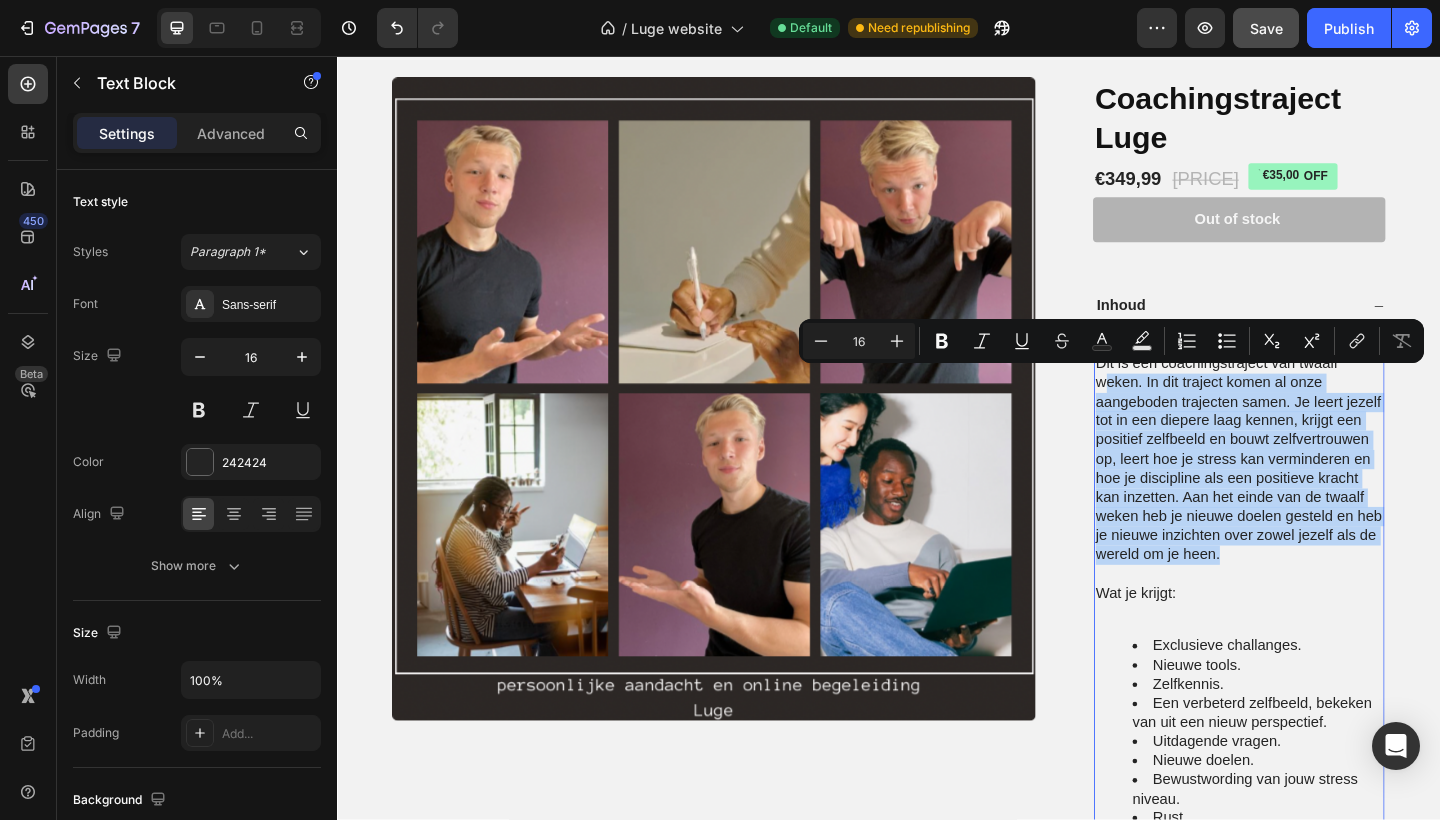 drag, startPoint x: 1299, startPoint y: 581, endPoint x: 1169, endPoint y: 398, distance: 224.47495 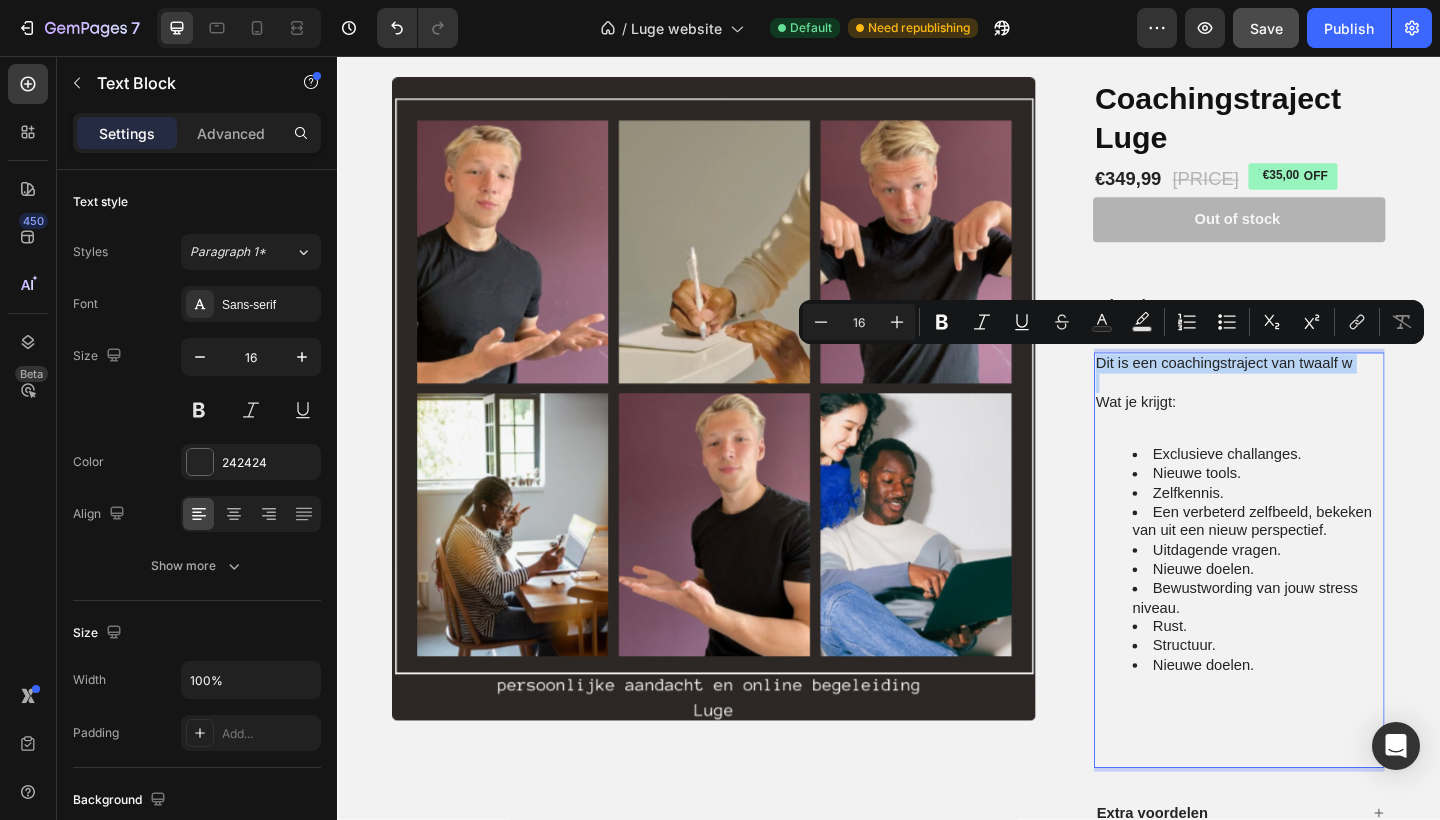 drag, startPoint x: 1180, startPoint y: 400, endPoint x: 1162, endPoint y: 376, distance: 30 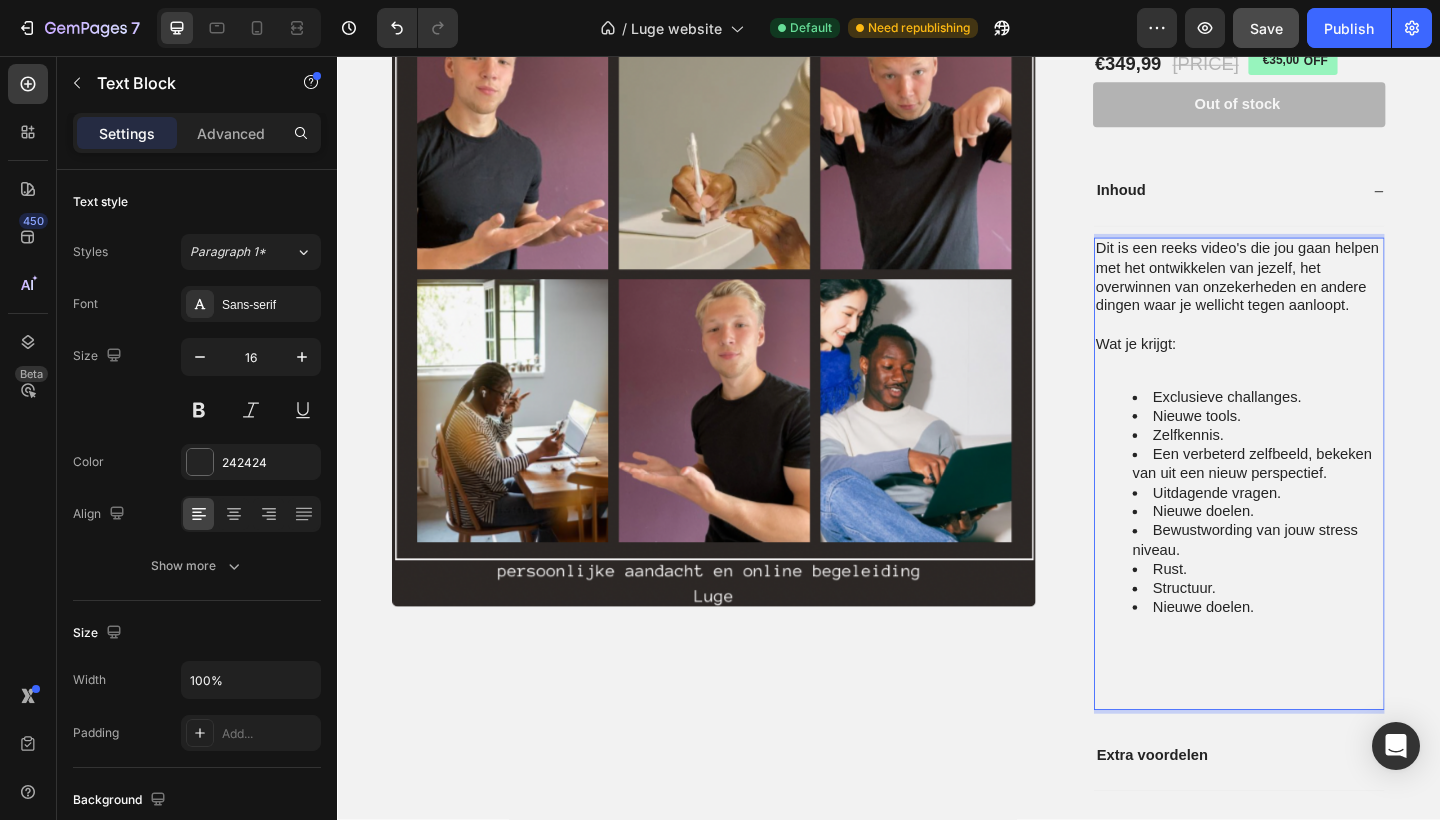 scroll, scrollTop: 2320, scrollLeft: 0, axis: vertical 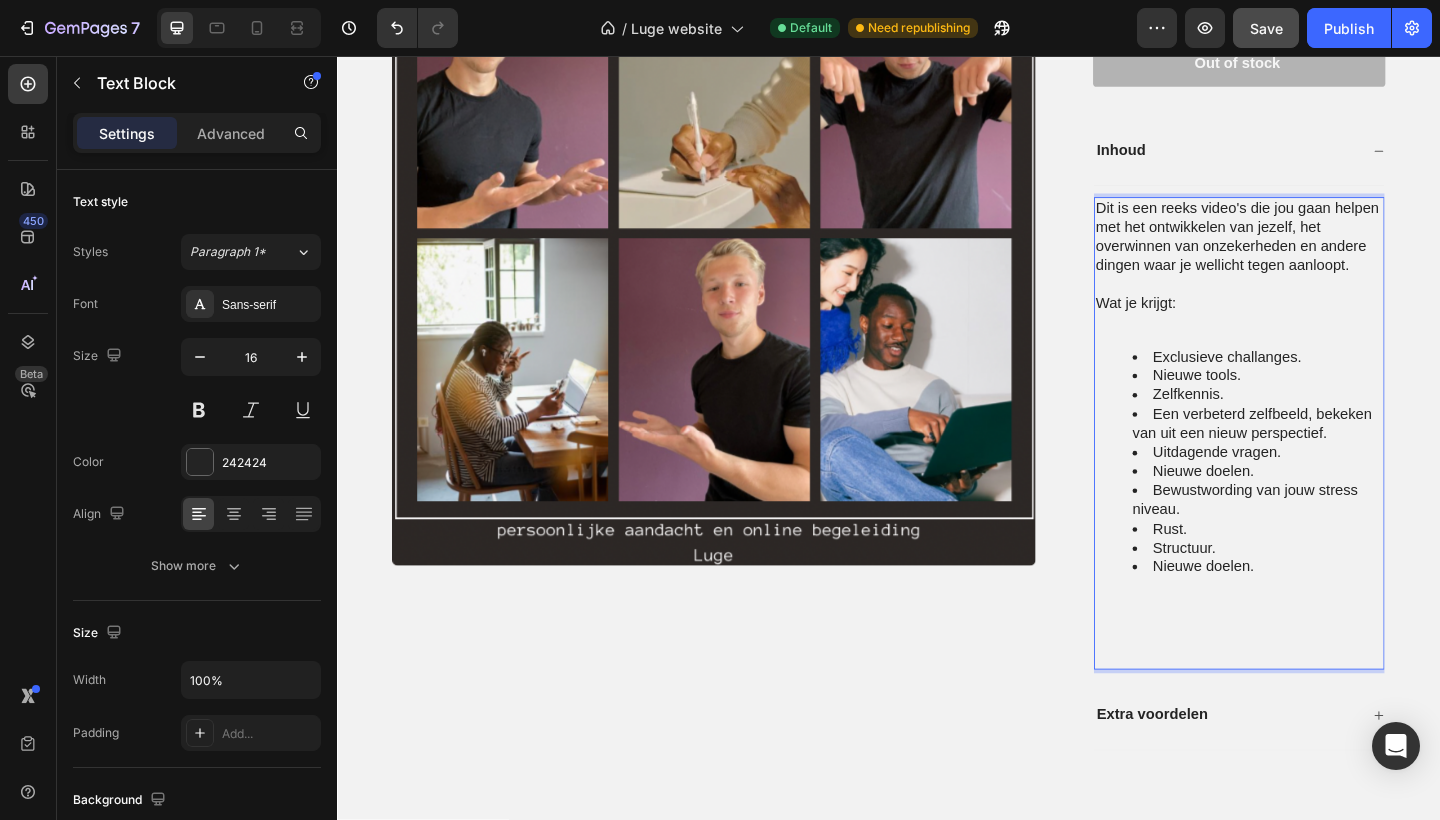 click on "Dit is een reeks video's die jou gaan helpen met het ontwikkelen van jezelf, het overwinnen van onzekerheden en andere dingen waar je wellicht tegen aanloopt." at bounding box center [1318, 253] 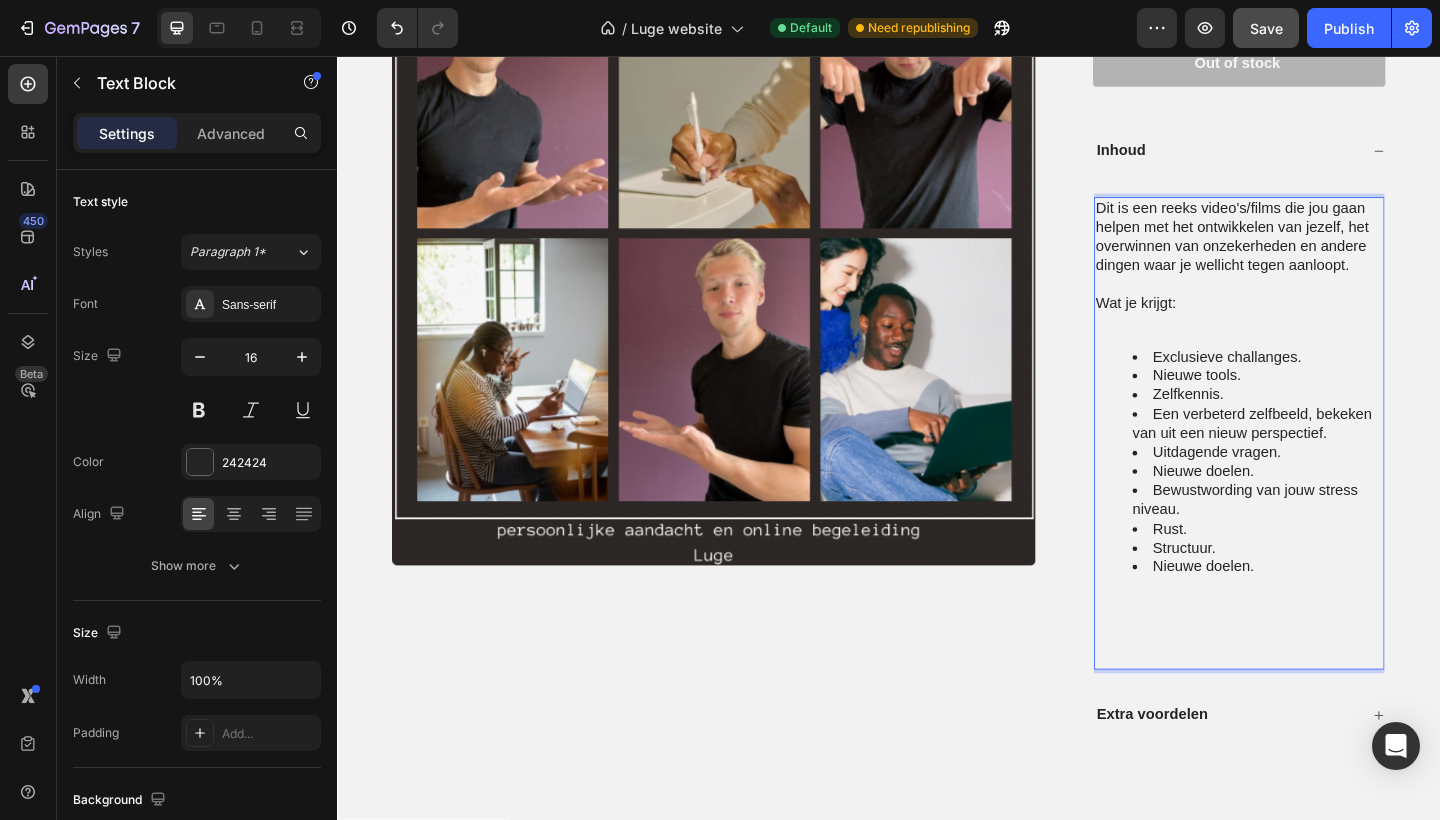 scroll, scrollTop: 2352, scrollLeft: 0, axis: vertical 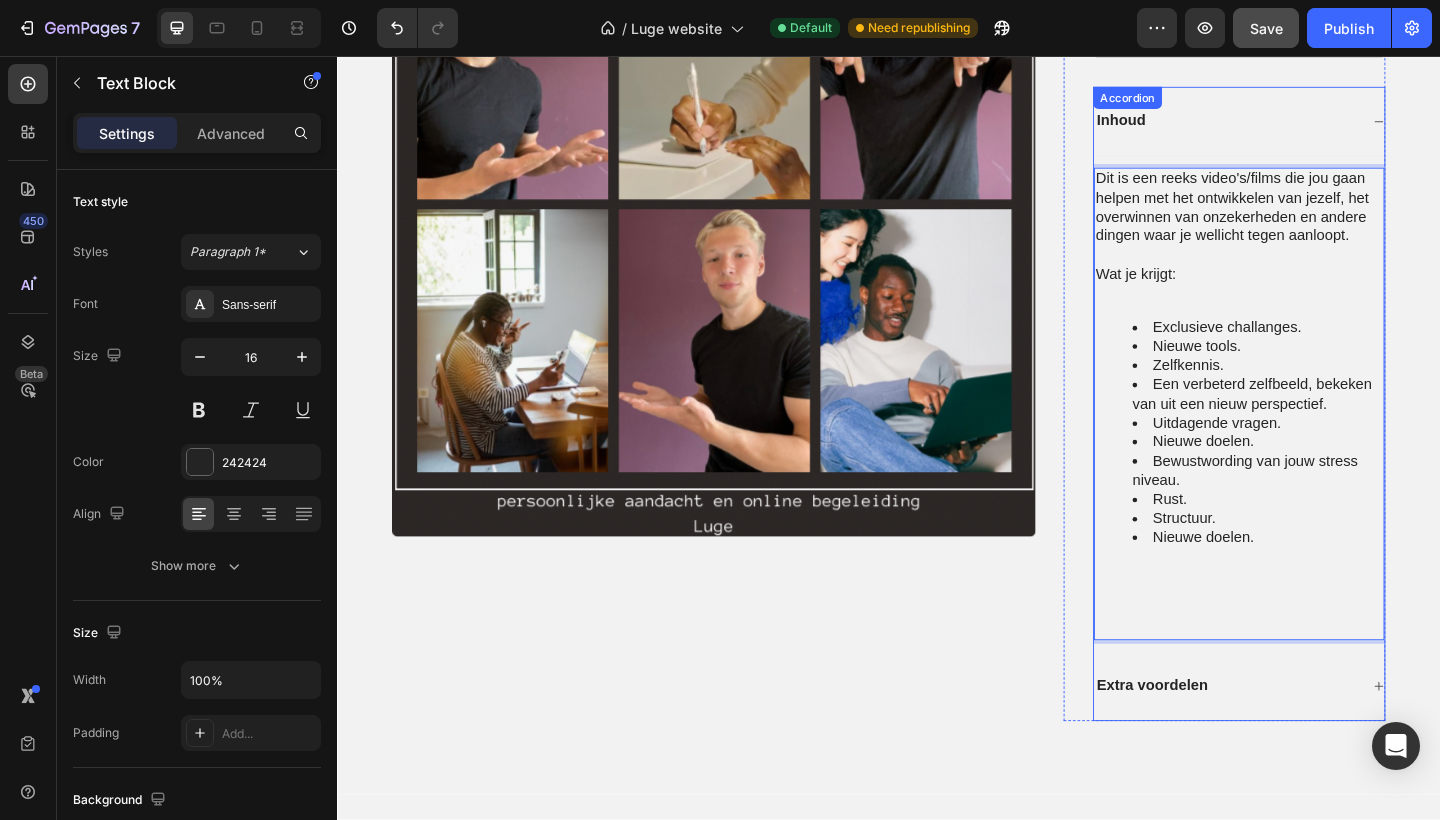 click on "Extra voordelen" at bounding box center (1223, 741) 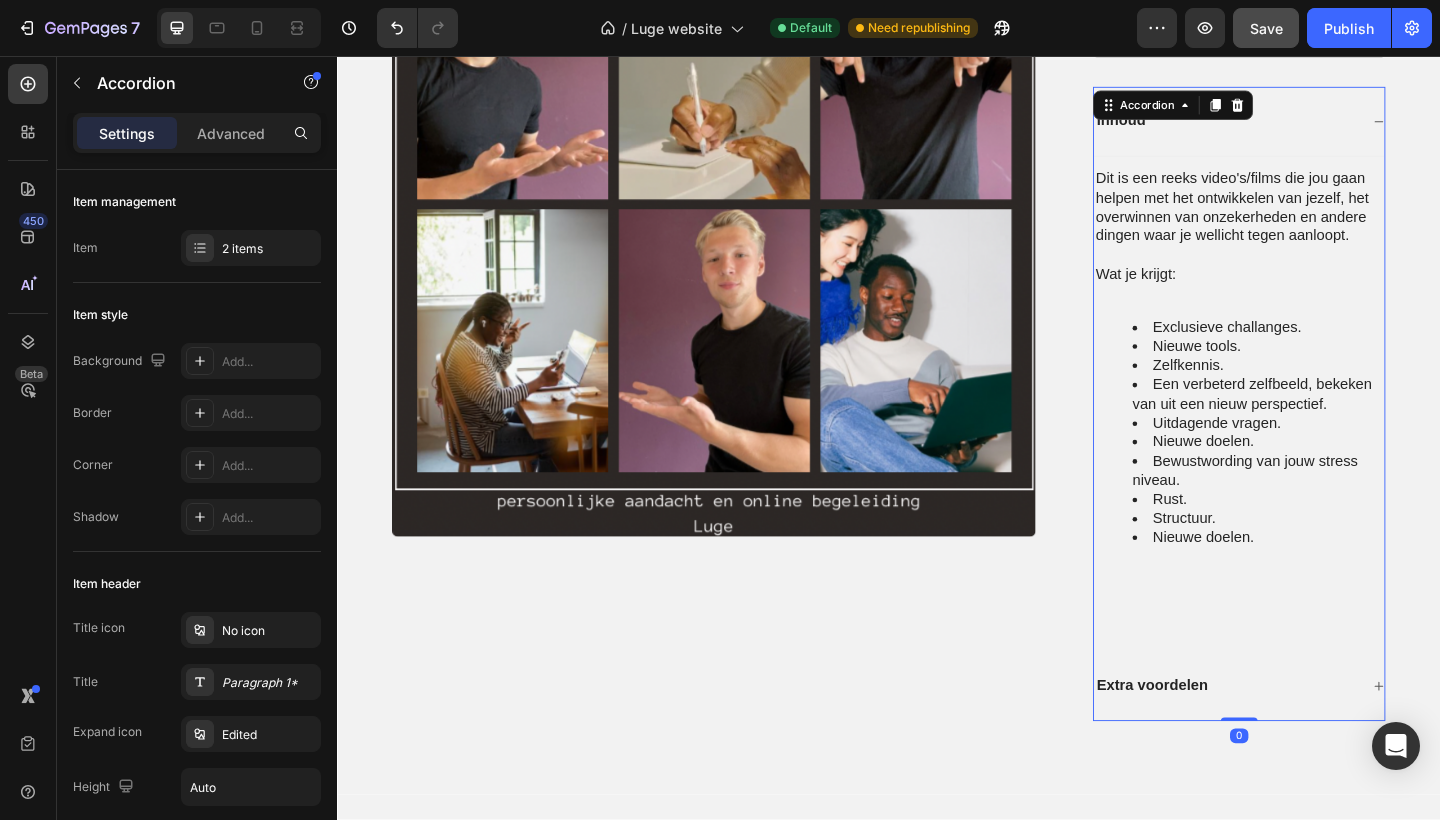 scroll, scrollTop: 2540, scrollLeft: 0, axis: vertical 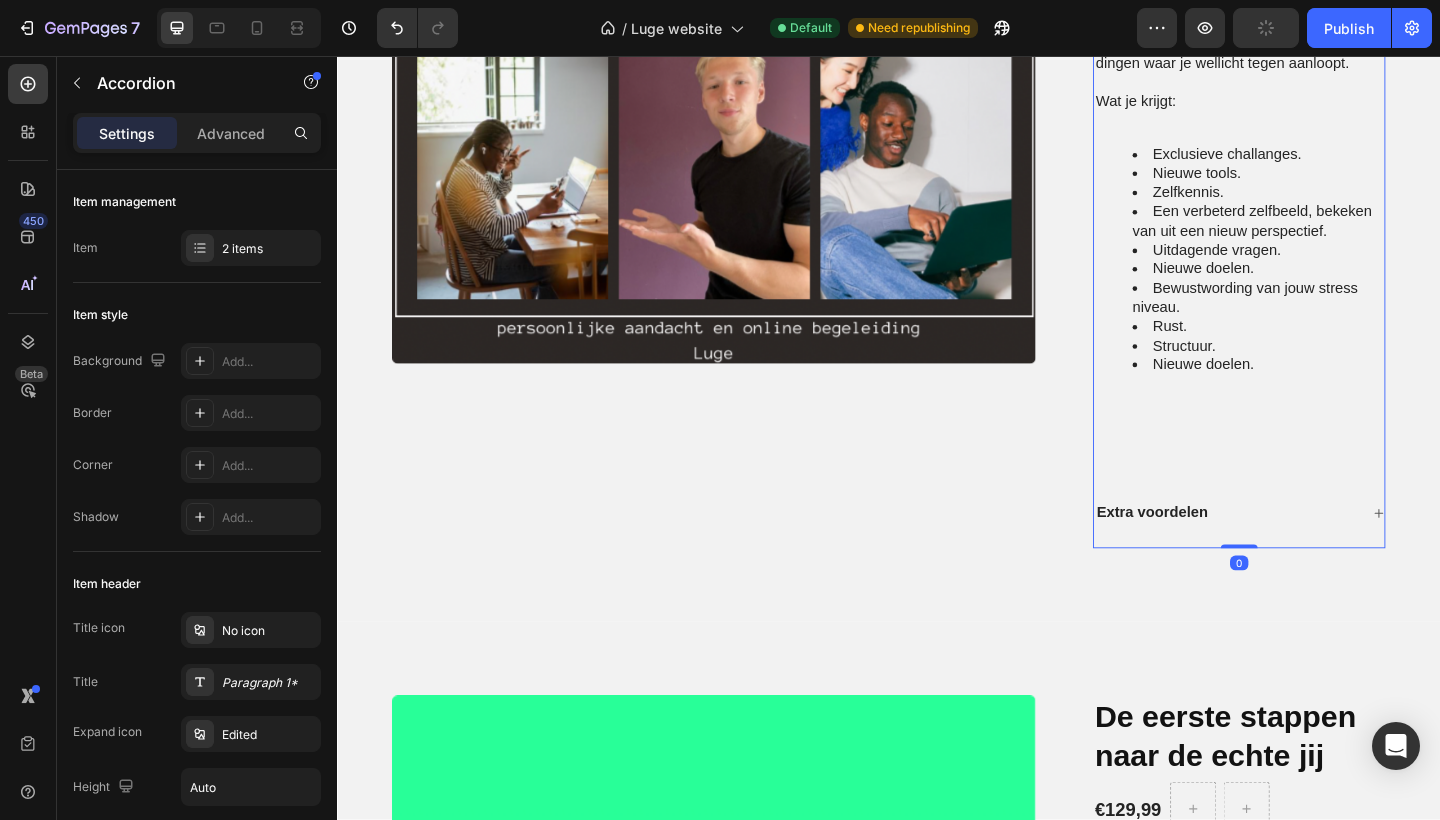 click on "Extra voordelen" at bounding box center (1304, 553) 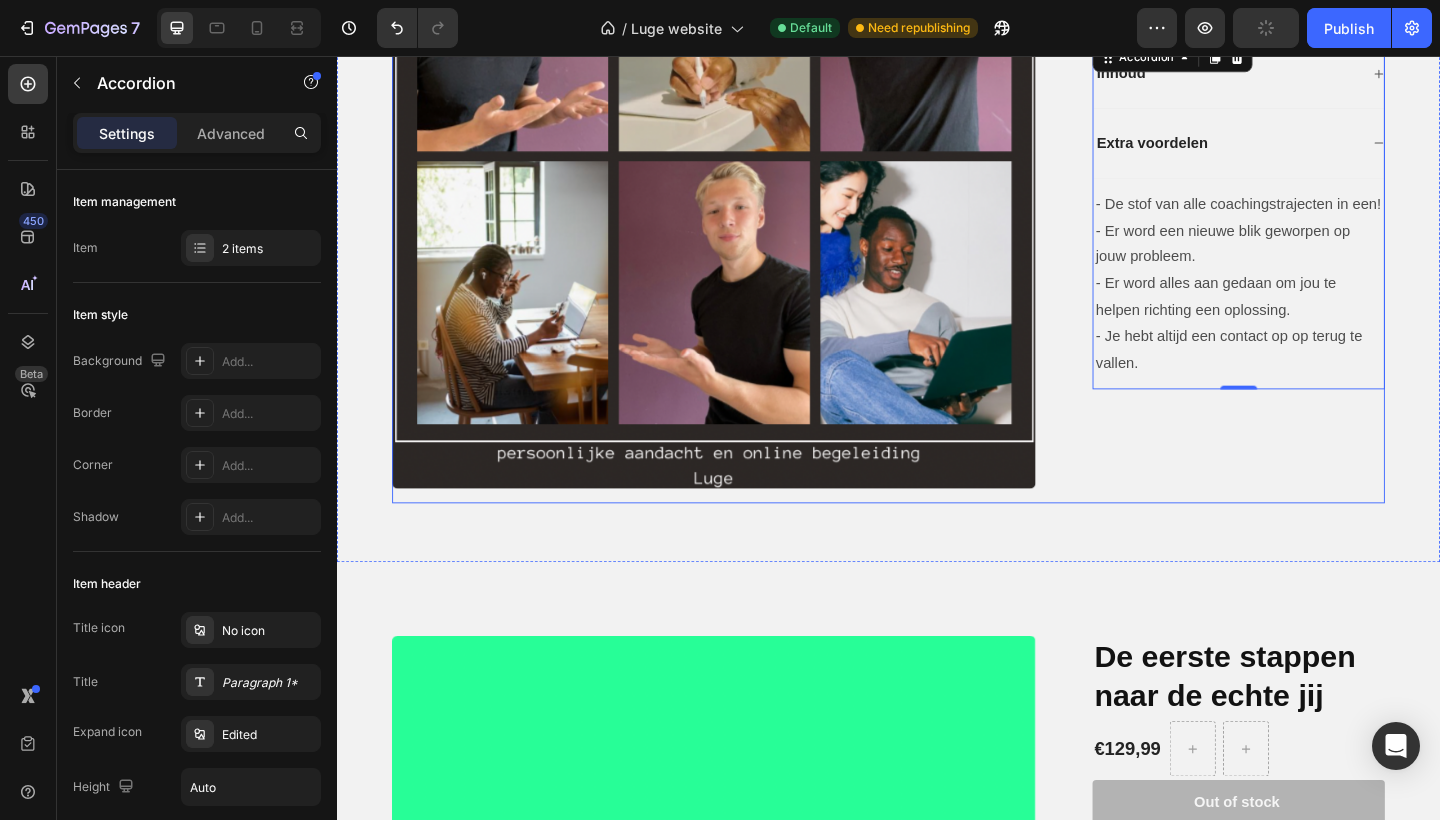 scroll, scrollTop: 2378, scrollLeft: 0, axis: vertical 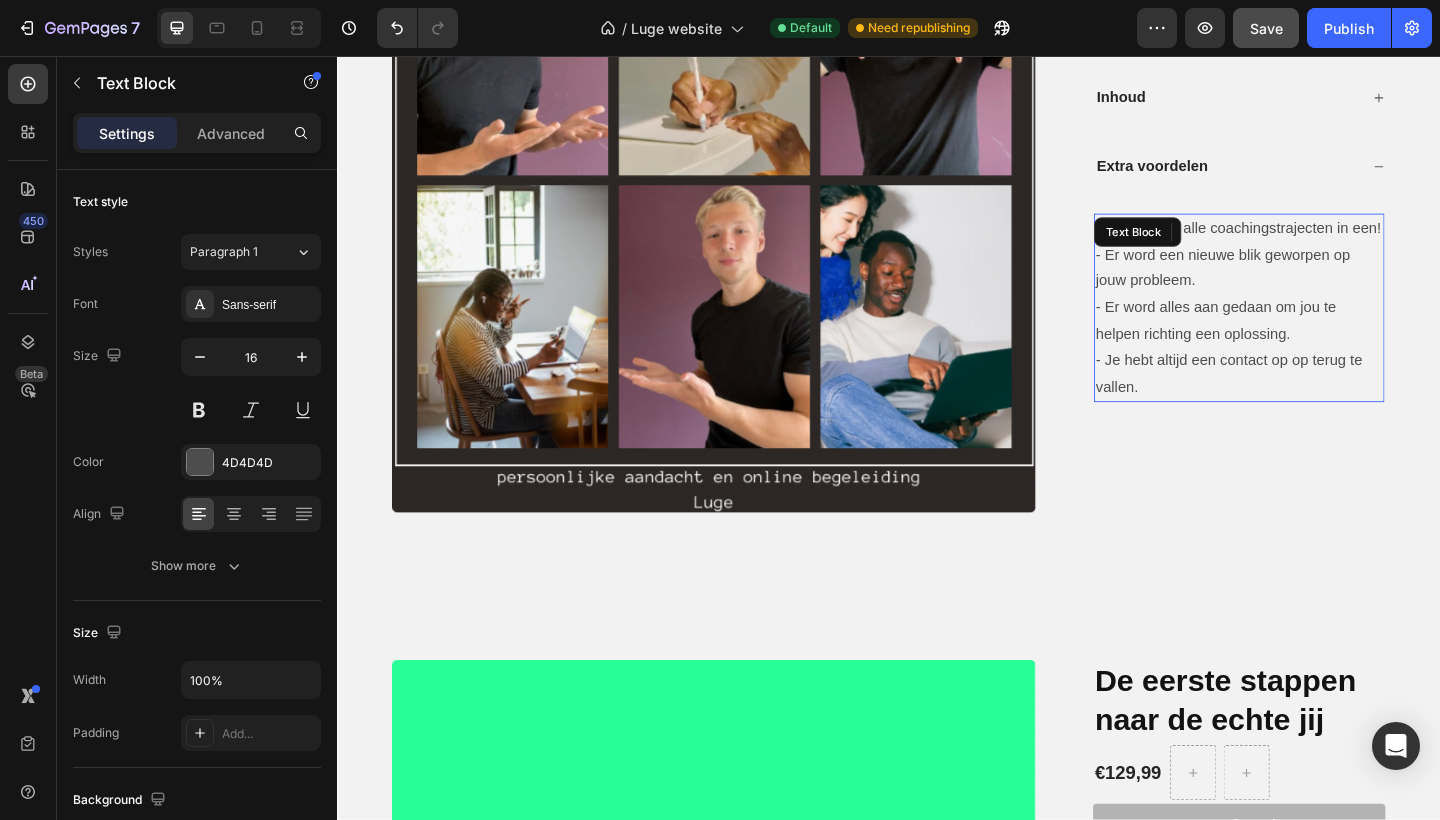 click on "- De stof van alle coachingstrajecten in een!" at bounding box center (1318, 244) 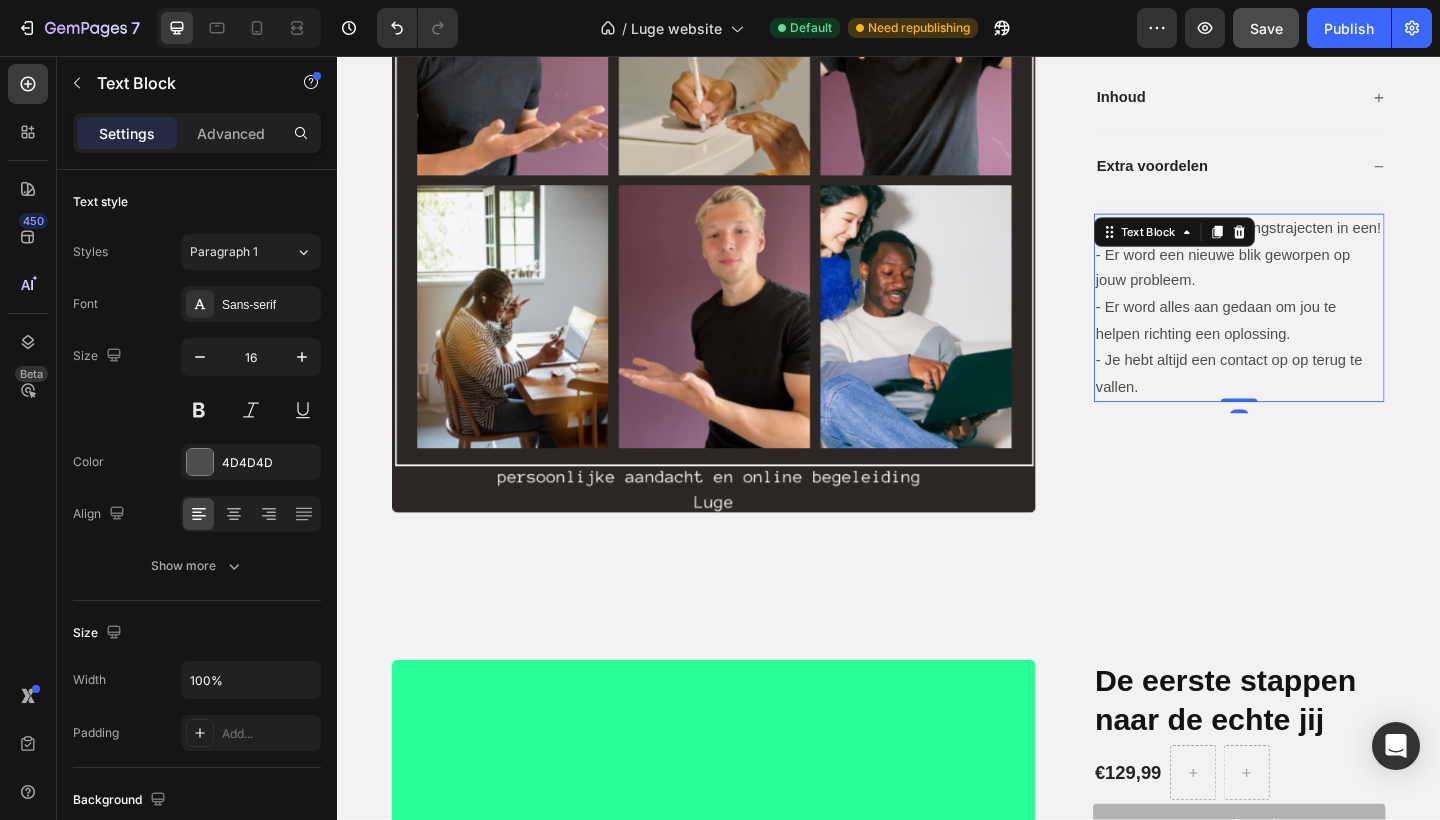 click on "- De stof van alle coachingstrajecten in een!" at bounding box center [1318, 244] 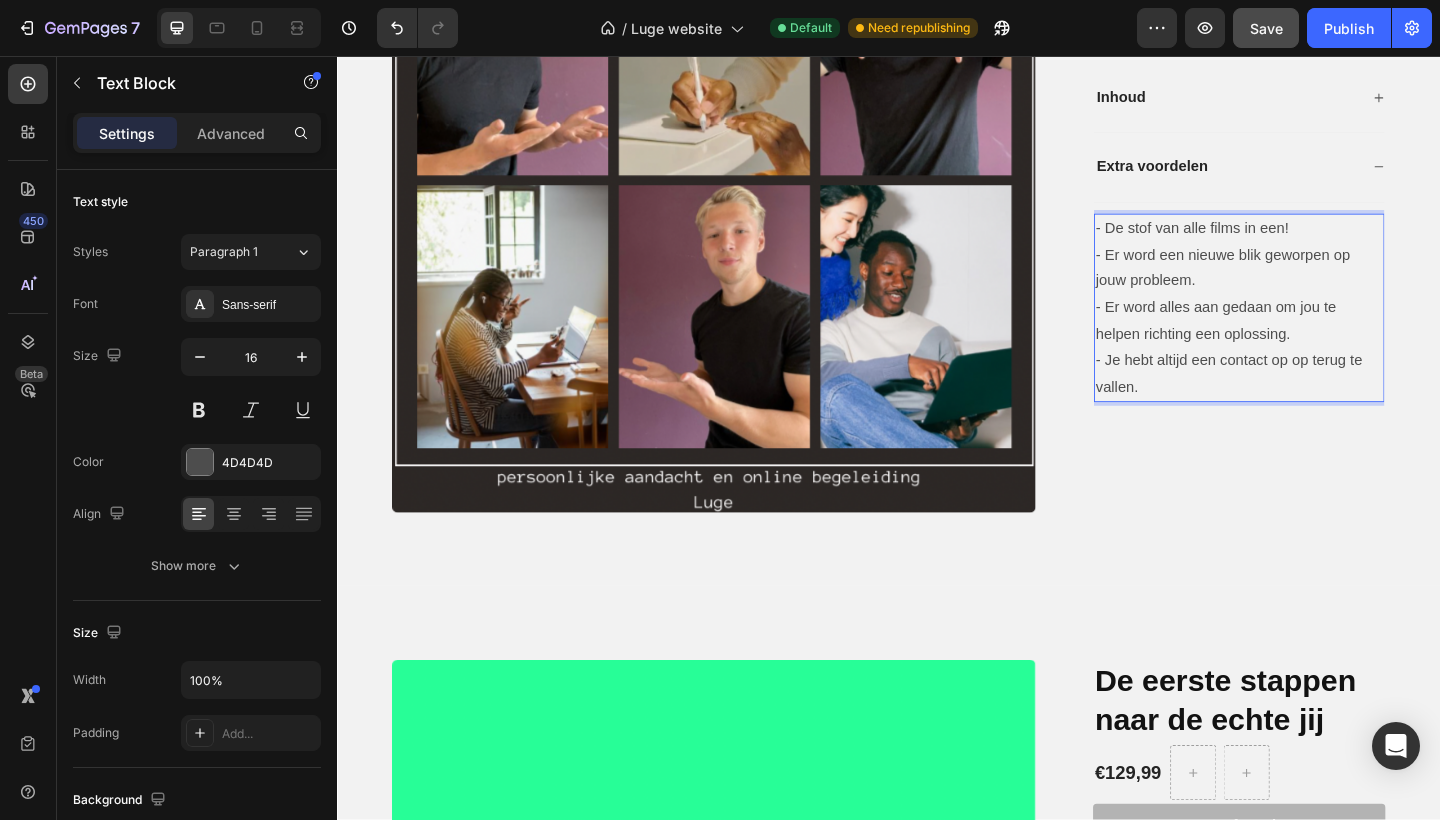 click on "- Er word een nieuwe blik geworpen op jouw probleem." at bounding box center [1318, 288] 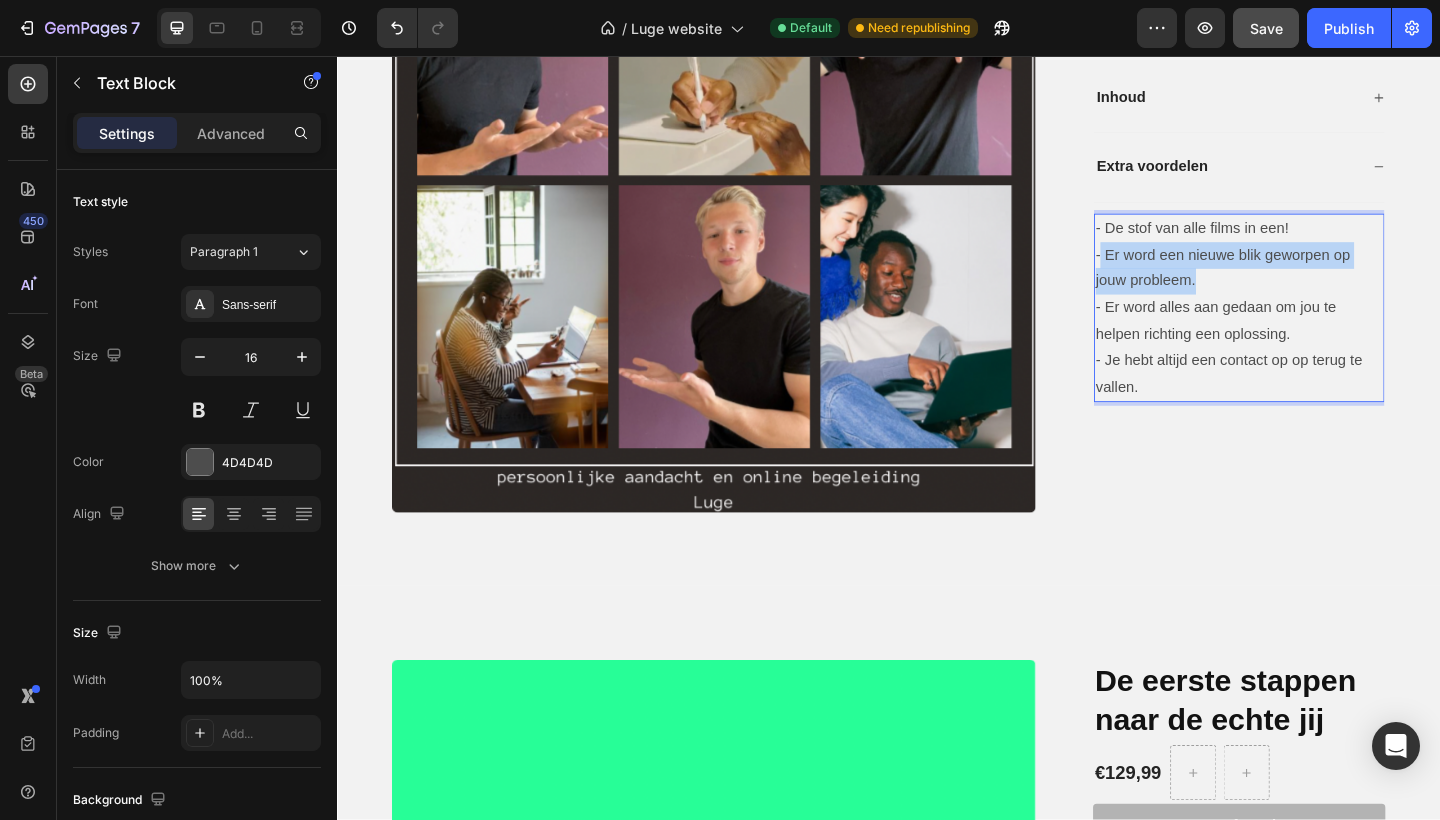 drag, startPoint x: 1274, startPoint y: 294, endPoint x: 1168, endPoint y: 264, distance: 110.16351 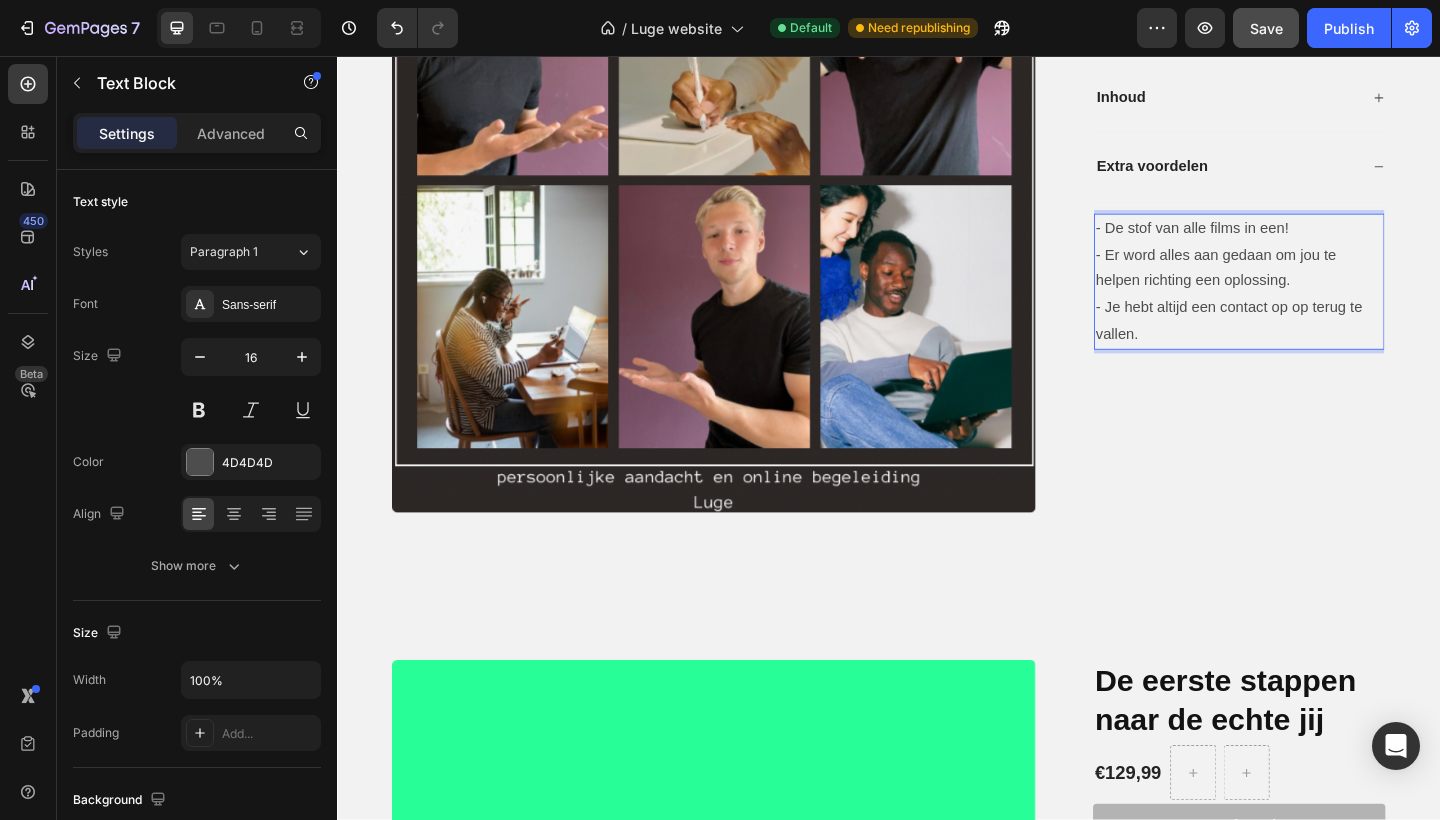 click on "- Er word alles aan gedaan om jou te helpen richting een oplossing." at bounding box center [1318, 288] 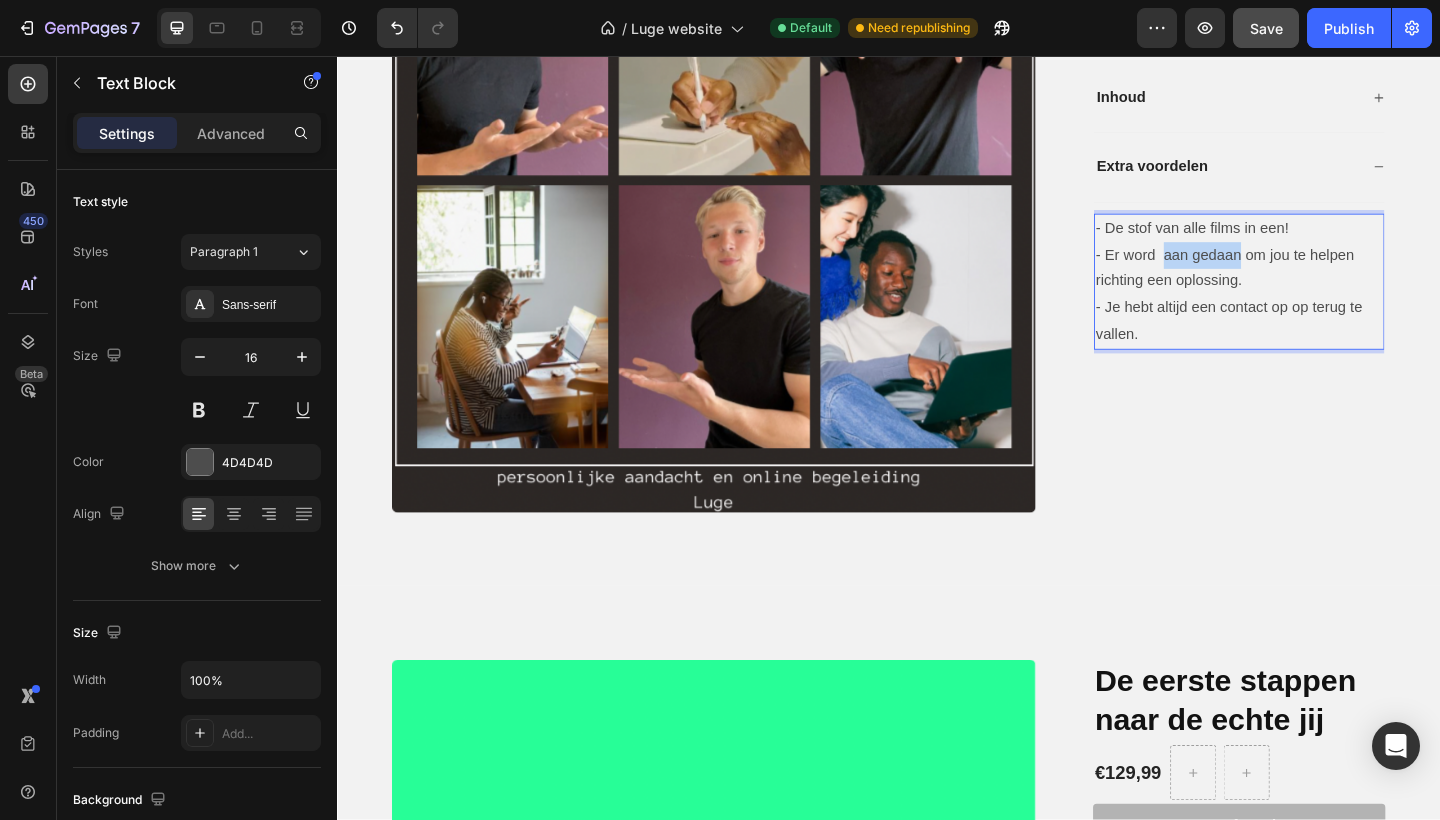 drag, startPoint x: 1322, startPoint y: 259, endPoint x: 1238, endPoint y: 257, distance: 84.0238 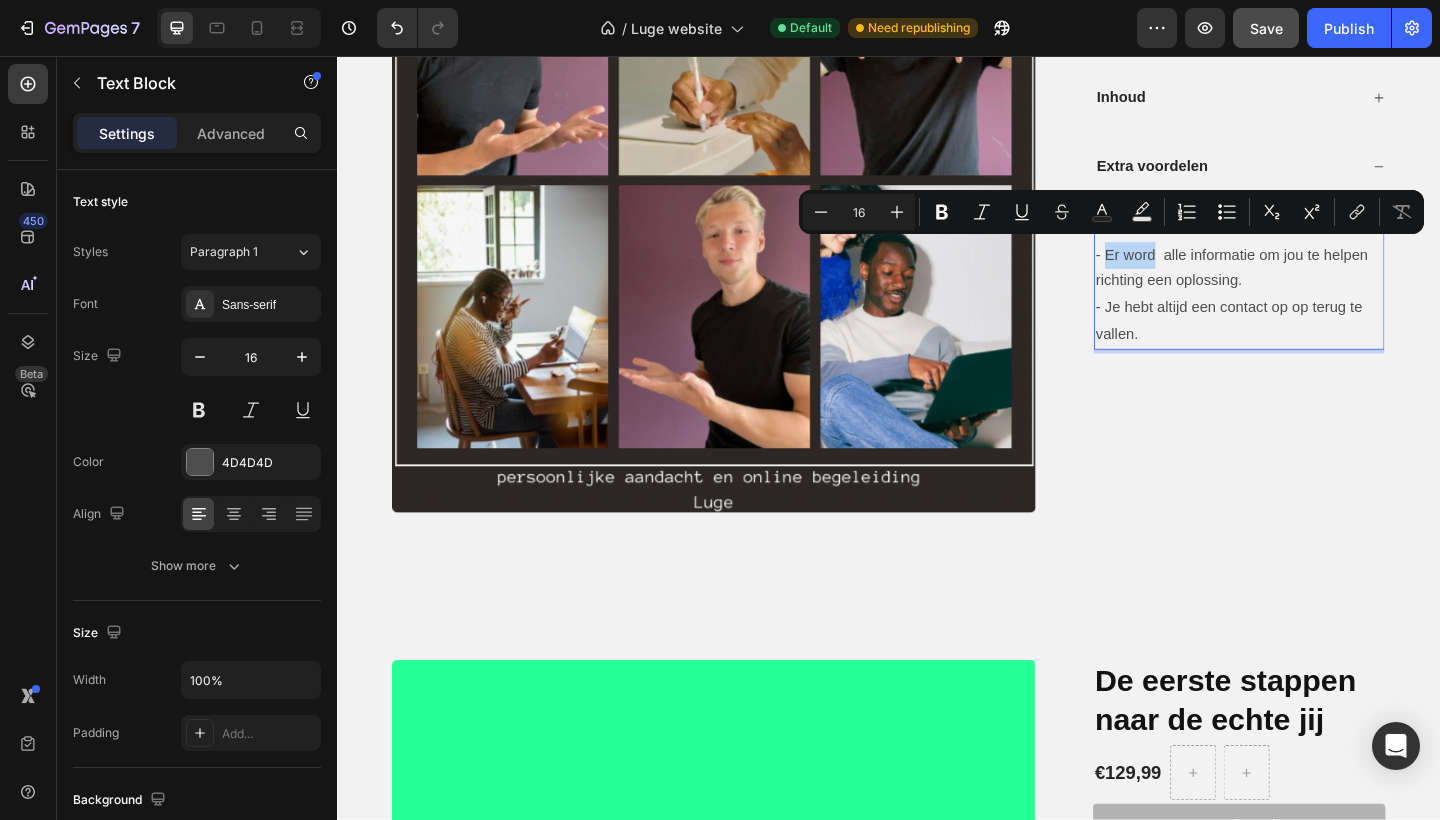 drag, startPoint x: 1224, startPoint y: 261, endPoint x: 1171, endPoint y: 262, distance: 53.009434 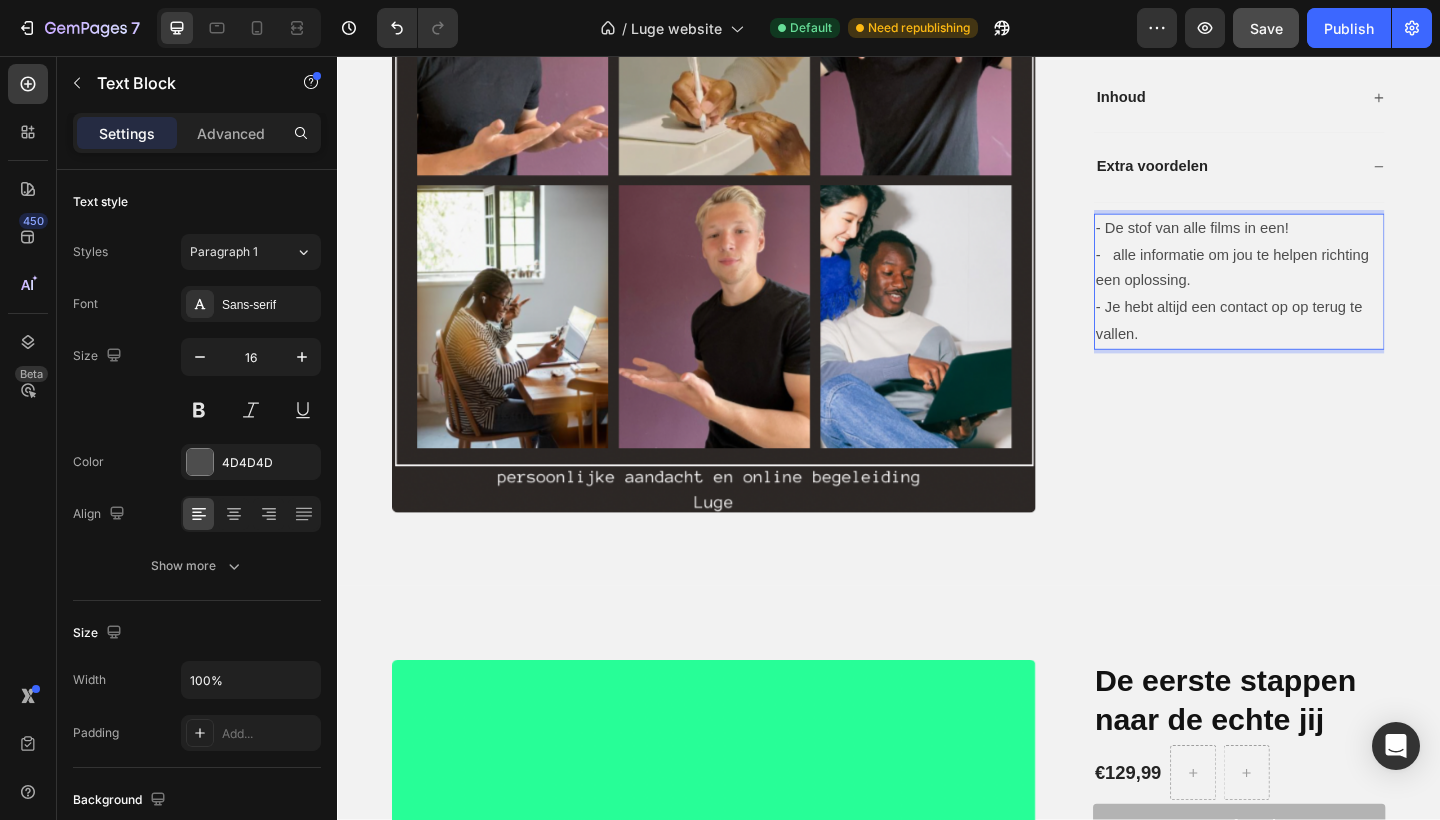 click on "-   alle informatie om jou te helpen richting een oplossing." at bounding box center [1318, 288] 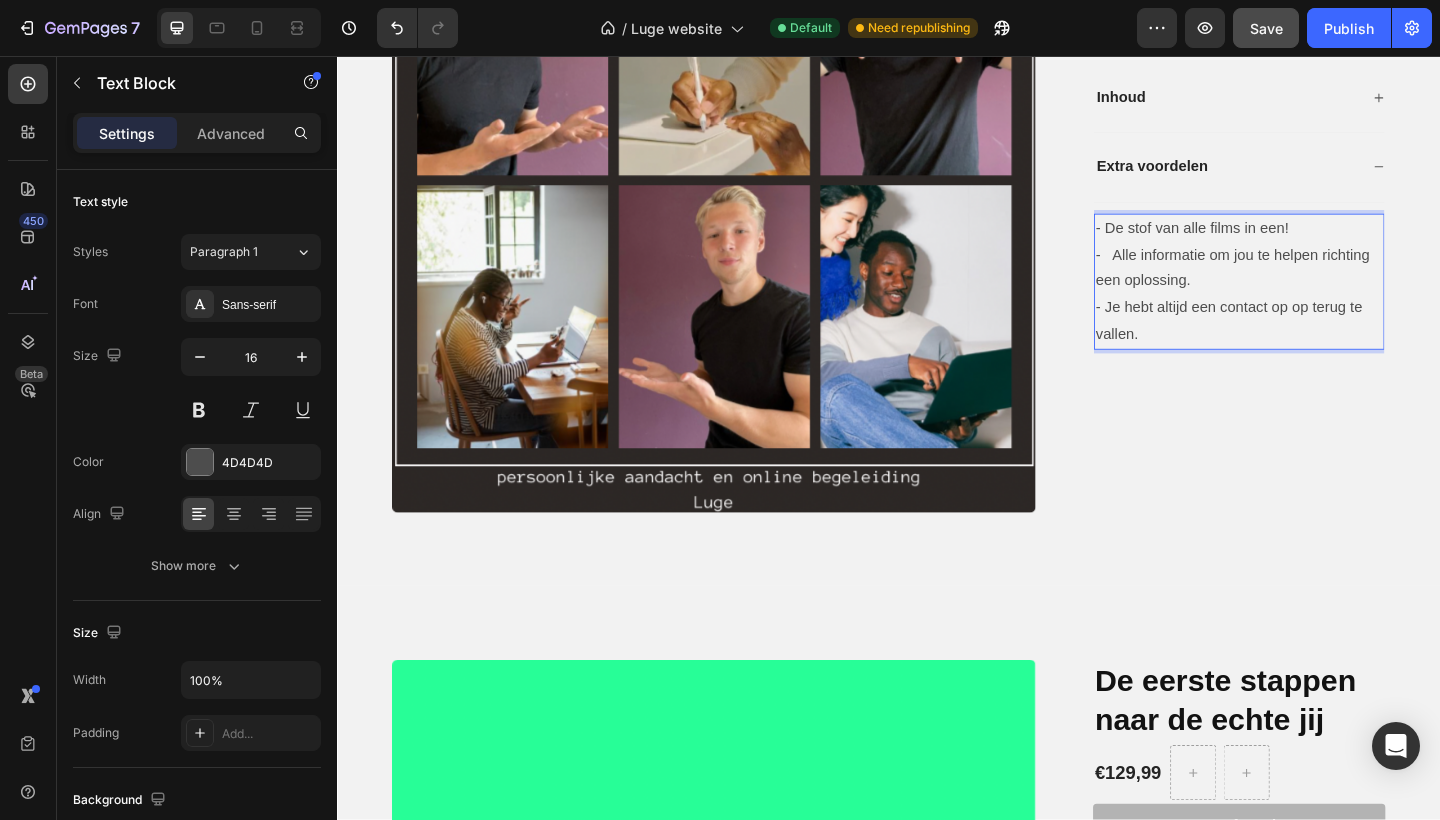 click on "-   Alle informatie om jou te helpen richting een oplossing." at bounding box center [1318, 288] 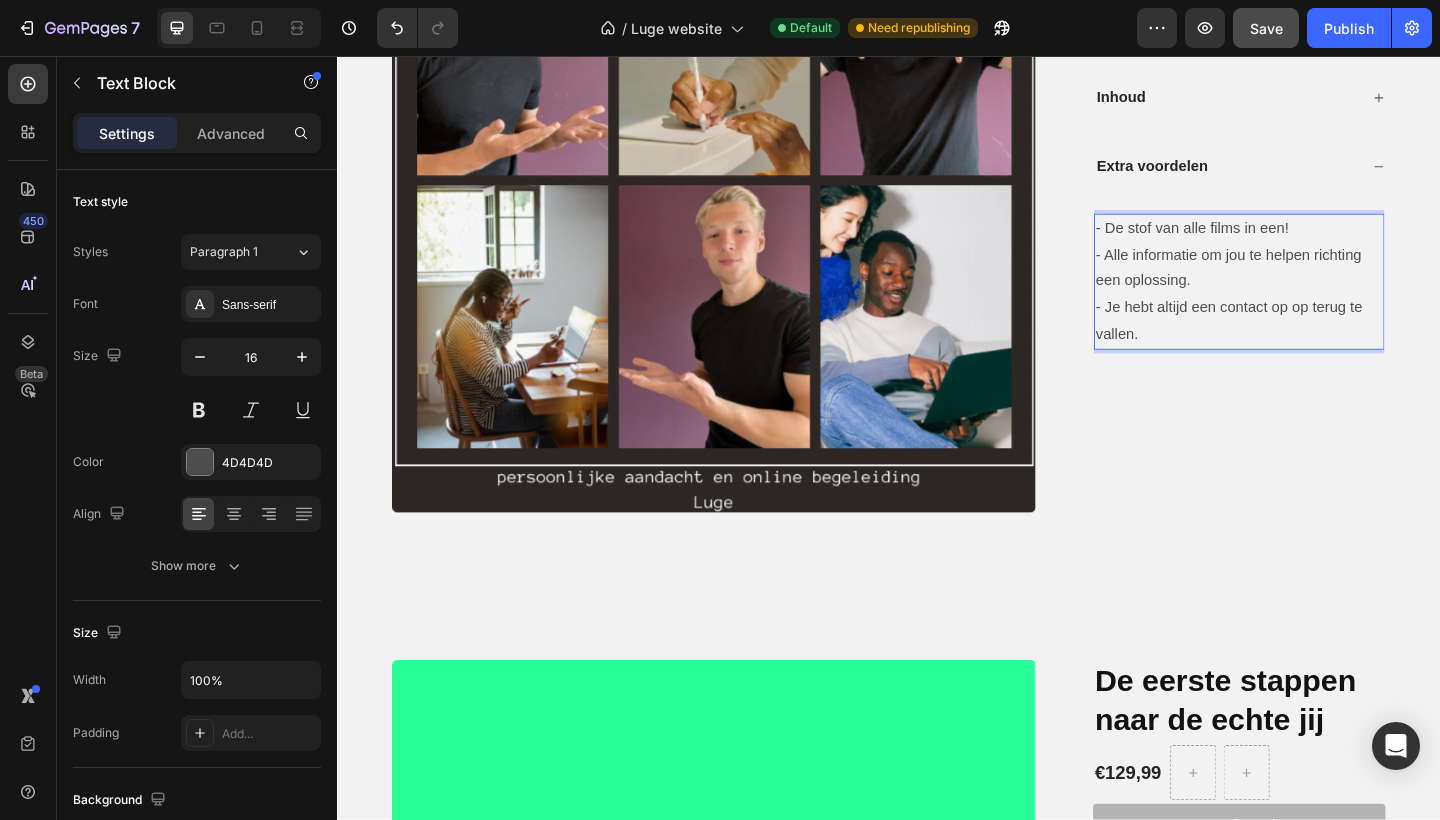 click on "- Alle informatie om jou te helpen richting een oplossing." at bounding box center [1318, 288] 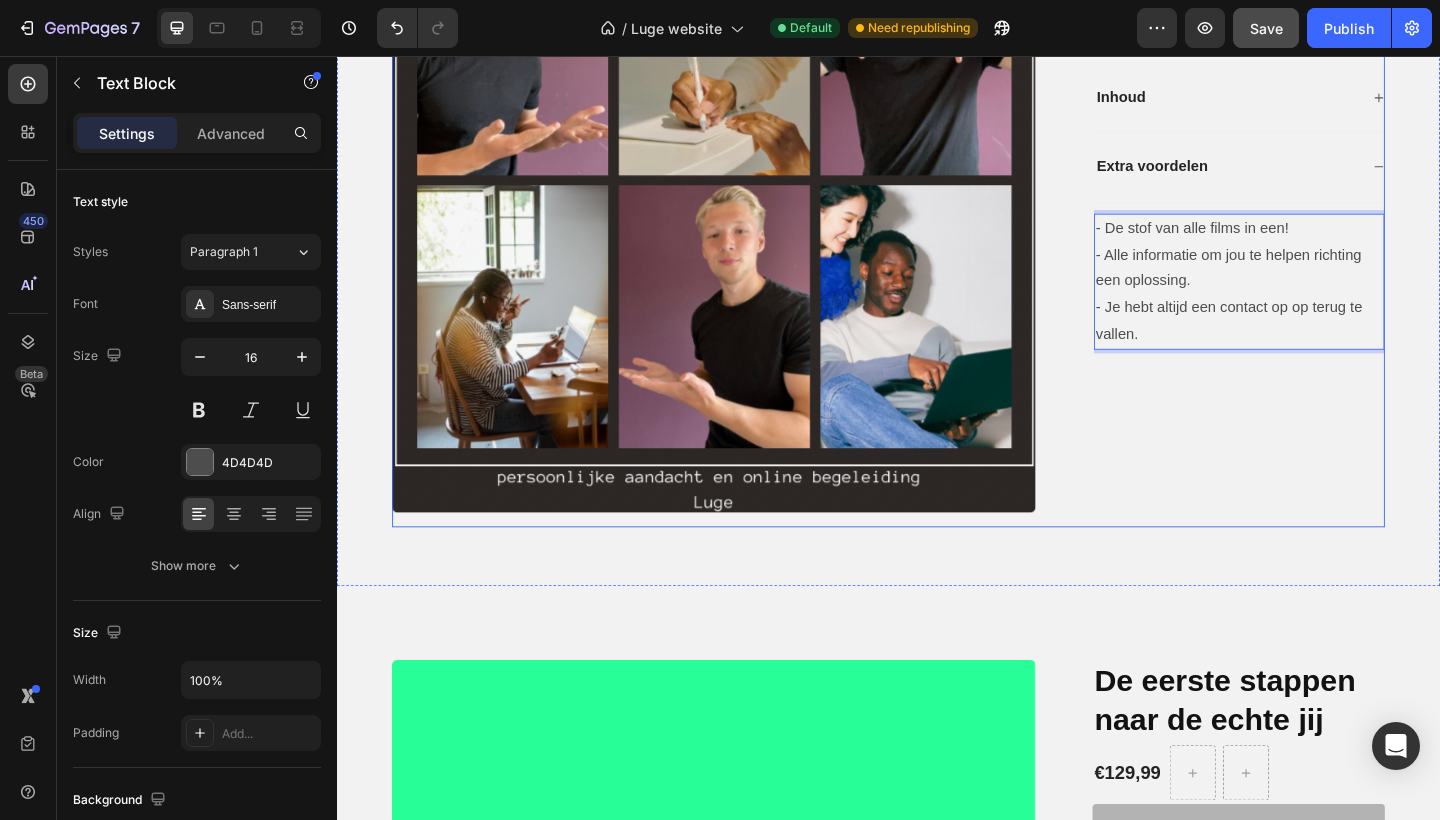 scroll, scrollTop: 2411, scrollLeft: 0, axis: vertical 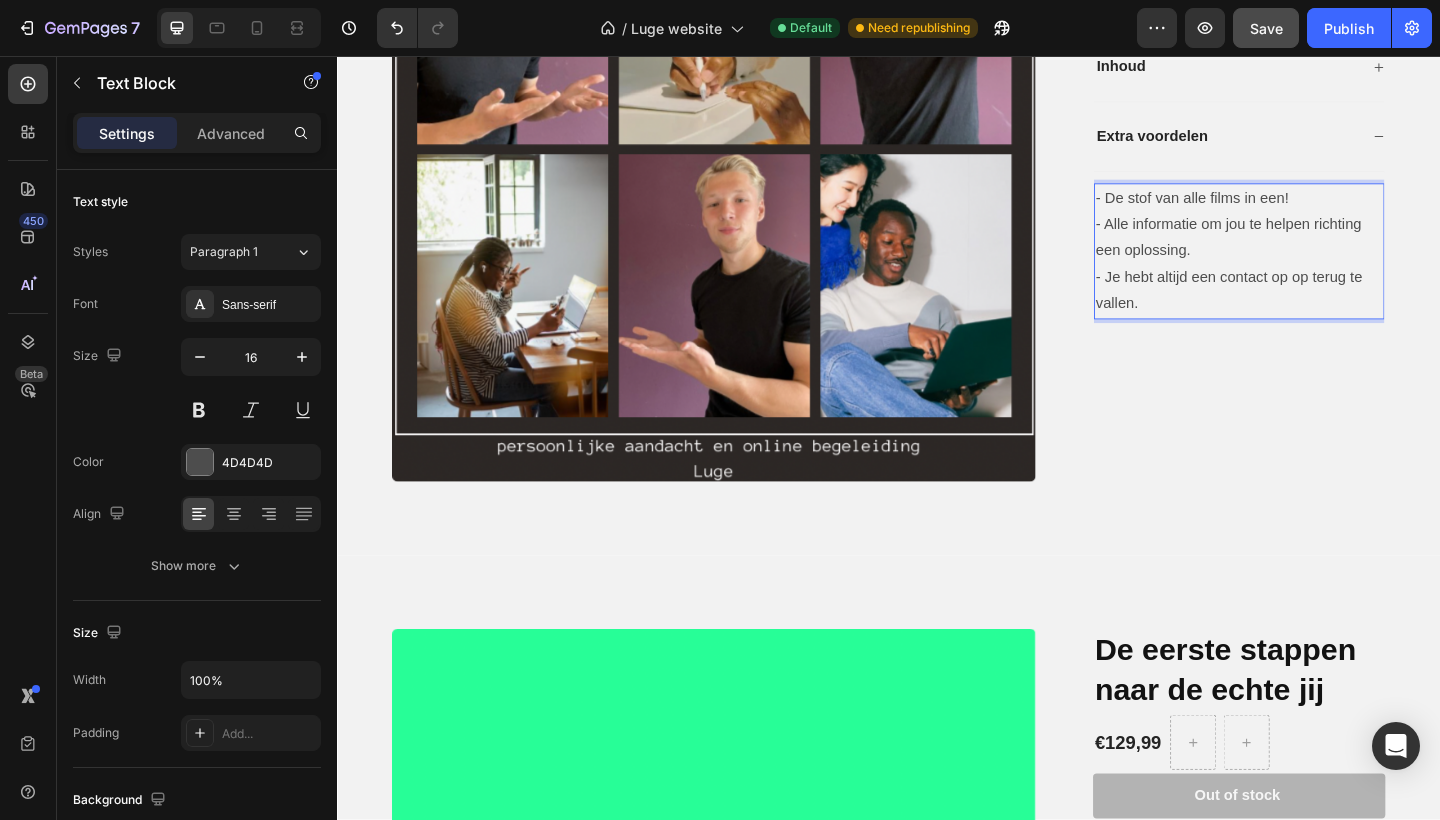 click on "- Je hebt altijd een contact op op terug te vallen." at bounding box center (1318, 312) 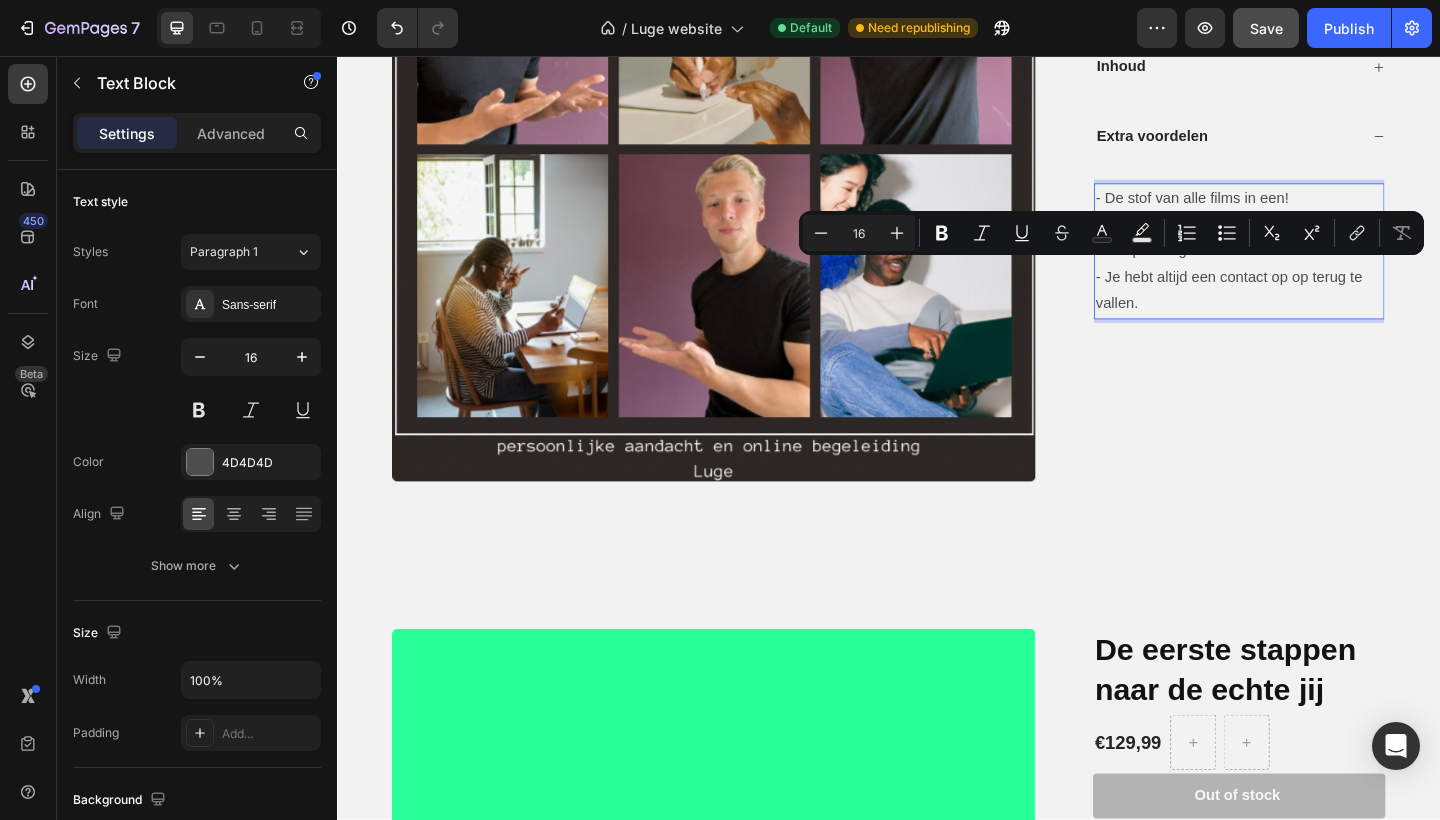 drag, startPoint x: 1212, startPoint y: 313, endPoint x: 1185, endPoint y: 281, distance: 41.868843 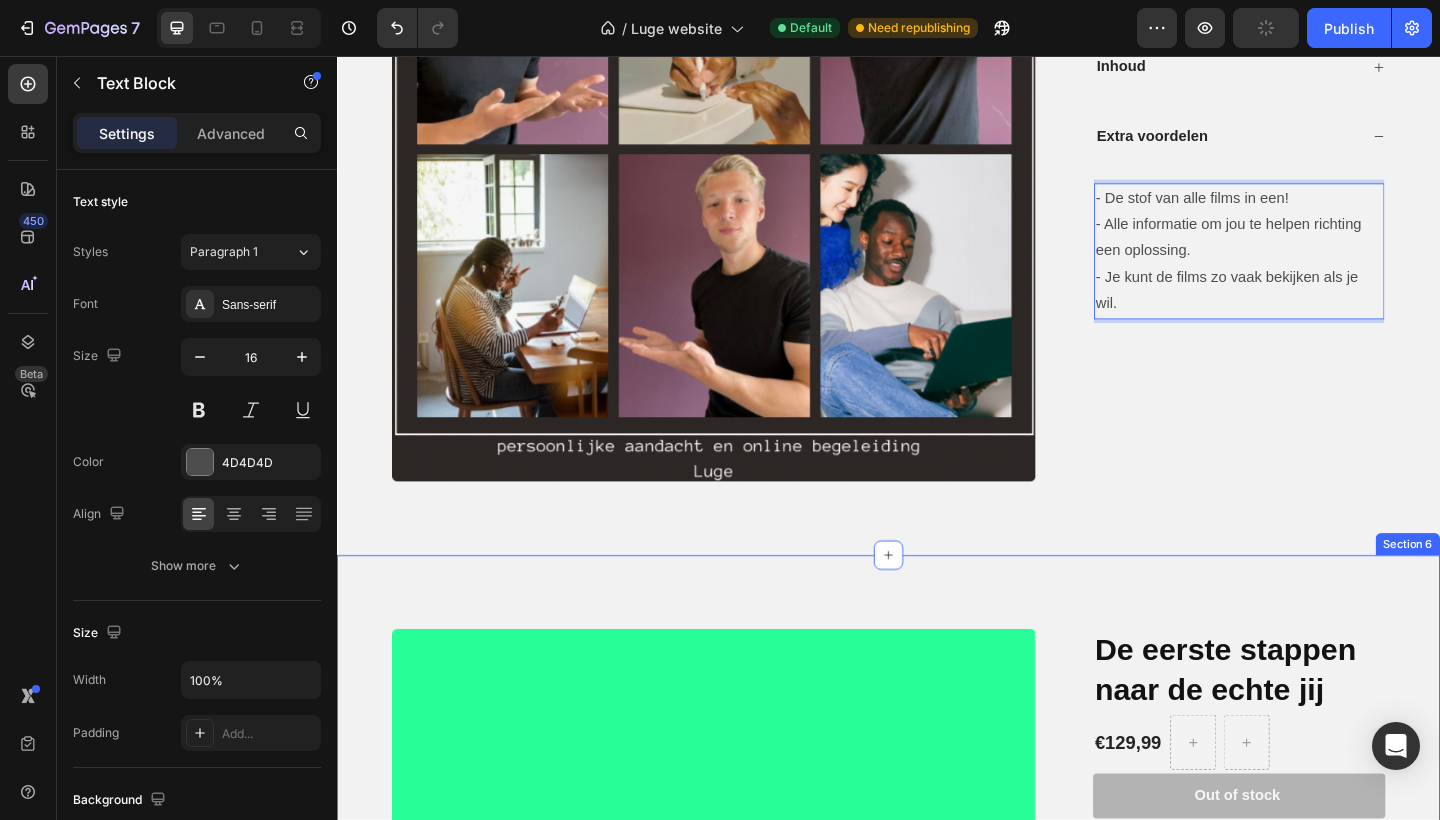click on "Product Images De eerste stappen naar de echte jij Product Title €129,99 Product Price Product Price
Row
1
Product Quantity Row Out of stock Add to Cart Row
Inhoud Accordion Row Product Section 6" at bounding box center [937, 1030] 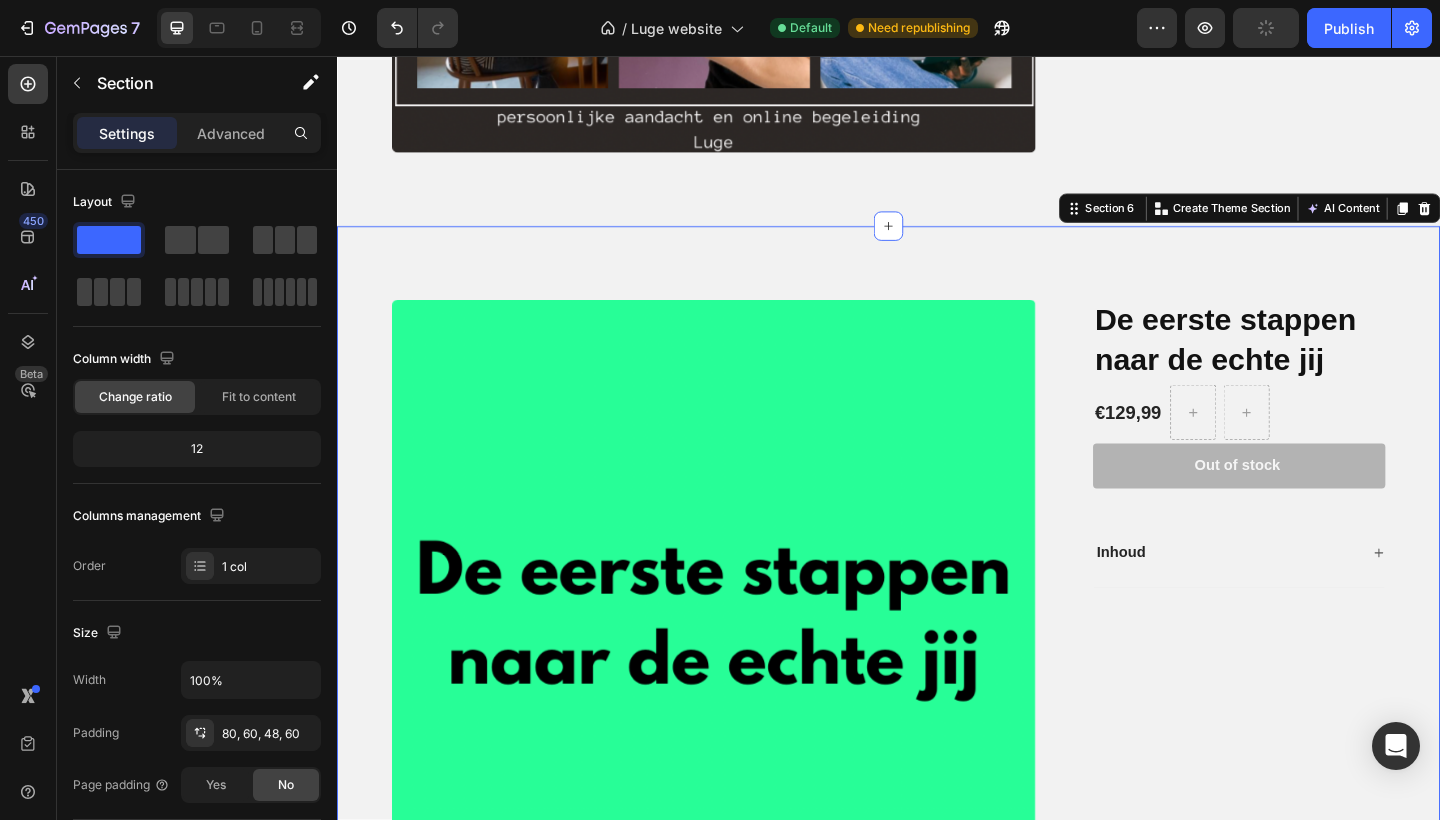 scroll, scrollTop: 2840, scrollLeft: 0, axis: vertical 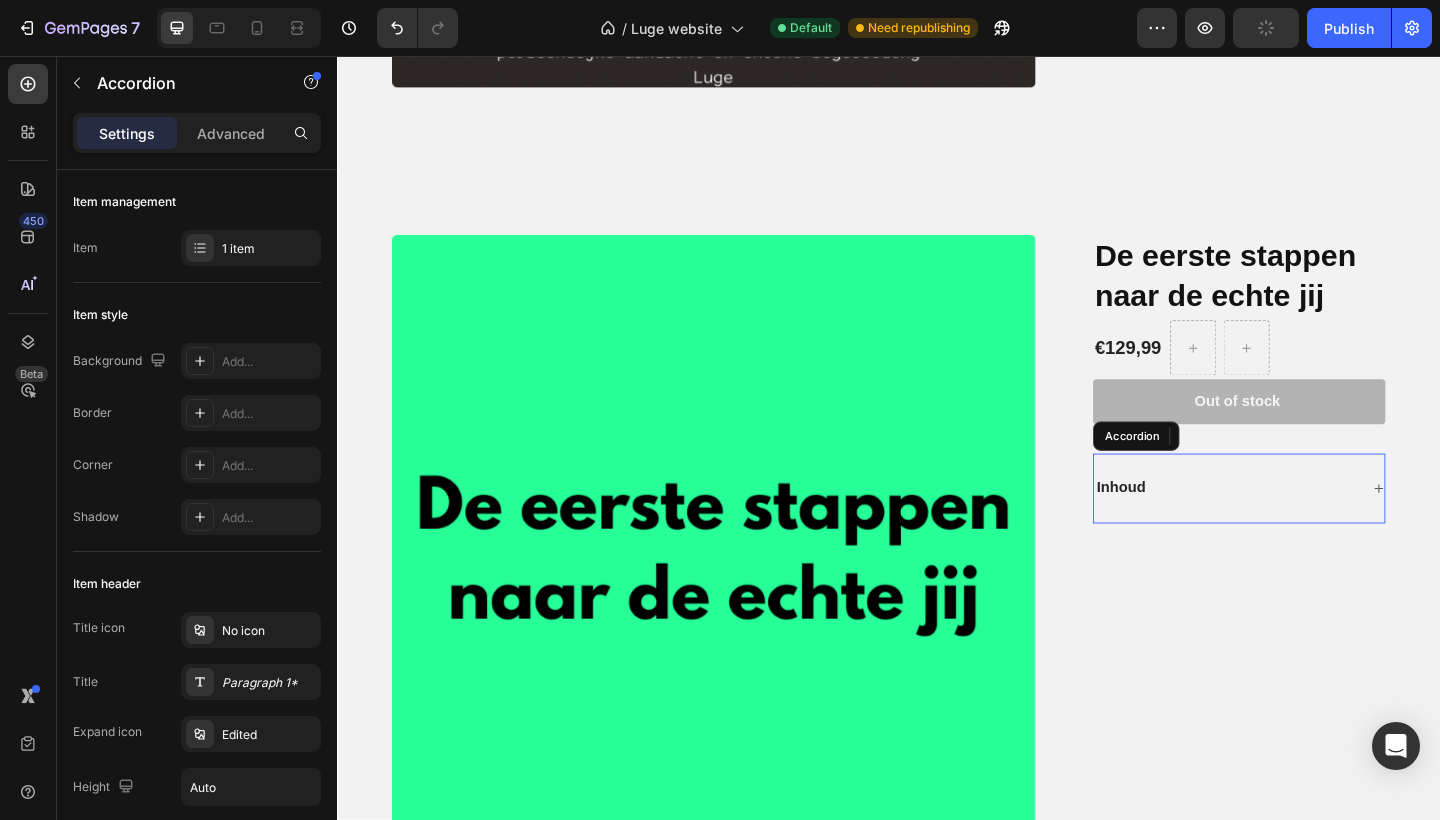 click on "Inhoud" at bounding box center [1189, 526] 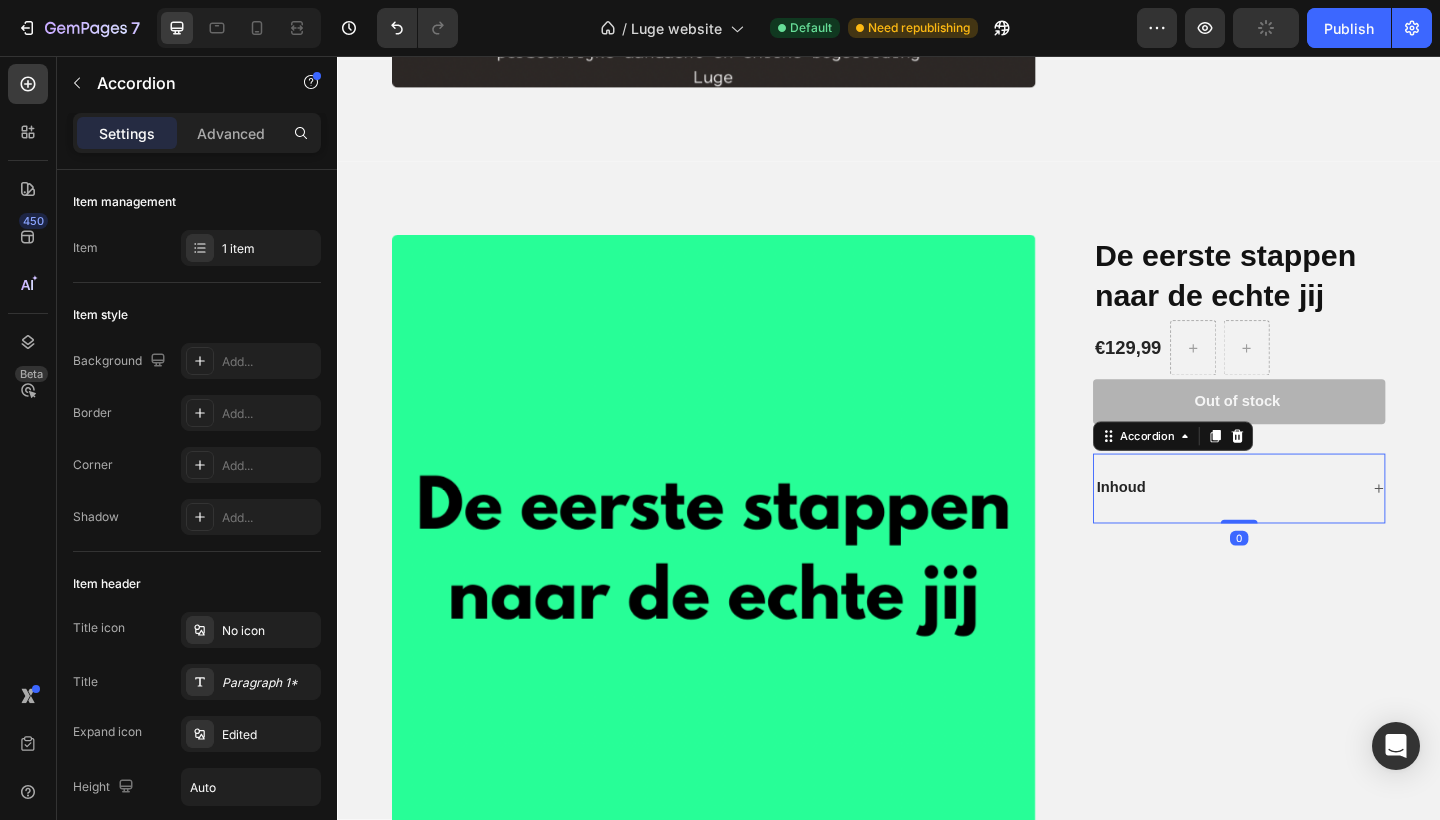 click on "Inhoud" at bounding box center (1304, 526) 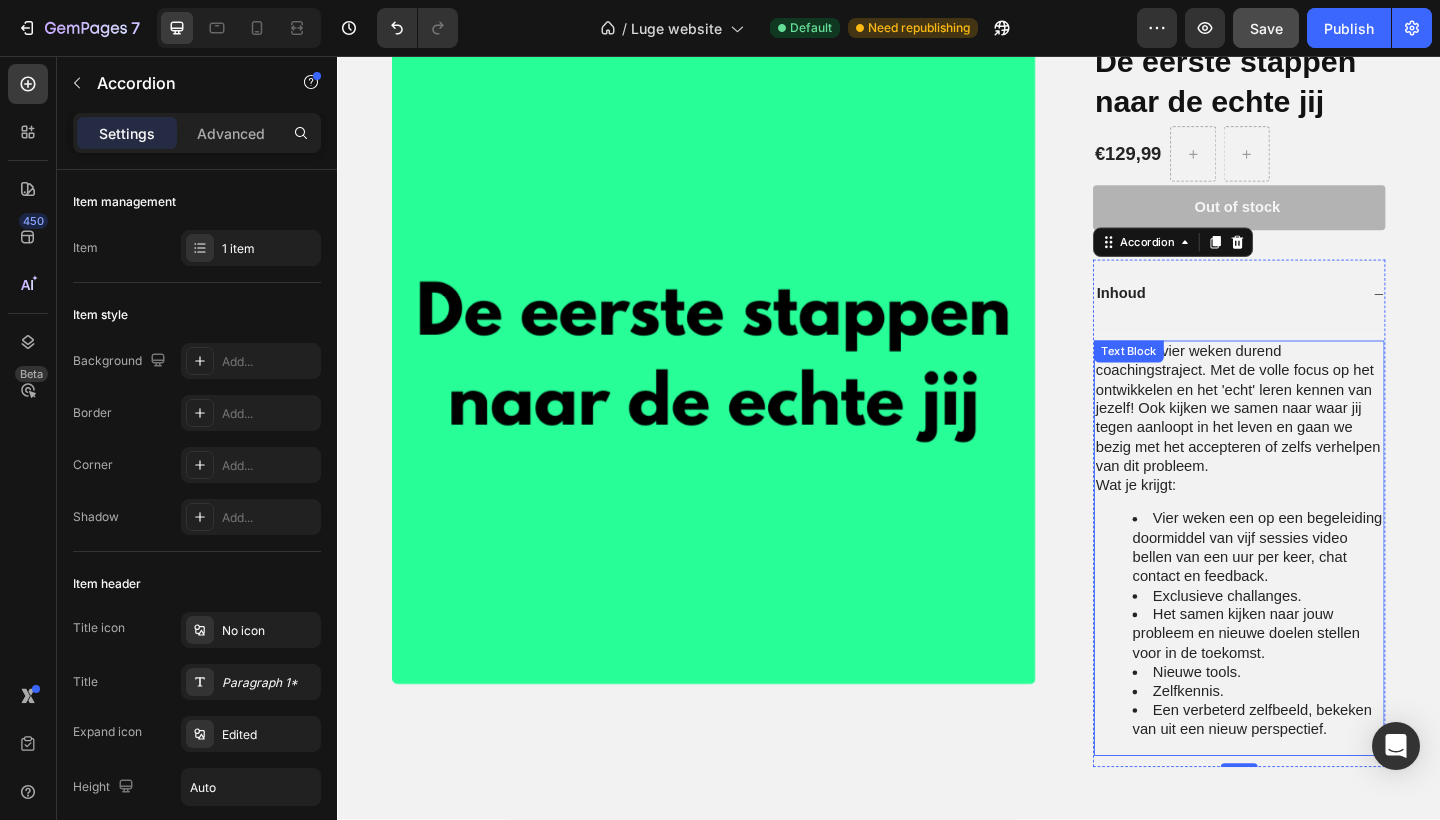scroll, scrollTop: 3075, scrollLeft: 0, axis: vertical 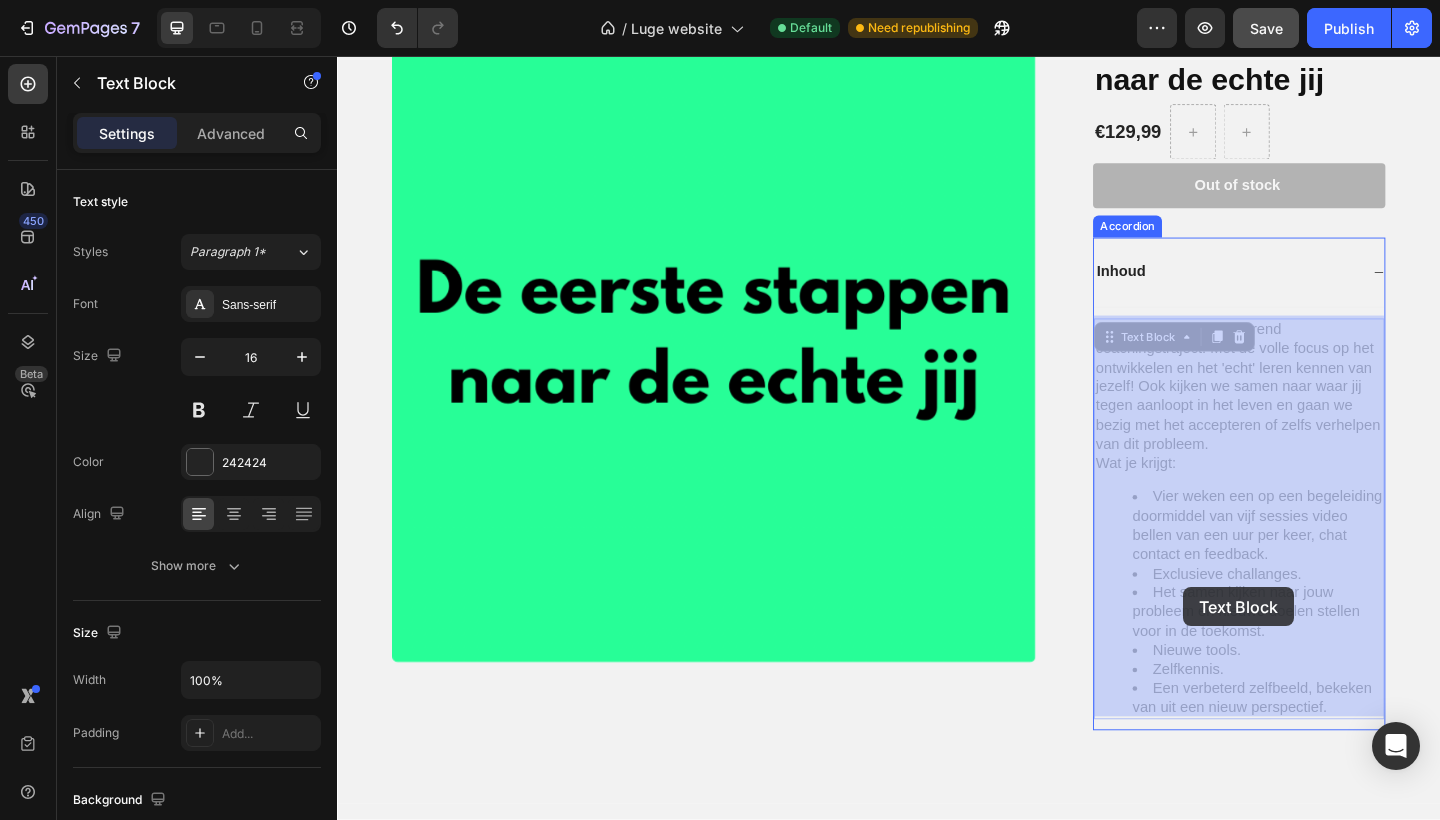 drag, startPoint x: 1346, startPoint y: 660, endPoint x: 1257, endPoint y: 634, distance: 92.72001 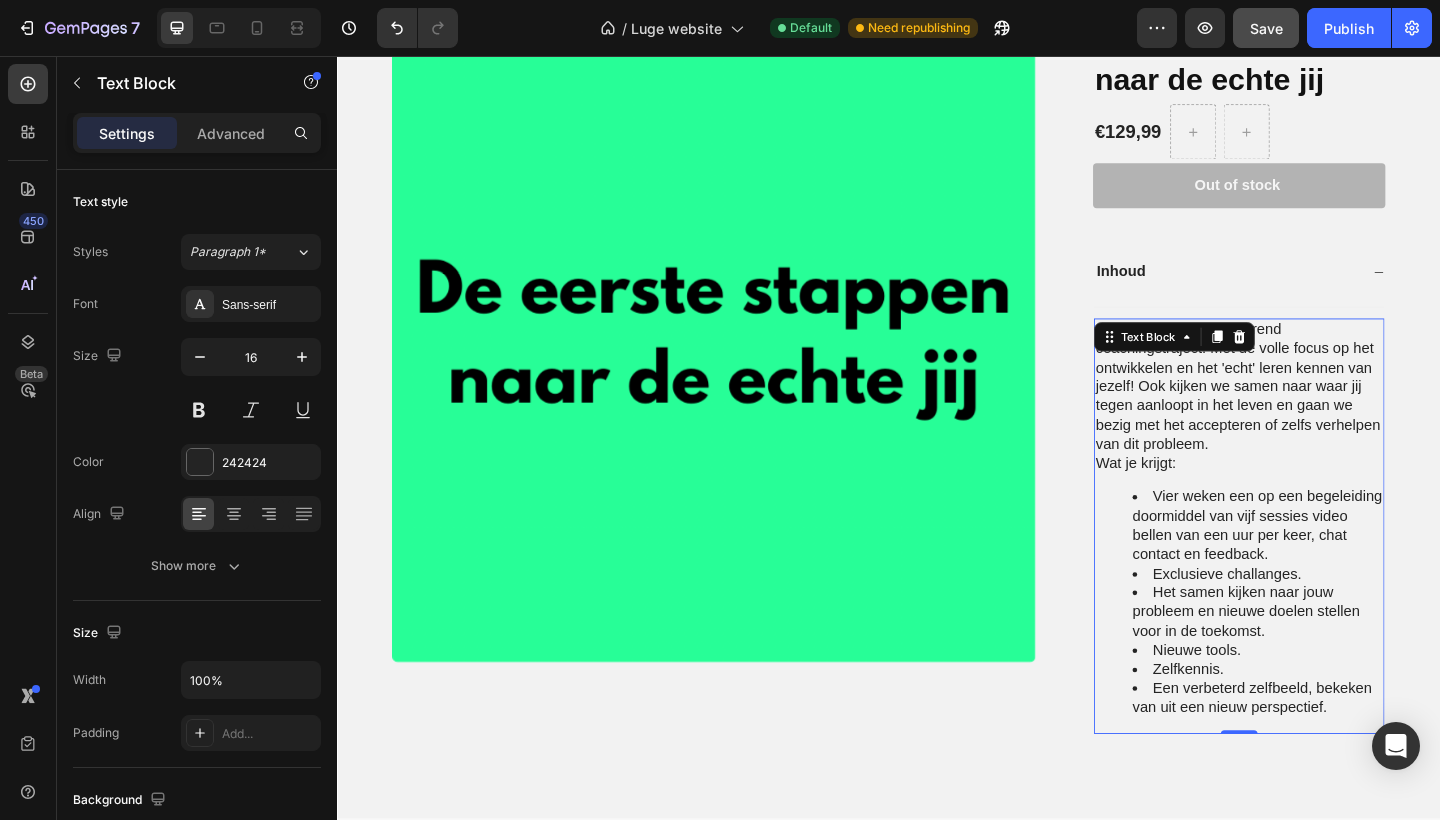 click on "Het samen kijken naar jouw probleem en nieuwe doelen stellen voor in de toekomst." at bounding box center [1338, 661] 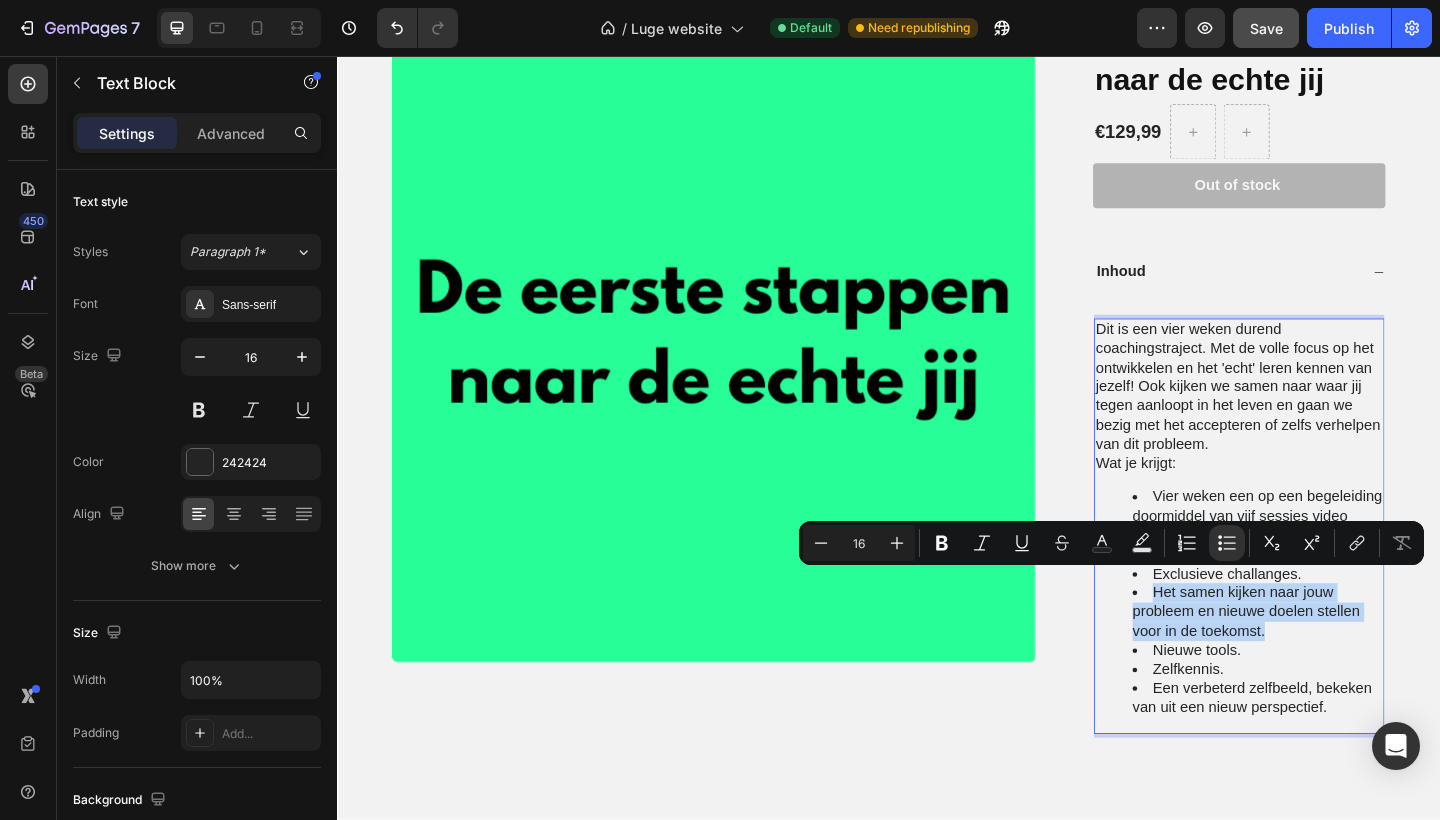 drag, startPoint x: 1348, startPoint y: 664, endPoint x: 1217, endPoint y: 617, distance: 139.17615 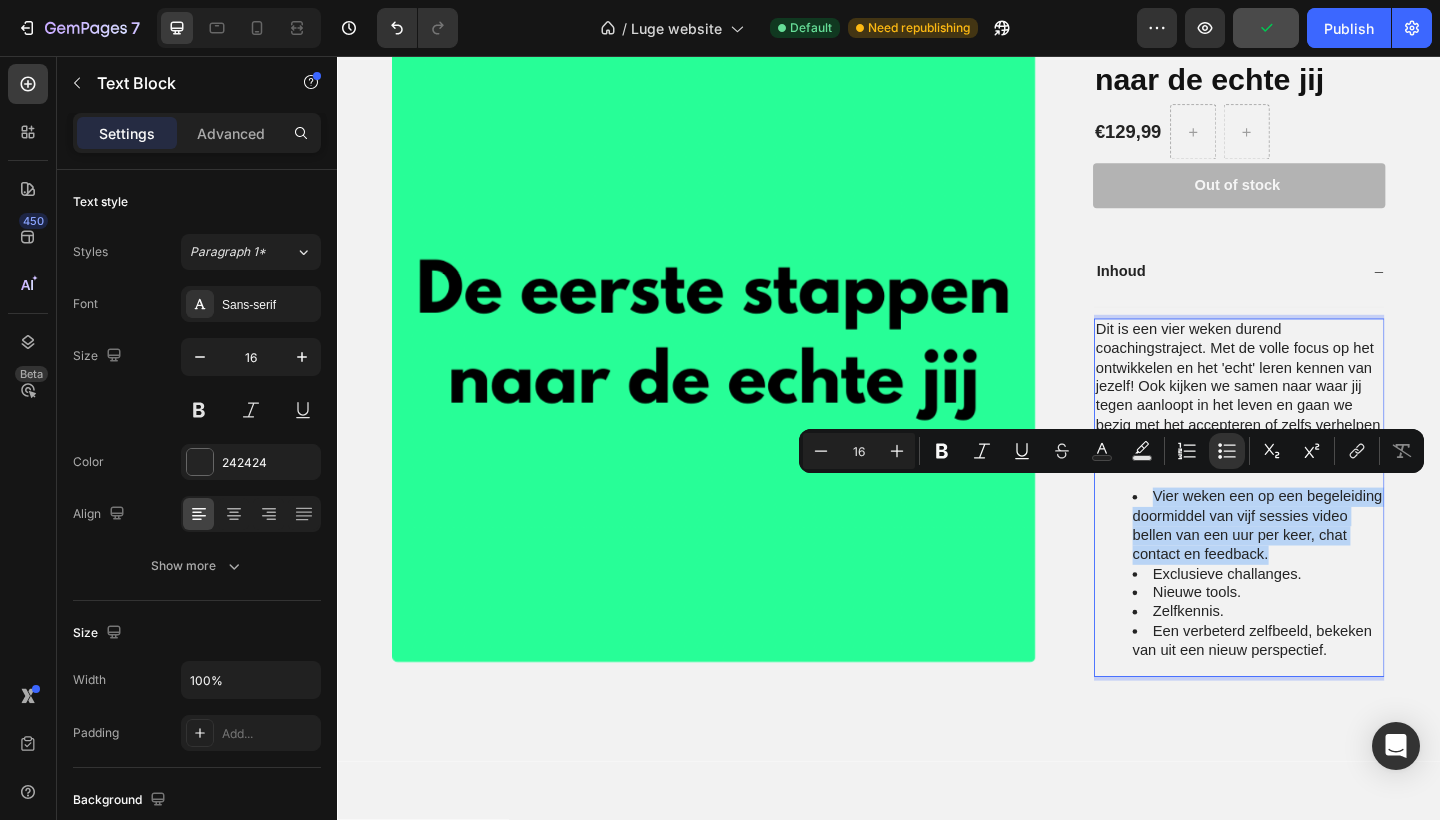 drag, startPoint x: 1349, startPoint y: 583, endPoint x: 1219, endPoint y: 506, distance: 151.09268 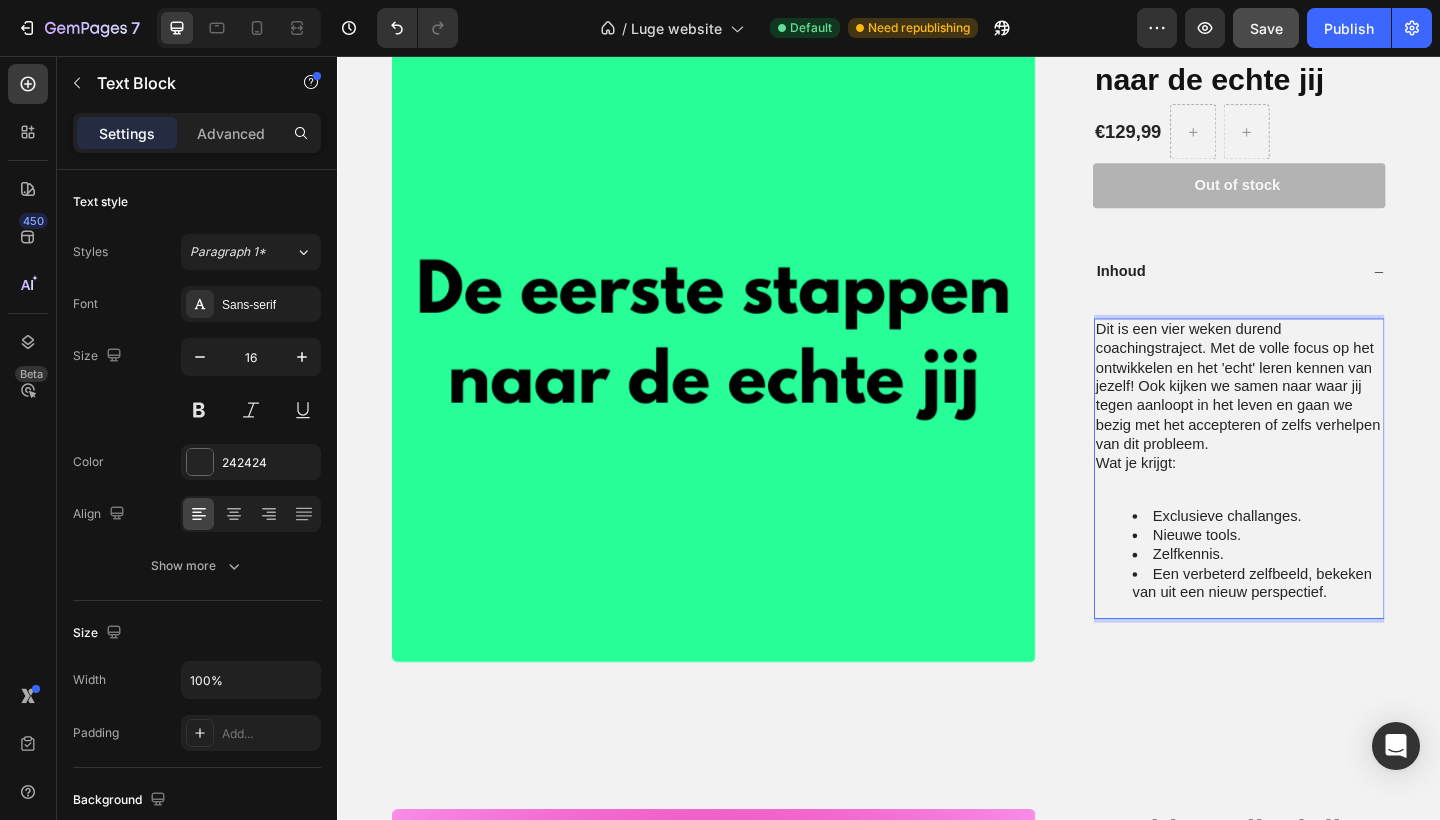 click on "Dit is een vier weken durend coachingstraject. Met de volle focus op het ontwikkelen en het 'echt' leren kennen van jezelf! Ook kijken we samen naar waar jij tegen aanloopt in het leven en gaan we bezig met het accepteren of zelfs verhelpen van dit probleem." at bounding box center (1318, 417) 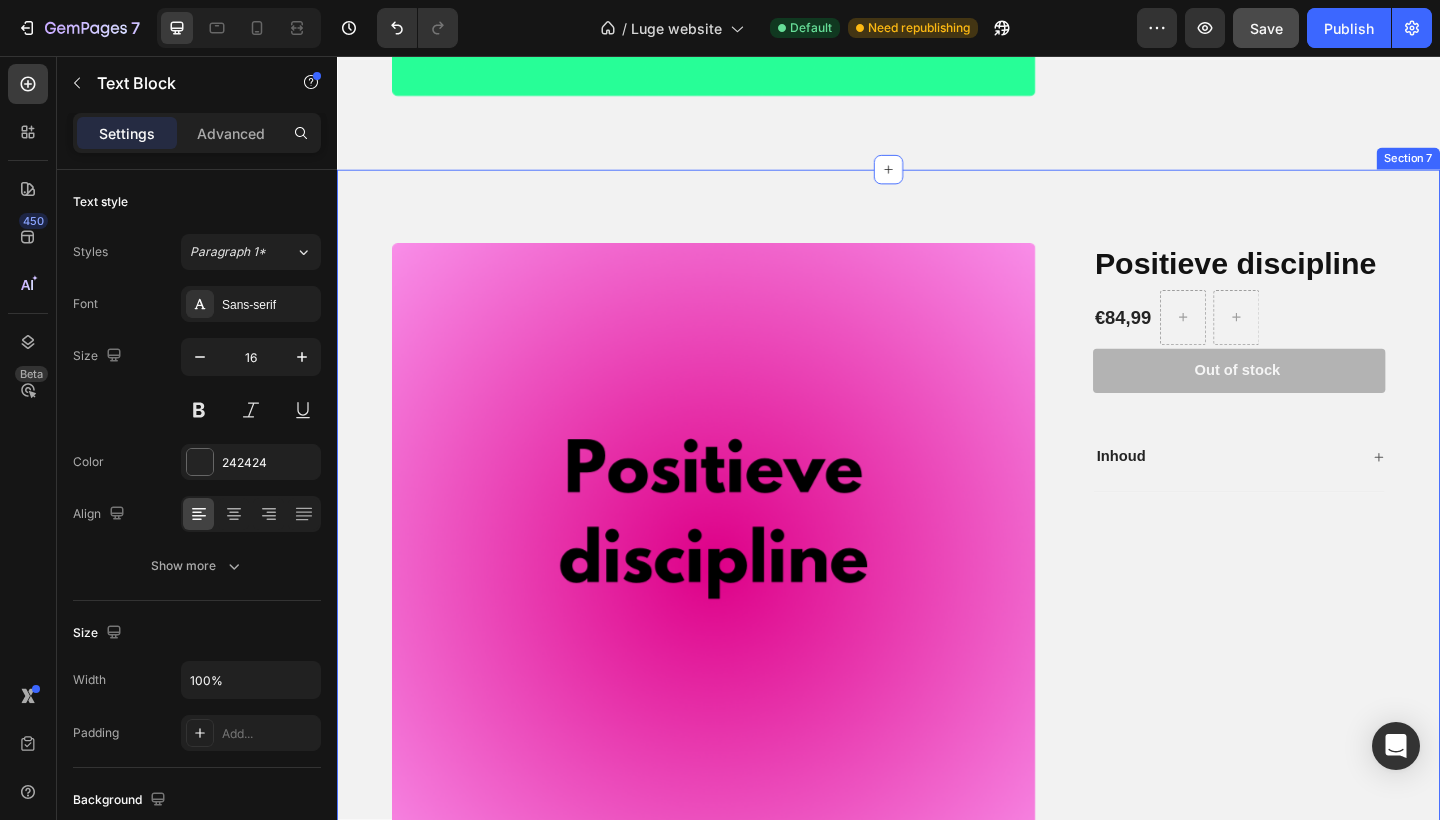 scroll, scrollTop: 3801, scrollLeft: 0, axis: vertical 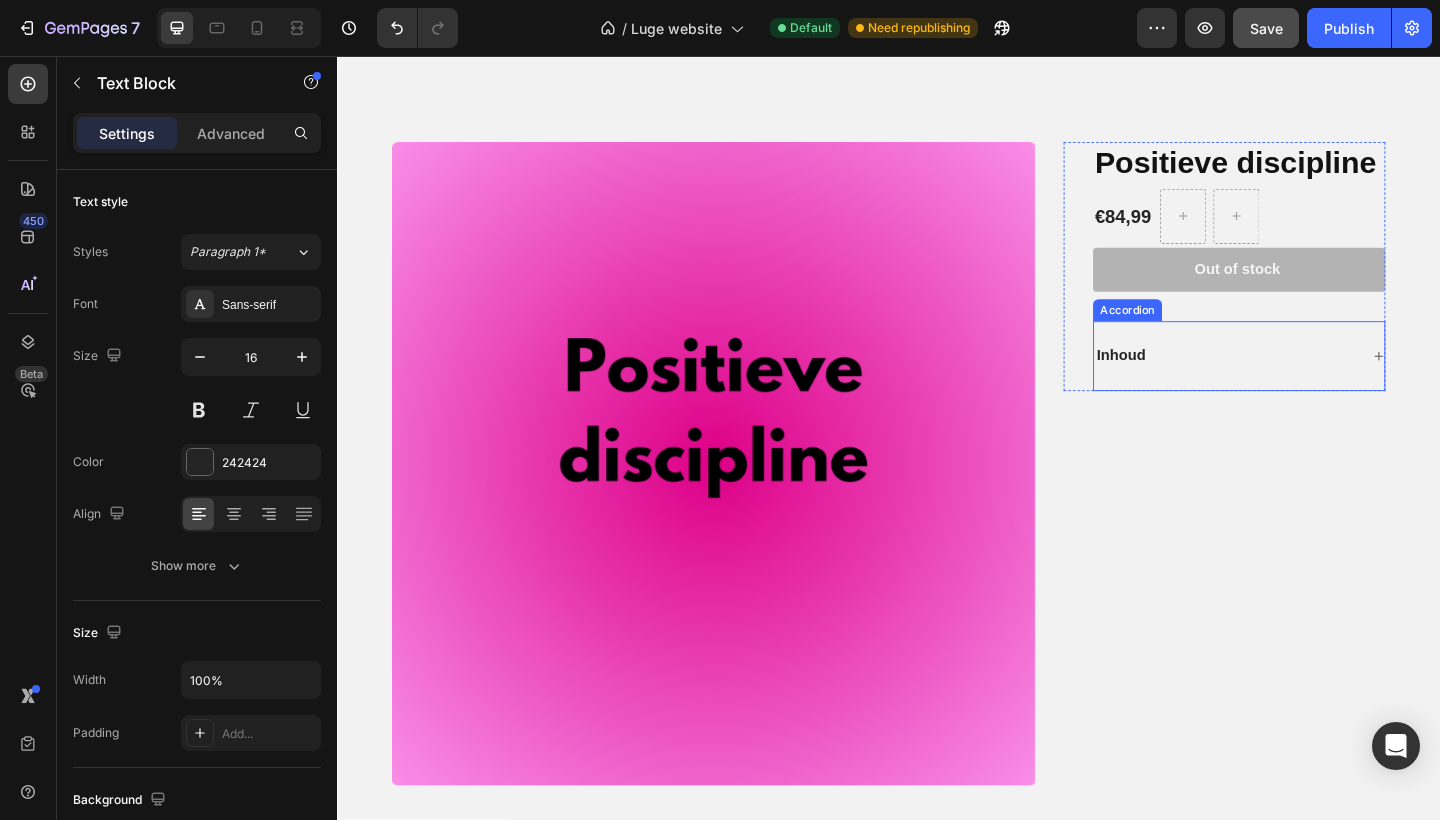 click on "Inhoud" at bounding box center [1304, 382] 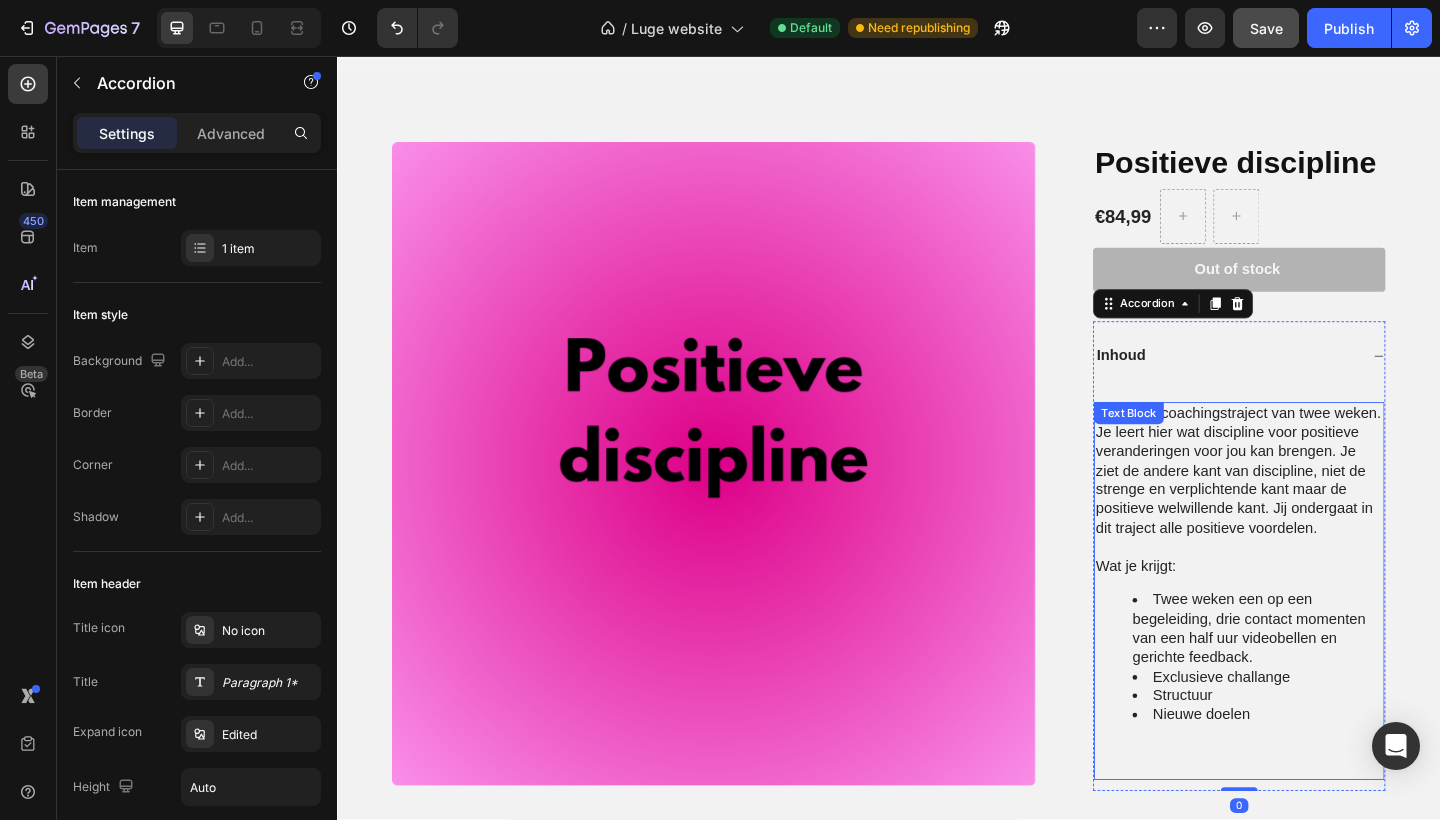 scroll, scrollTop: 3848, scrollLeft: 0, axis: vertical 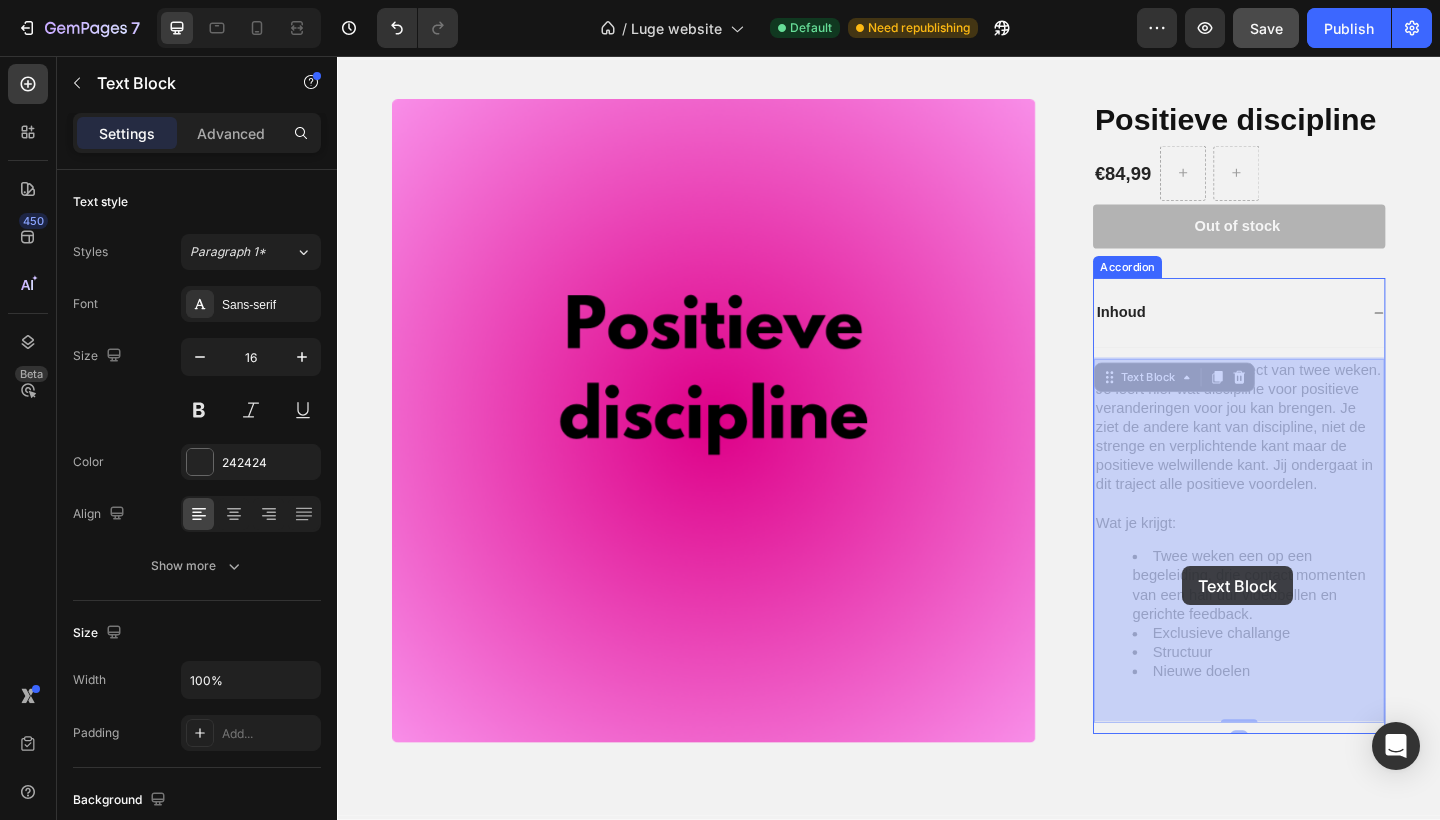 drag, startPoint x: 1329, startPoint y: 643, endPoint x: 1257, endPoint y: 611, distance: 78.79086 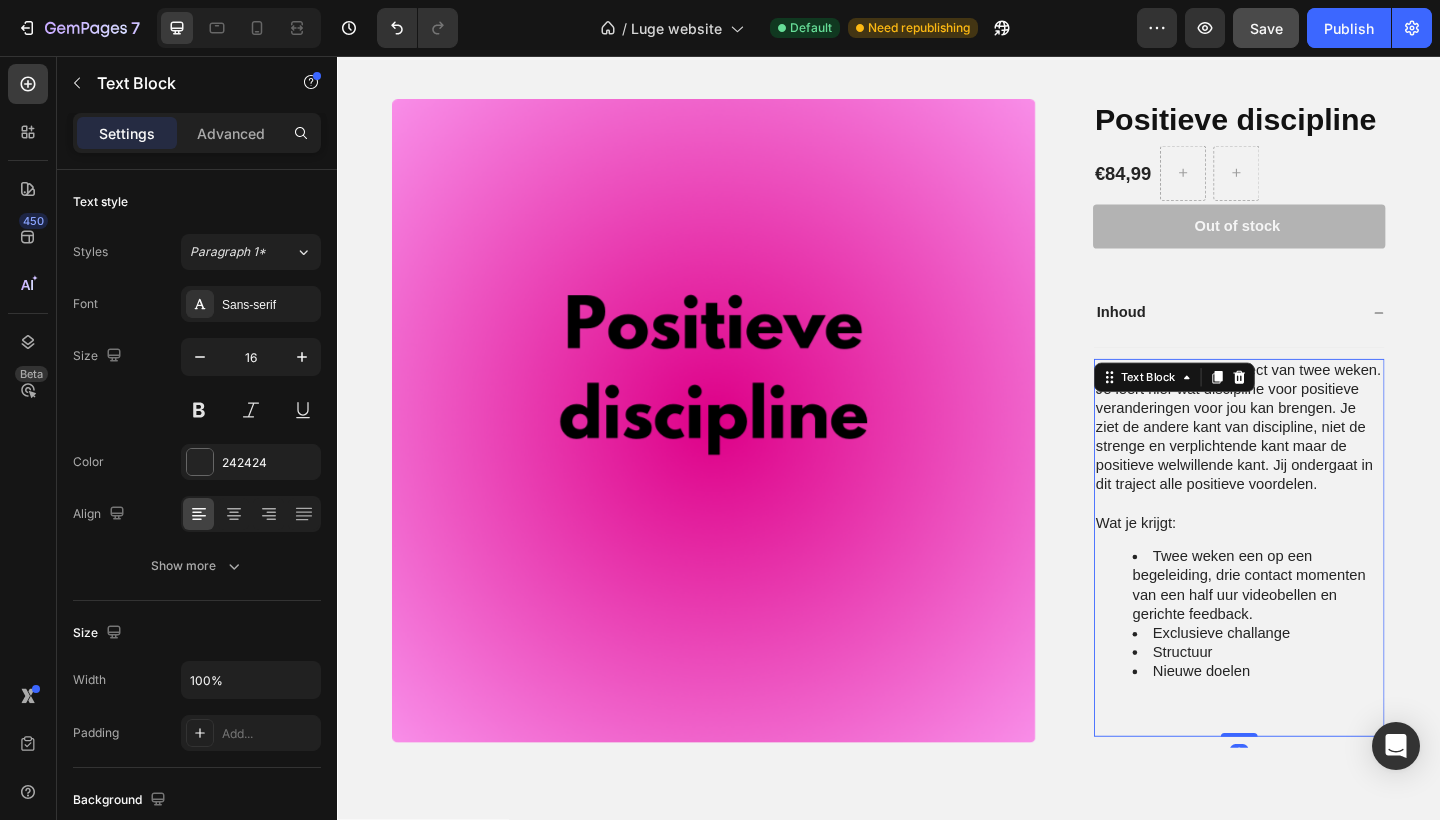 click on "Twee weken een op een begeleiding, drie contact momenten van een half uur videobellen en gerichte feedback." at bounding box center (1338, 632) 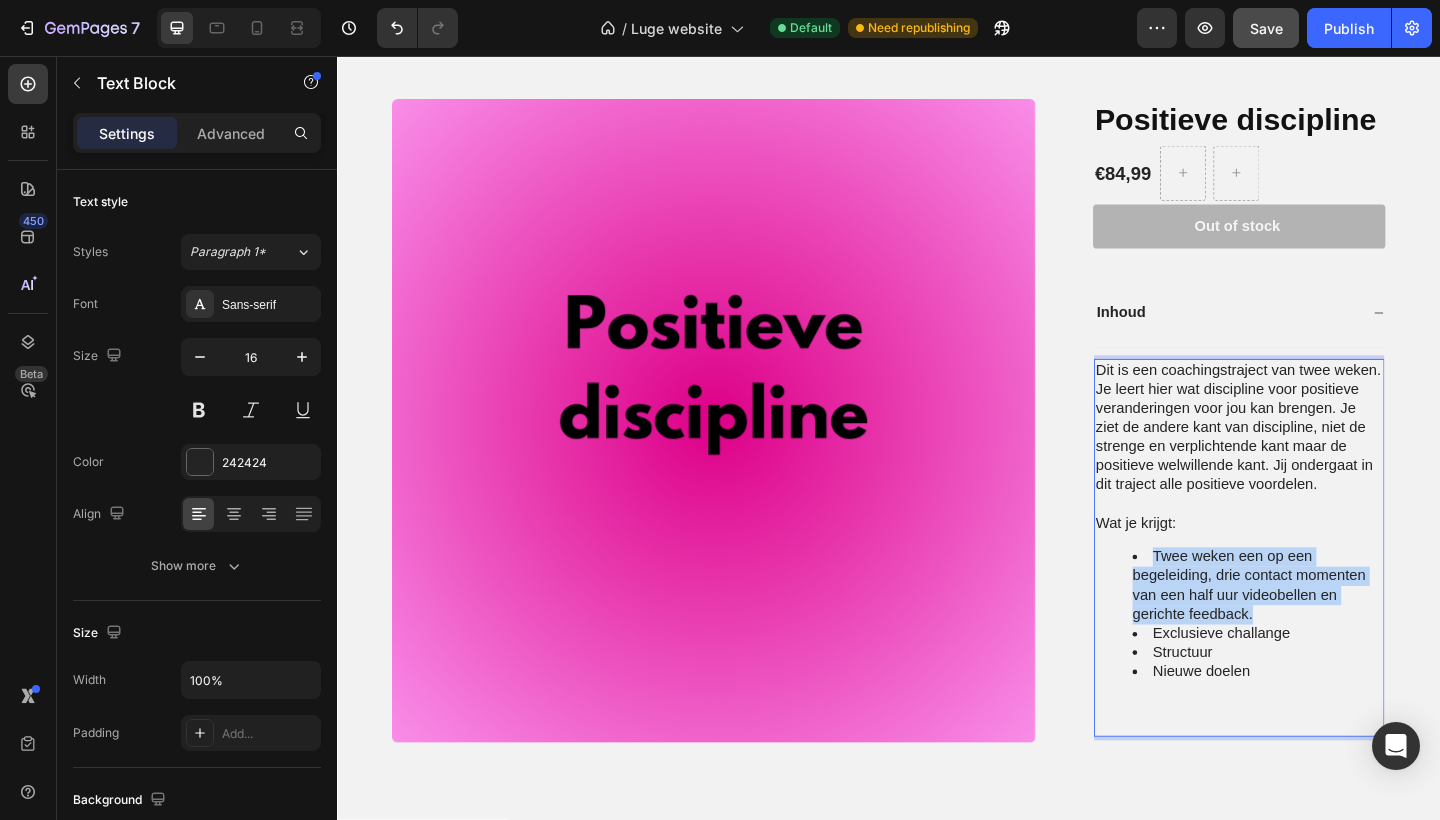 drag, startPoint x: 1335, startPoint y: 643, endPoint x: 1211, endPoint y: 584, distance: 137.32079 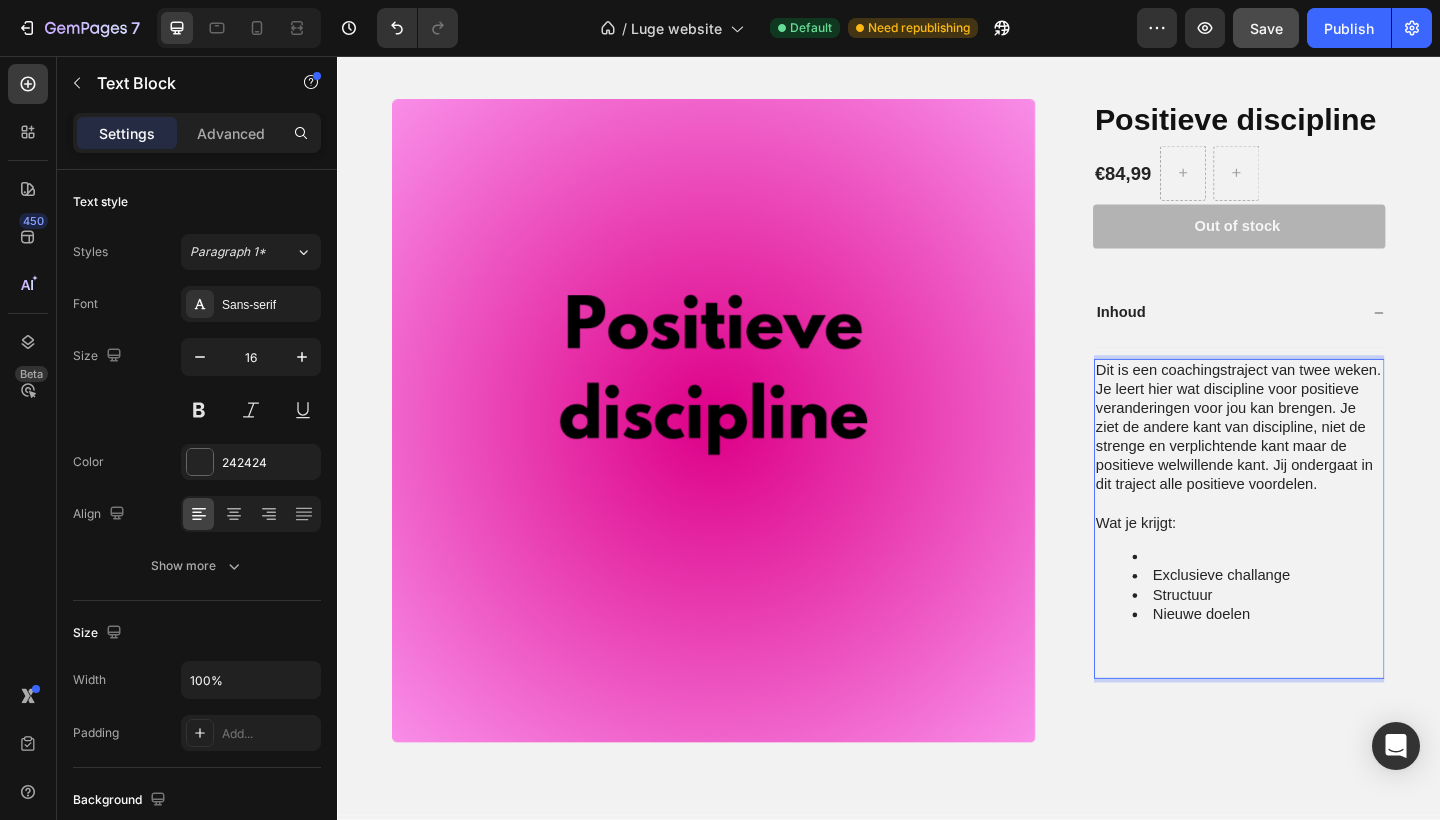 click at bounding box center [1338, 601] 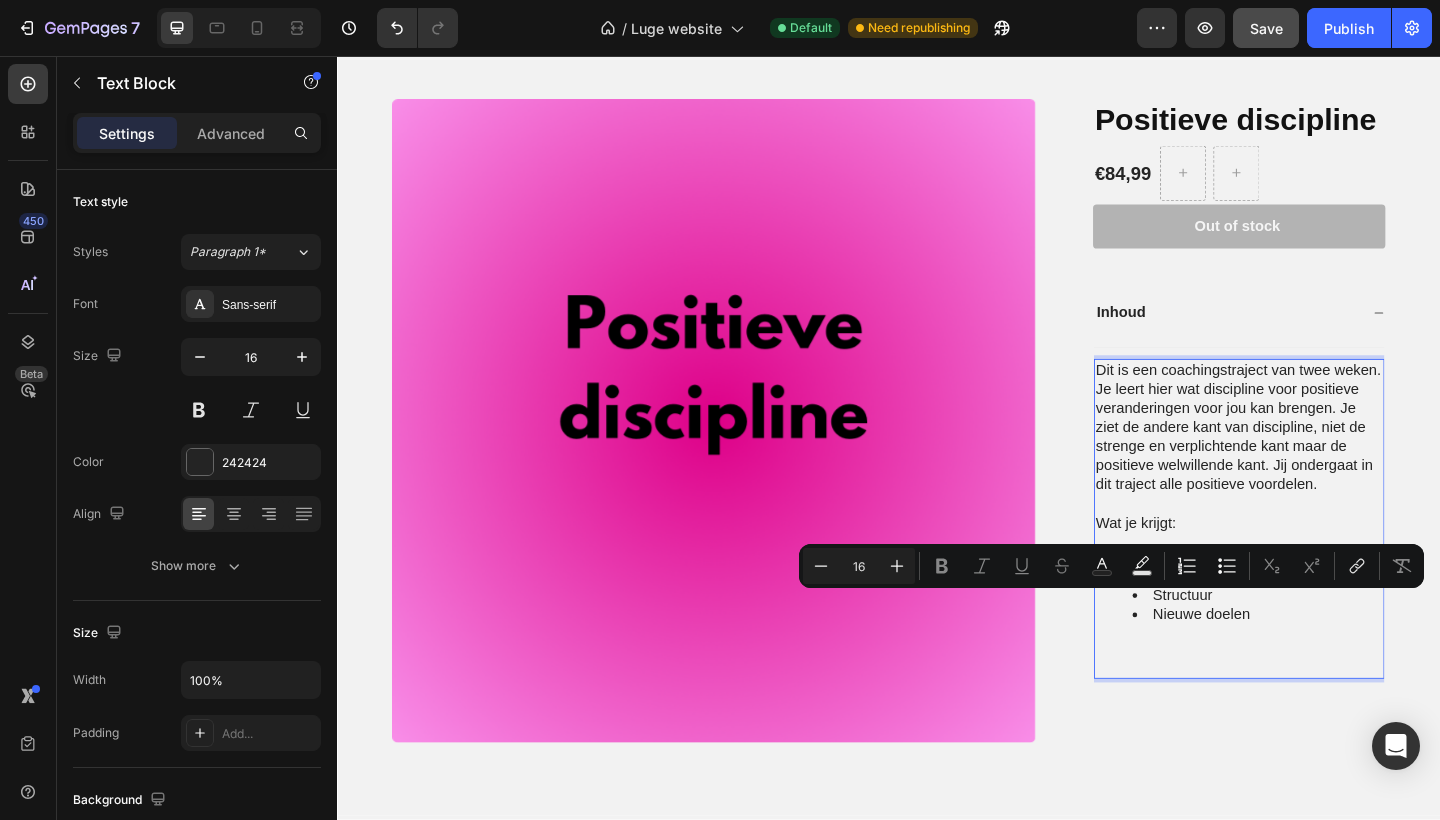 click at bounding box center [1318, 544] 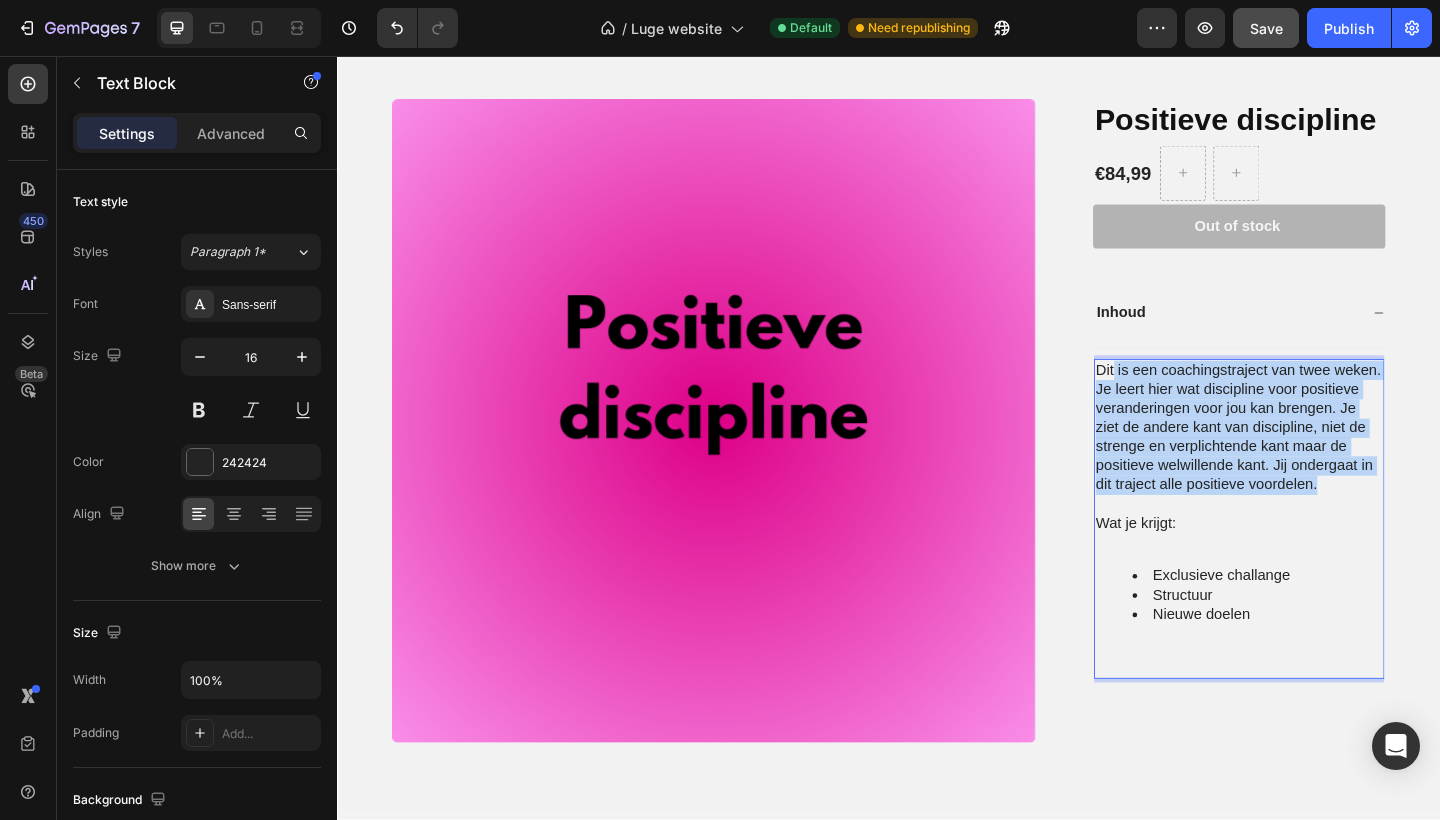 drag, startPoint x: 1406, startPoint y: 515, endPoint x: 1180, endPoint y: 393, distance: 256.82678 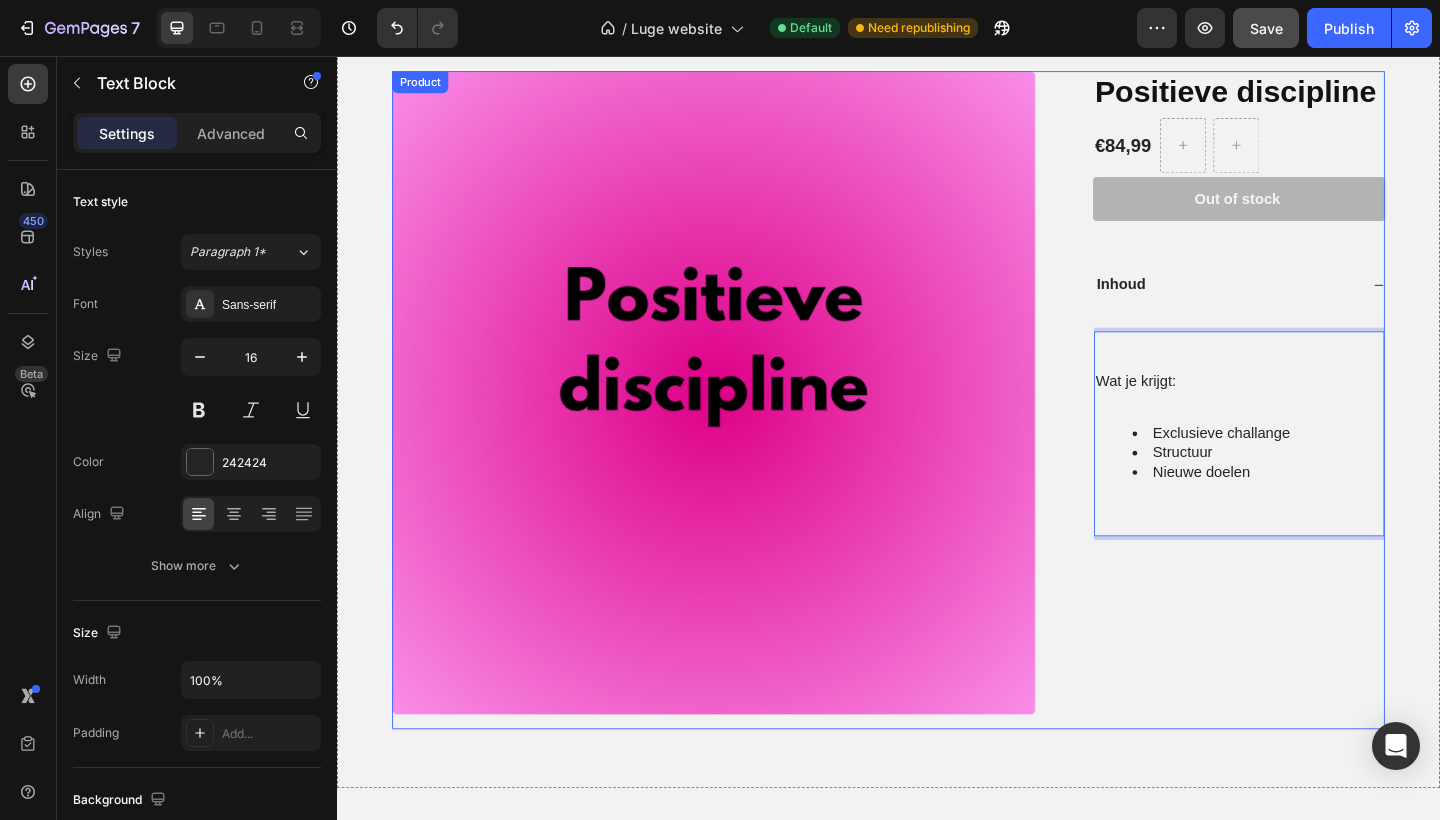 scroll, scrollTop: 2925, scrollLeft: 0, axis: vertical 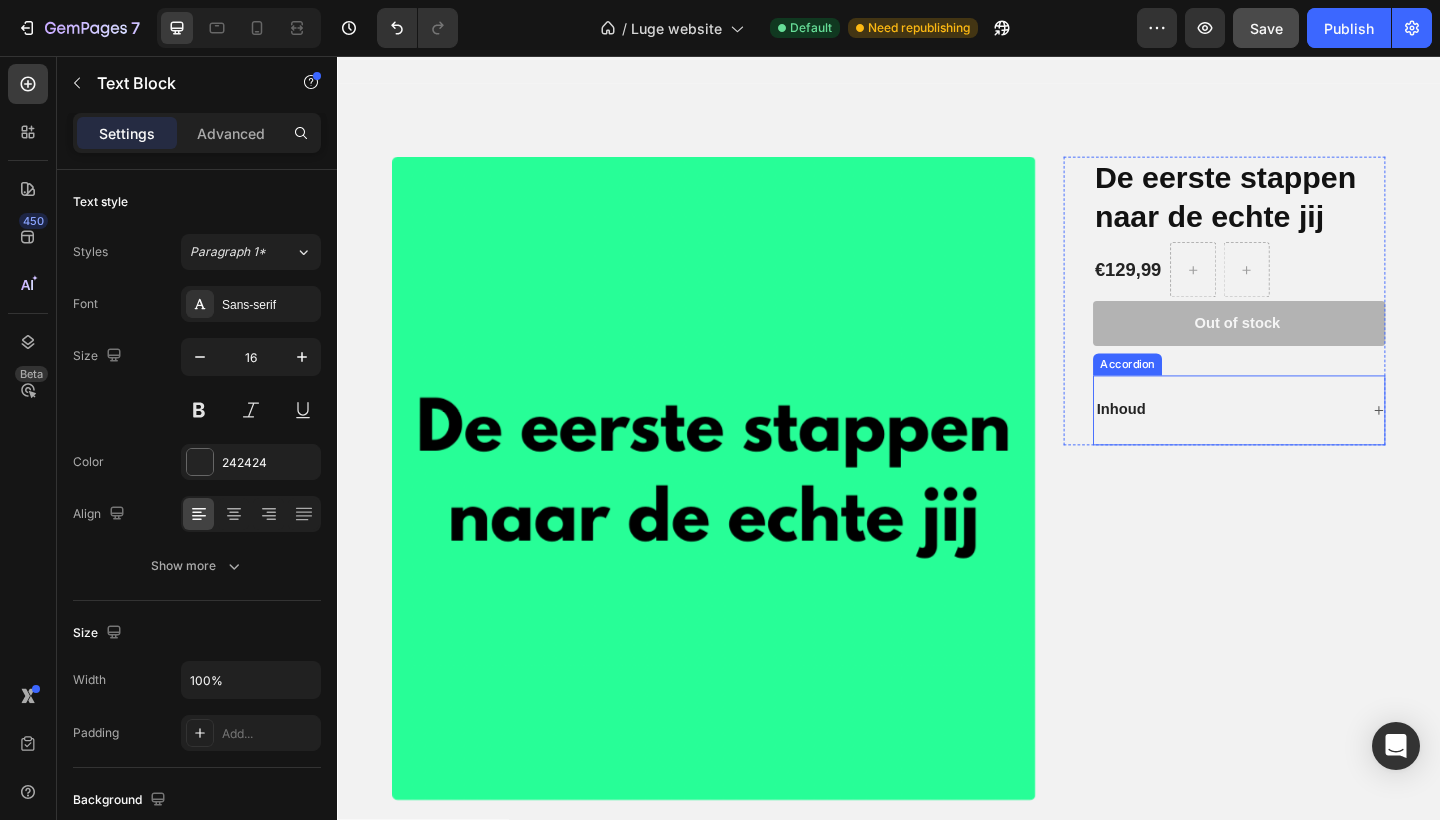 click on "Inhoud" at bounding box center (1304, 441) 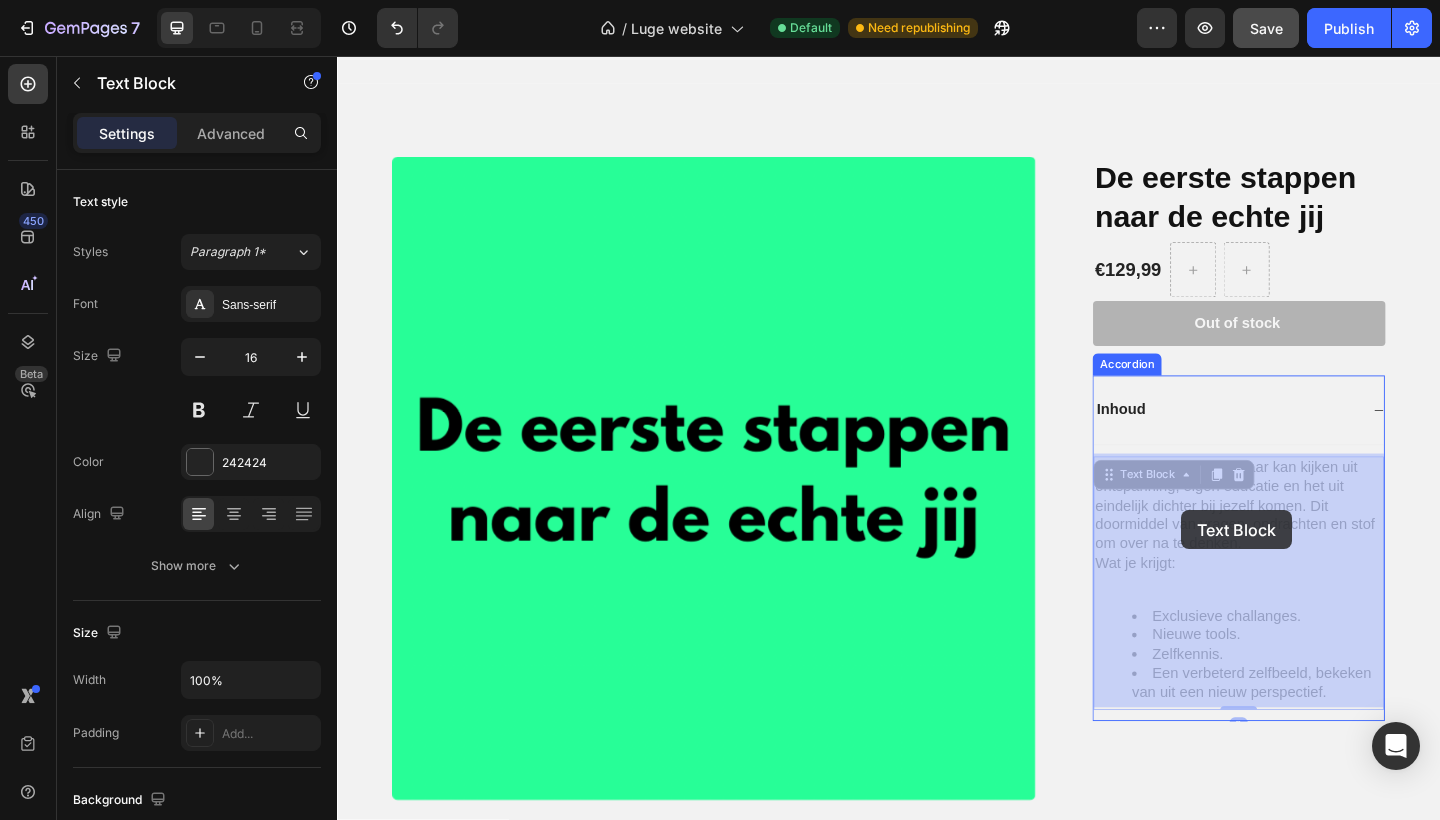 drag, startPoint x: 1322, startPoint y: 572, endPoint x: 1261, endPoint y: 552, distance: 64.195015 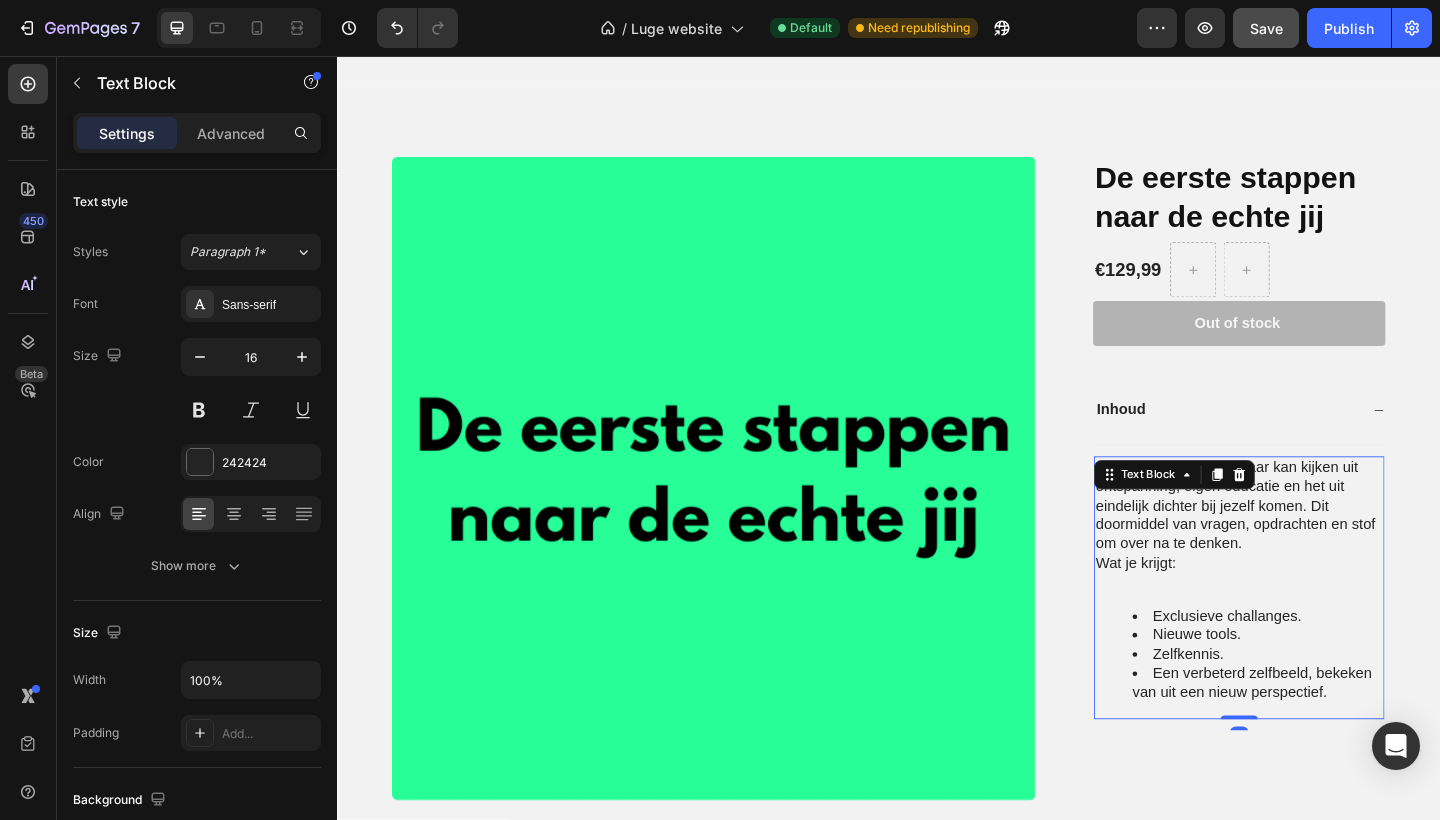 click on "Dit is een film waar je naar kan kijken uit ontspanning, eigen educatie en het uit eindelijk dichter bij jezelf komen. Dit doormiddel van vragen, opdrachten en stof om over na te denken." at bounding box center [1318, 546] 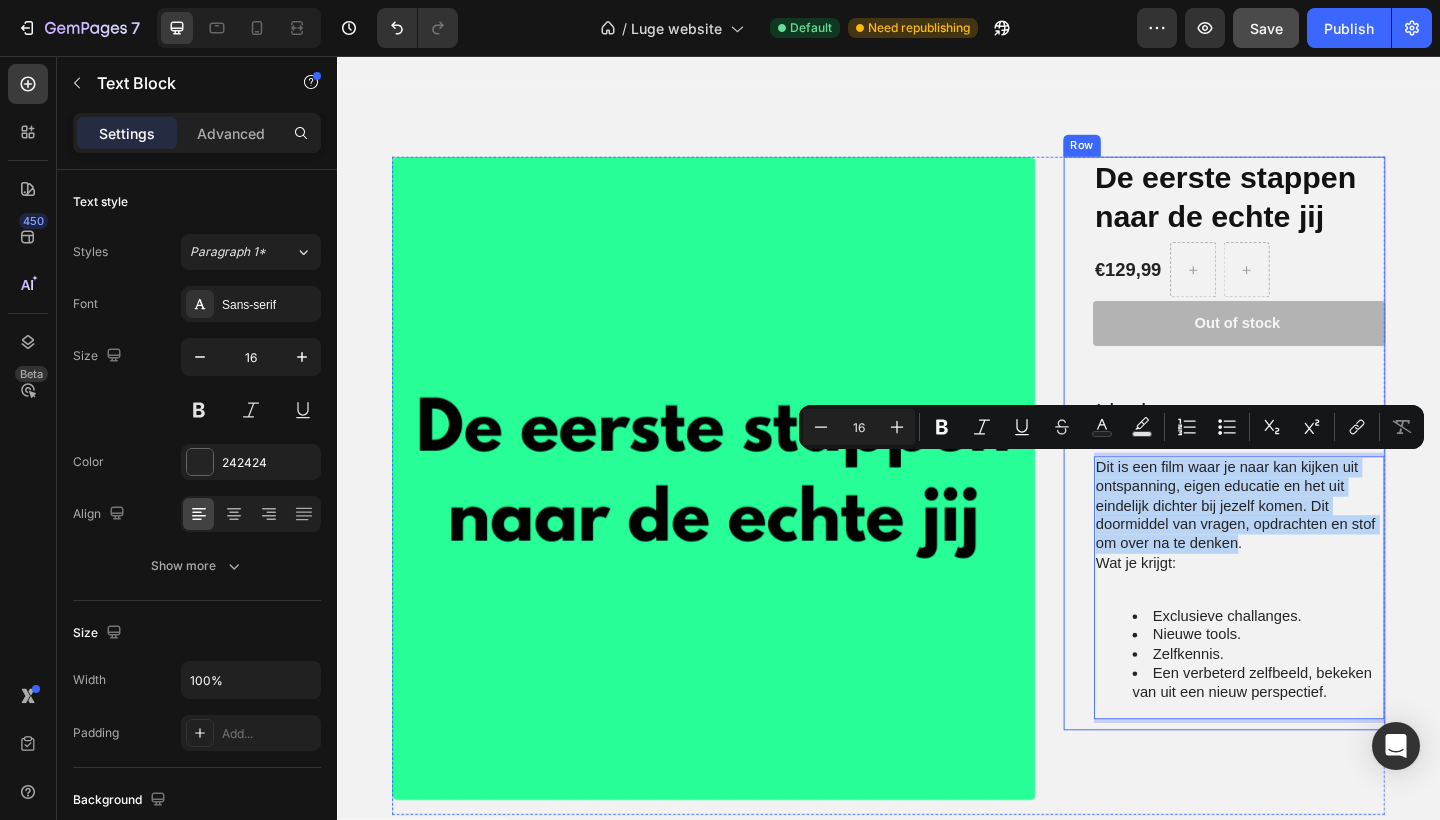 drag, startPoint x: 1318, startPoint y: 577, endPoint x: 1158, endPoint y: 493, distance: 180.70972 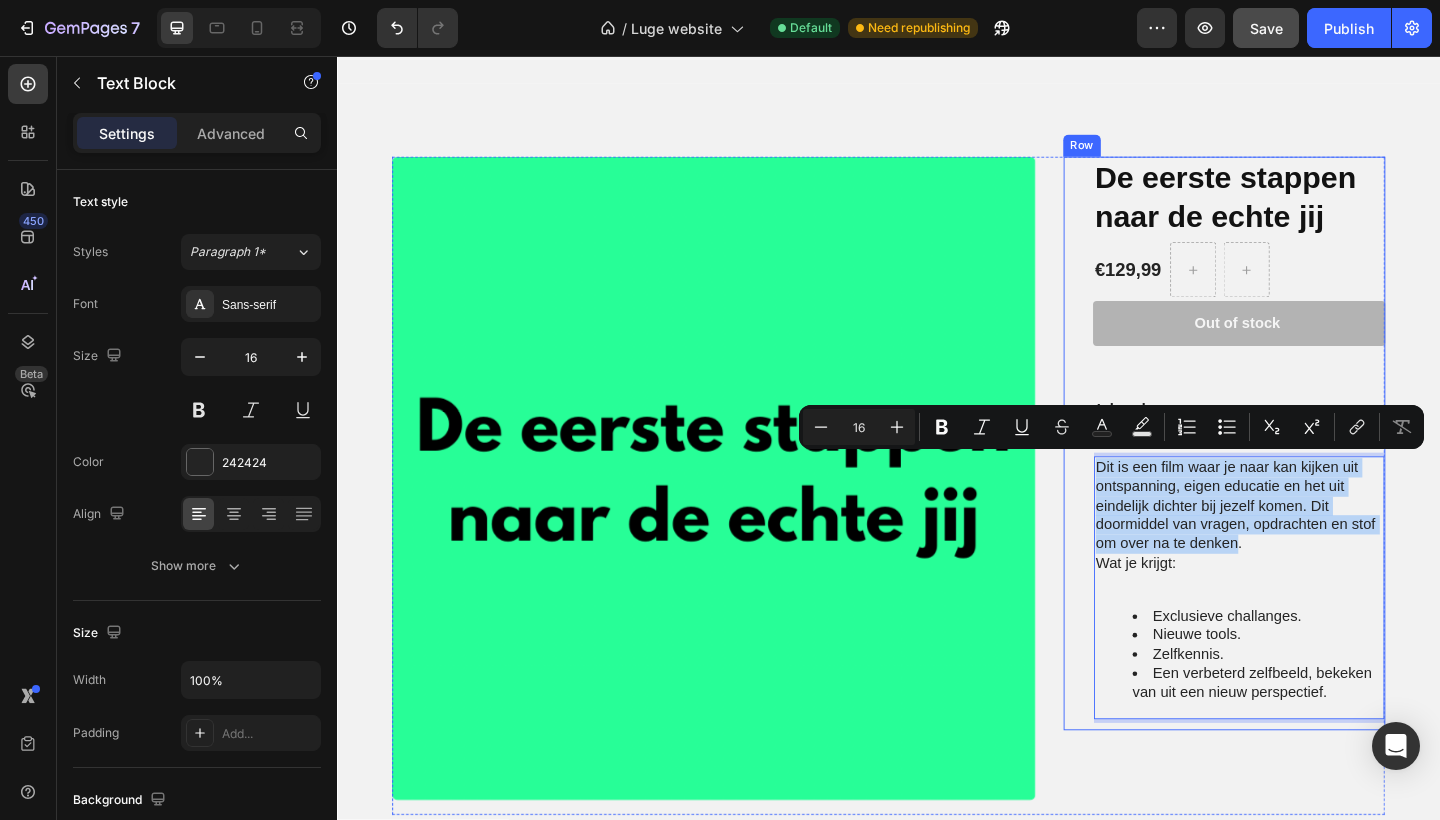 click on "De eerste stappen naar de echte jij Product Title [PRICE] Product Price Product Price
Row
1
Product Quantity Row Out of stock Add to Cart Row
Inhoud Dit is een film waar je naar kan kijken uit ontspanning, eigen educatie en het uit eindelijk dichter bij jezelf komen. Dit doormiddel van vragen, opdrachten en stof om over na te denken.  Wat je krijgt: Exclusieve challanges.  Nieuwe tools. Zelfkennis. Een verbeterd zelfbeeld, bekeken van uit een nieuw perspectief.  Text Block   0 Accordion Row" at bounding box center [1302, 478] 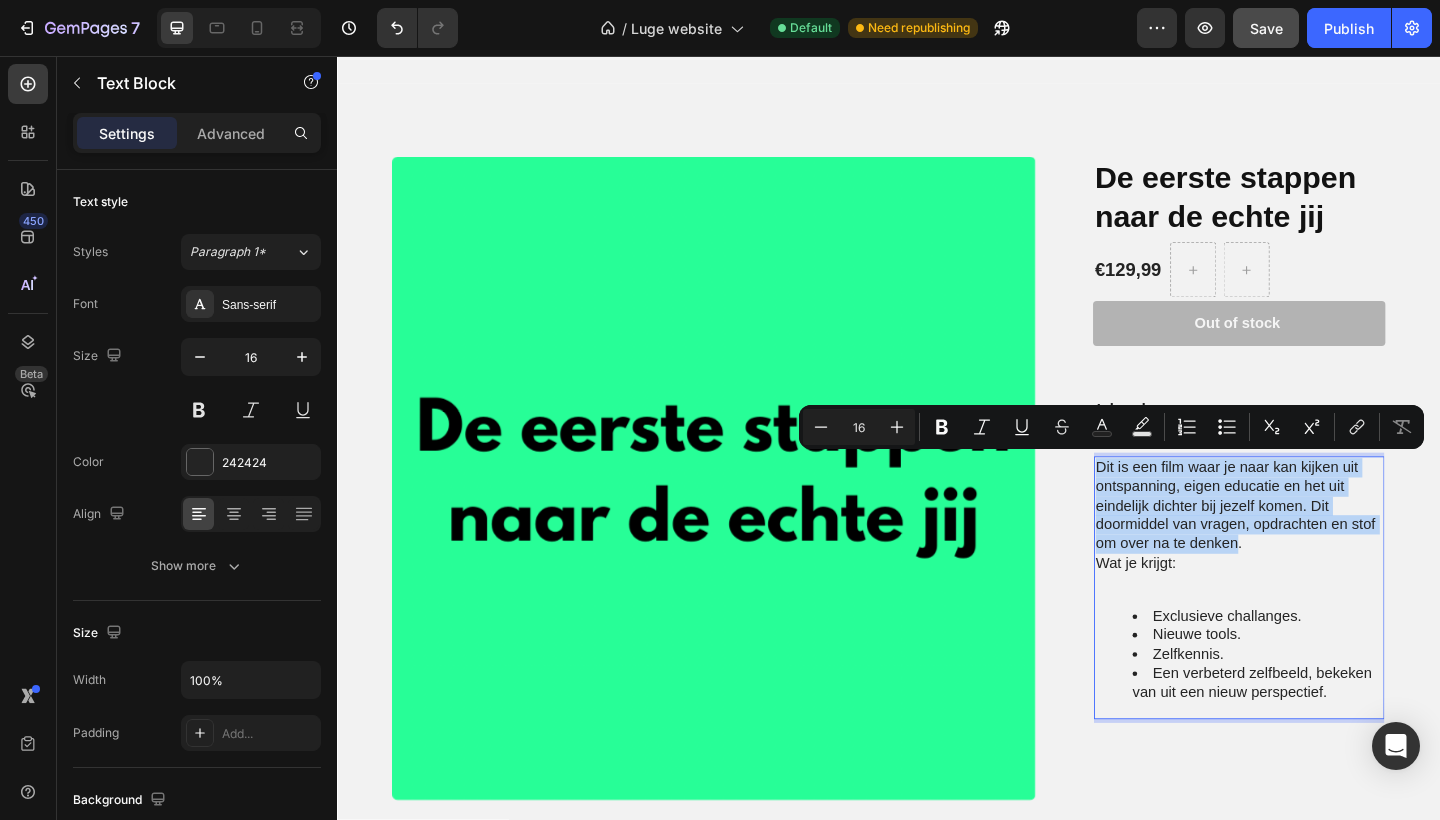 copy on "Dit is een film waar je naar kan kijken uit ontspanning, eigen educatie en het uit eindelijk dichter bij jezelf komen. Dit doormiddel van vragen, opdrachten en stof om over na te denken" 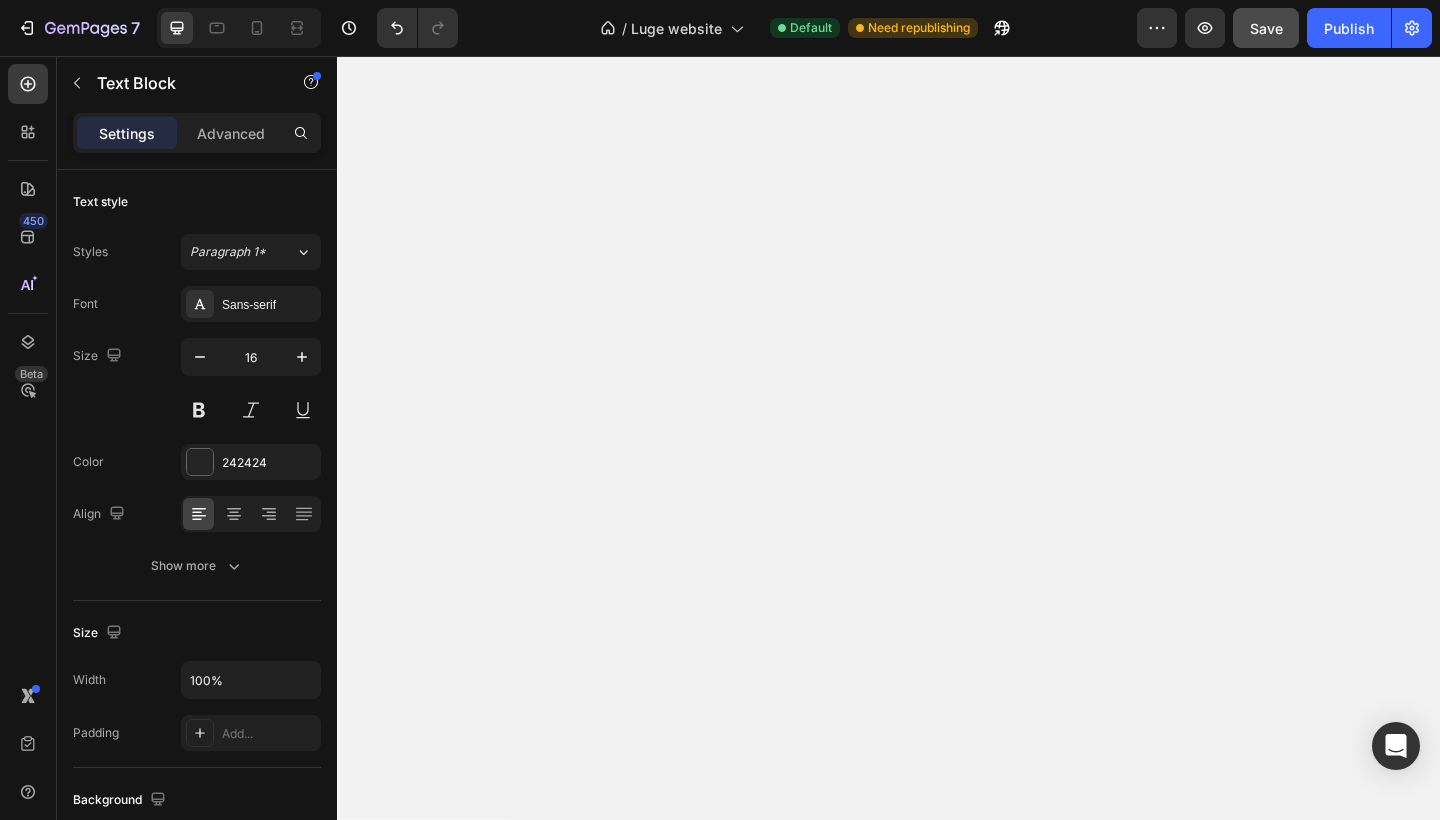 scroll, scrollTop: 3849, scrollLeft: 0, axis: vertical 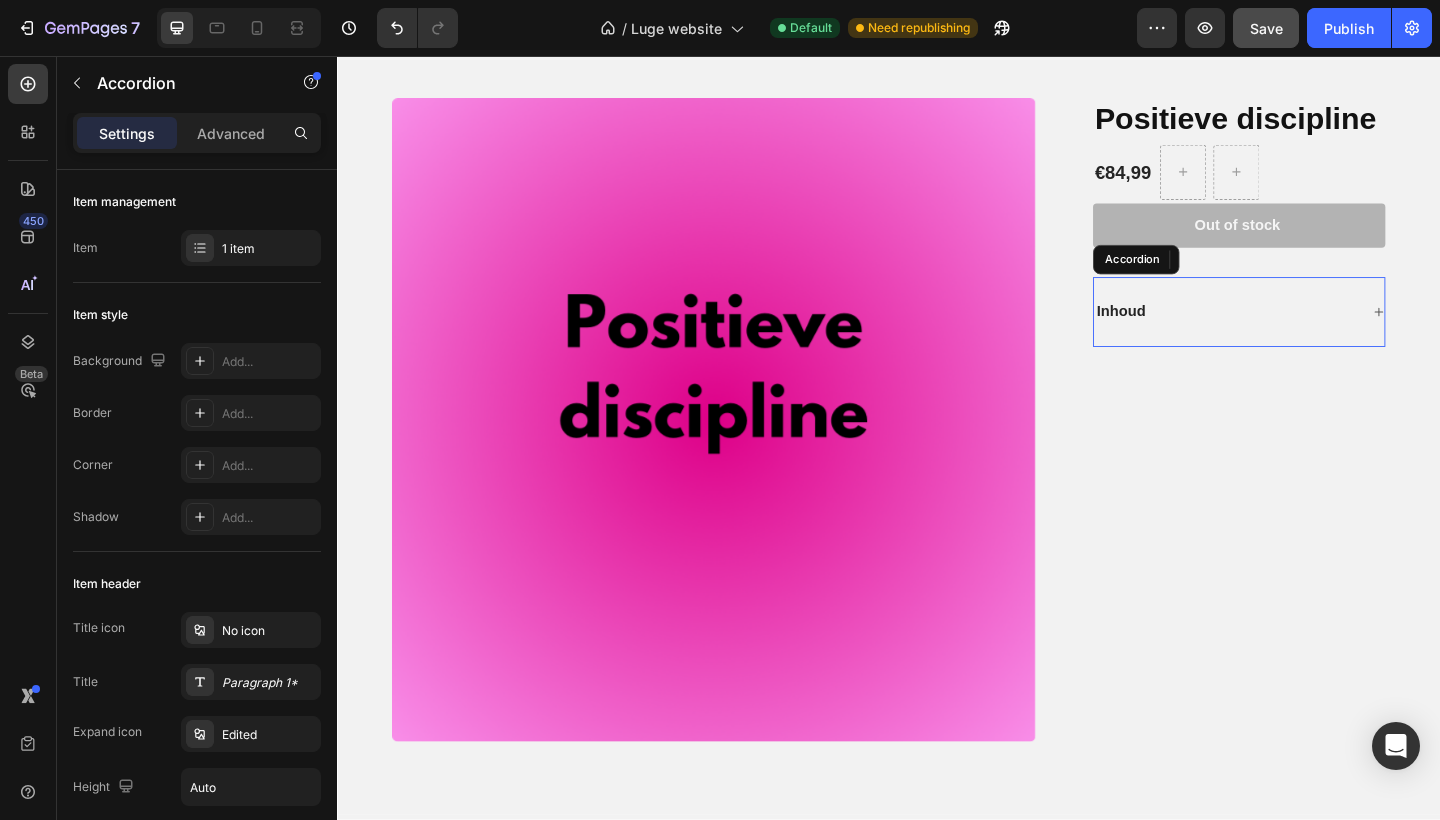 click on "Inhoud" at bounding box center [1304, 334] 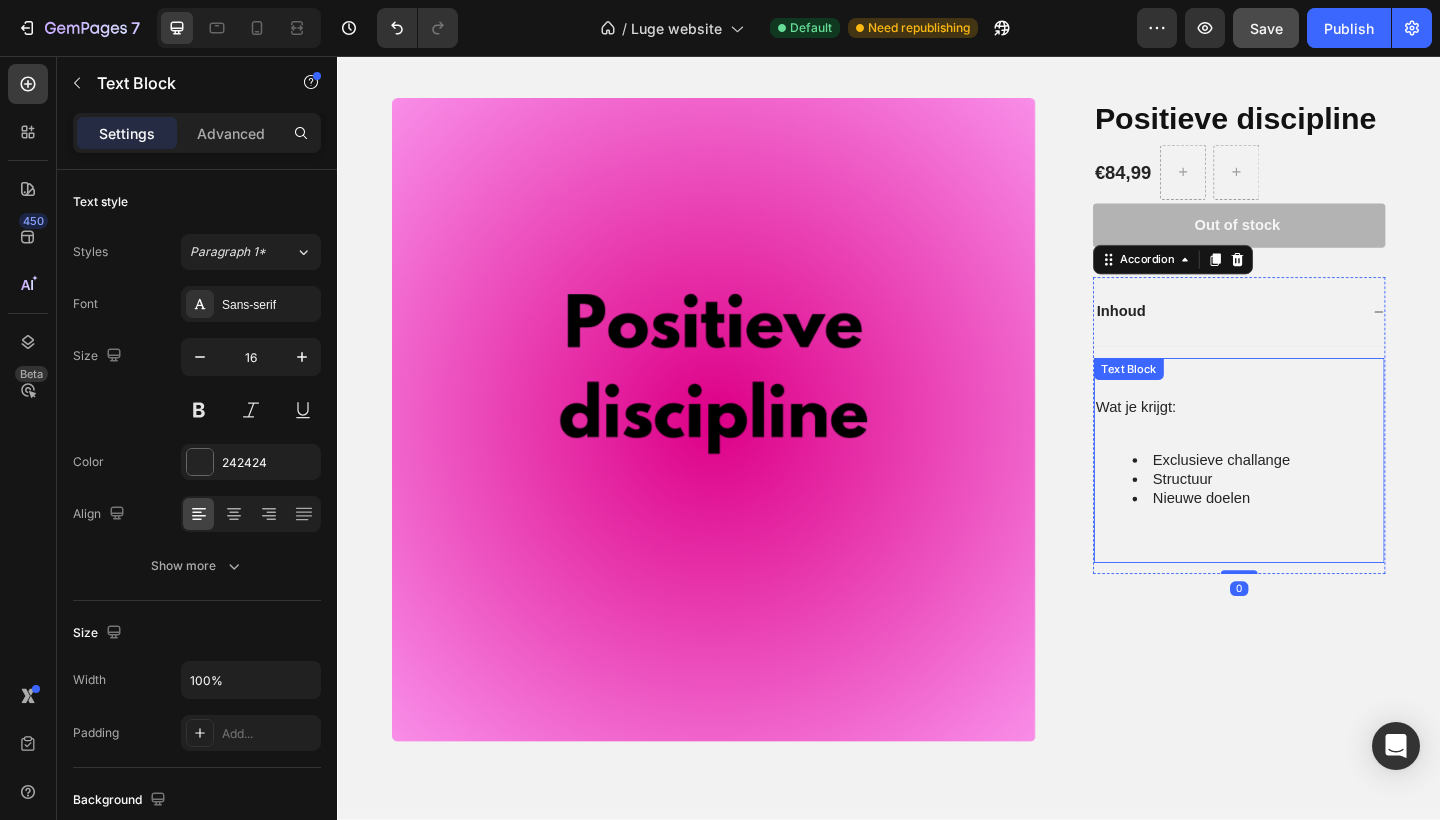 click at bounding box center (1318, 418) 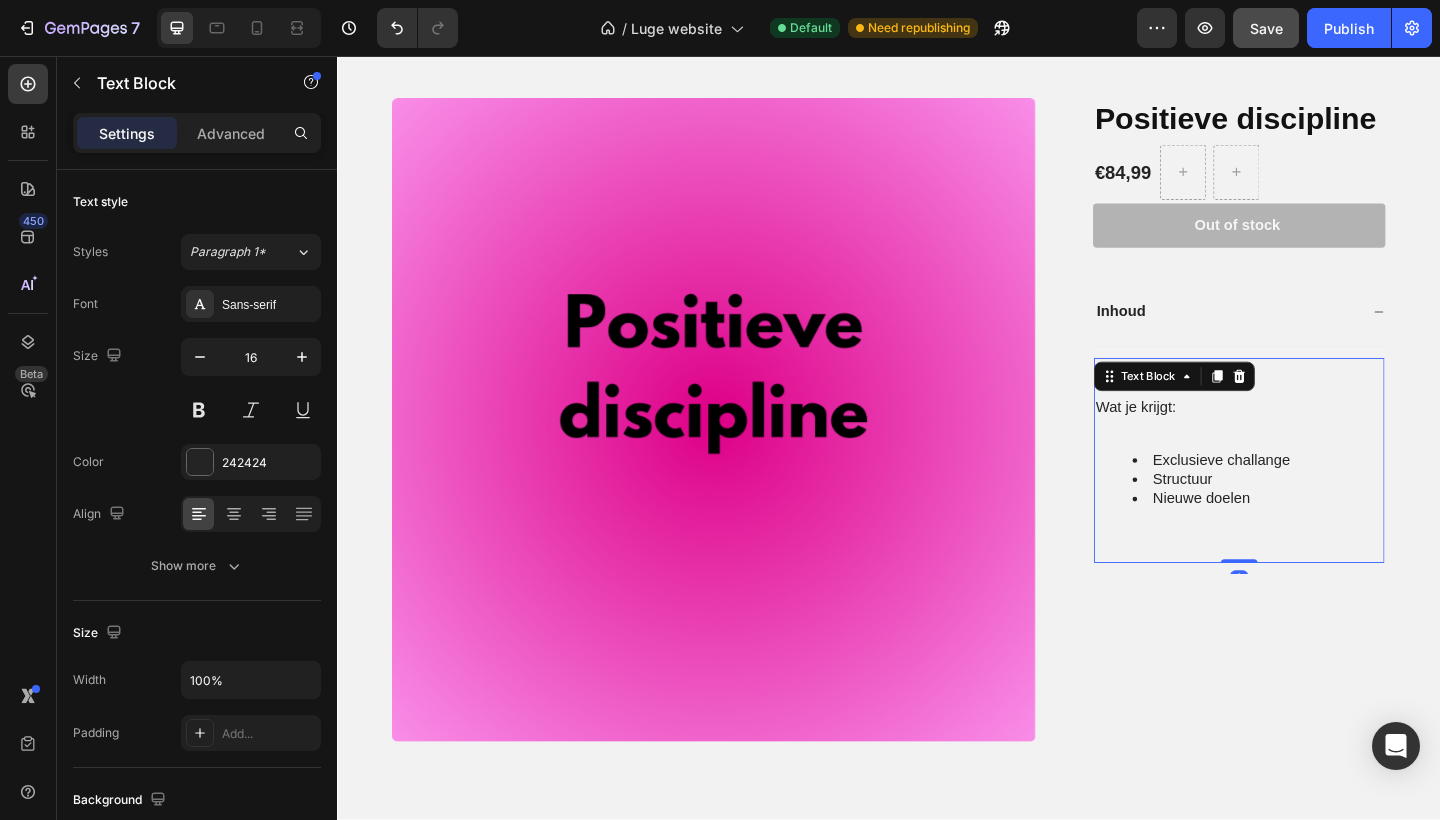 click on "Exclusieve challange" at bounding box center (1338, 496) 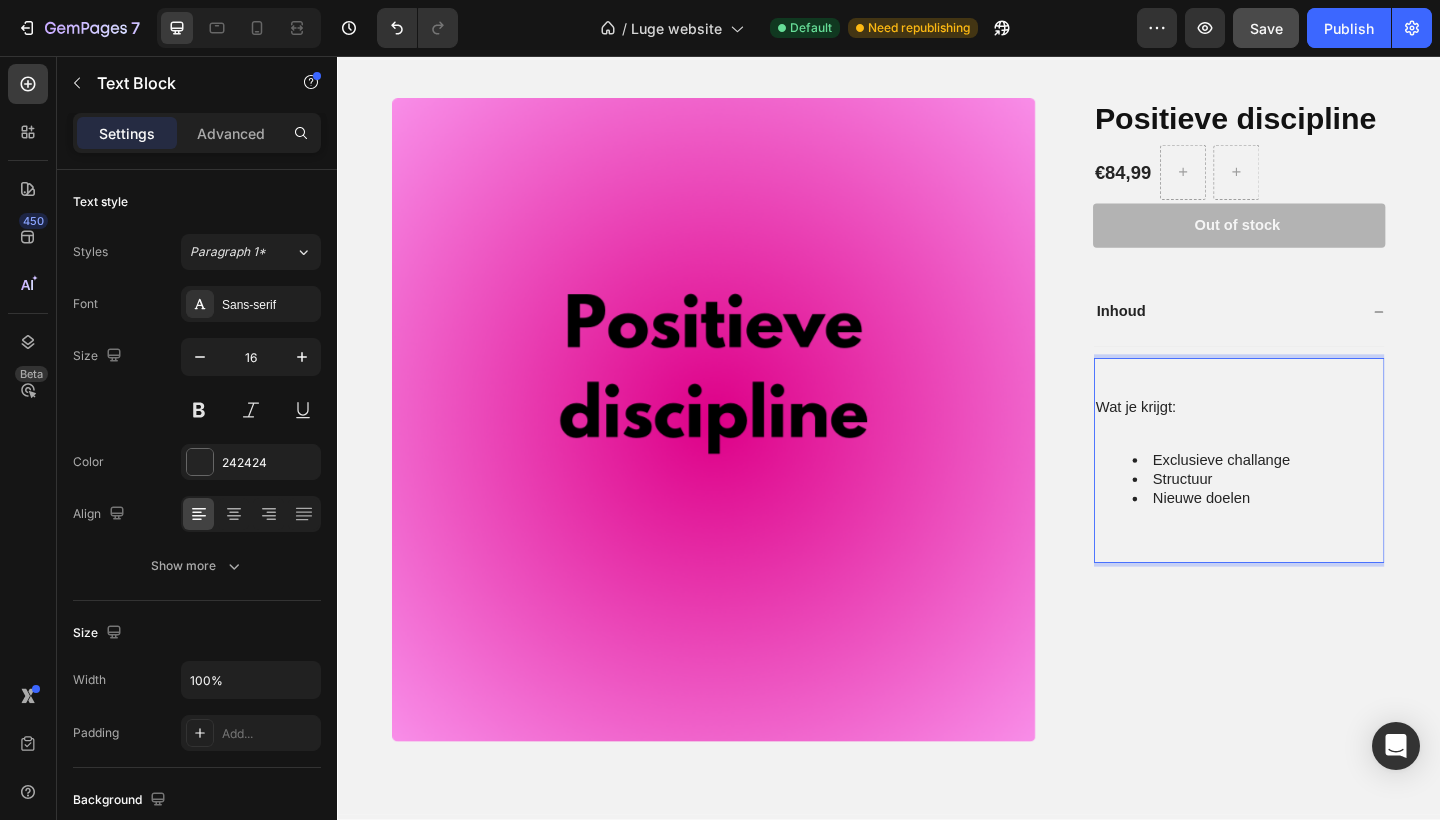 click at bounding box center (1318, 397) 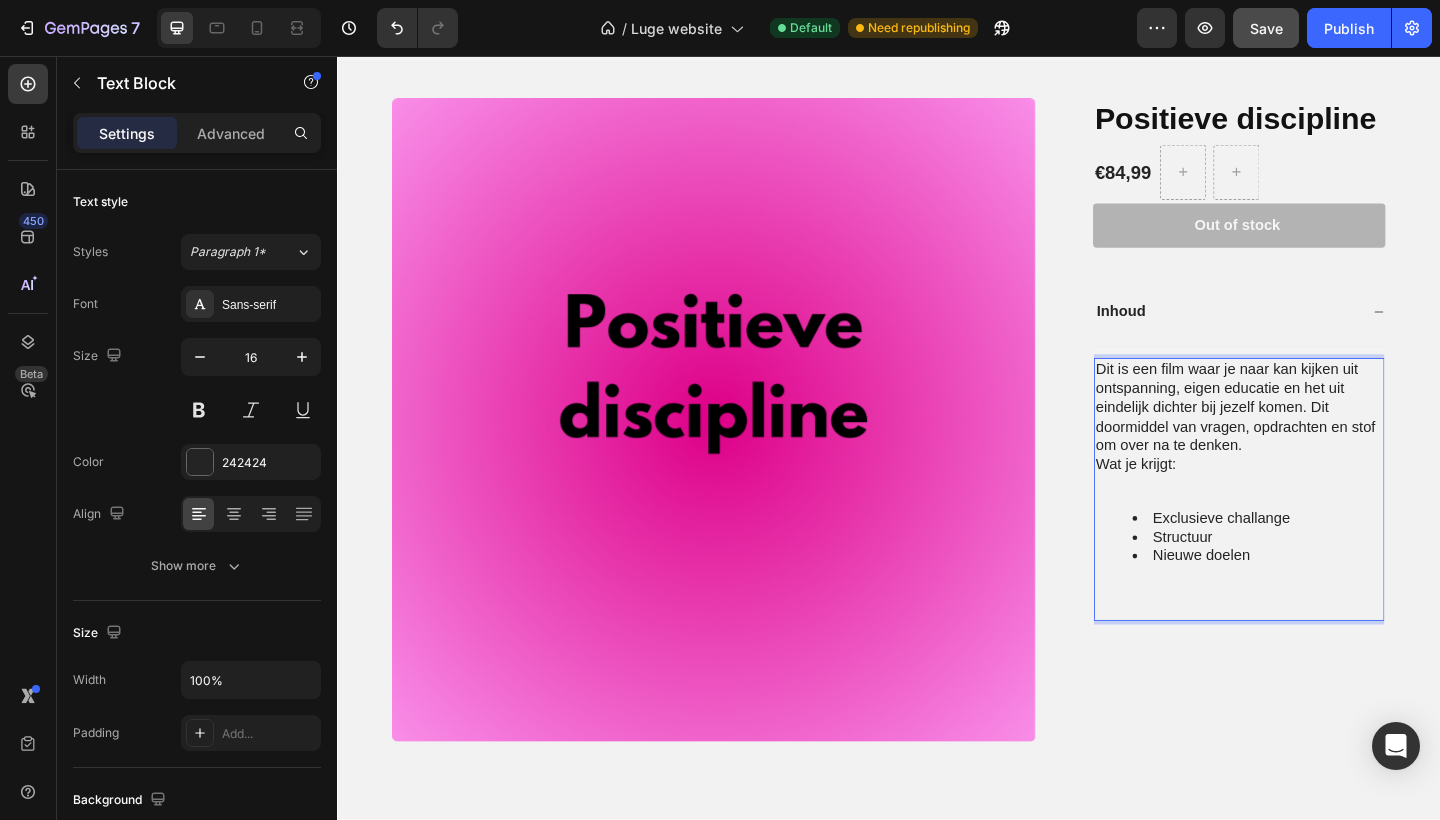 click on "Dit is een film waar je naar kan kijken uit ontspanning, eigen educatie en het uit eindelijk dichter bij jezelf komen. Dit doormiddel van vragen, opdrachten en stof om over na te denken." at bounding box center (1318, 439) 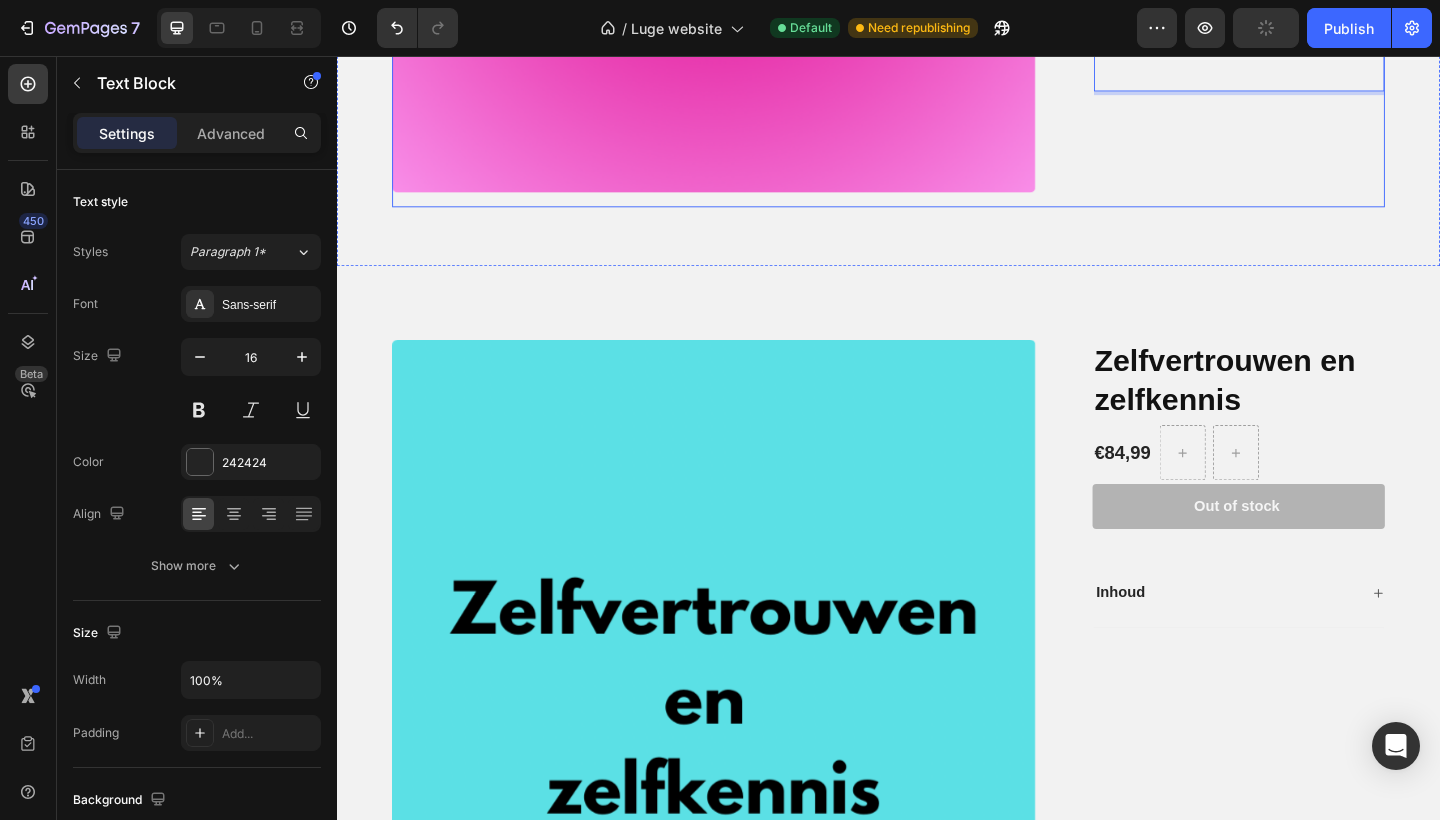 scroll, scrollTop: 4532, scrollLeft: 0, axis: vertical 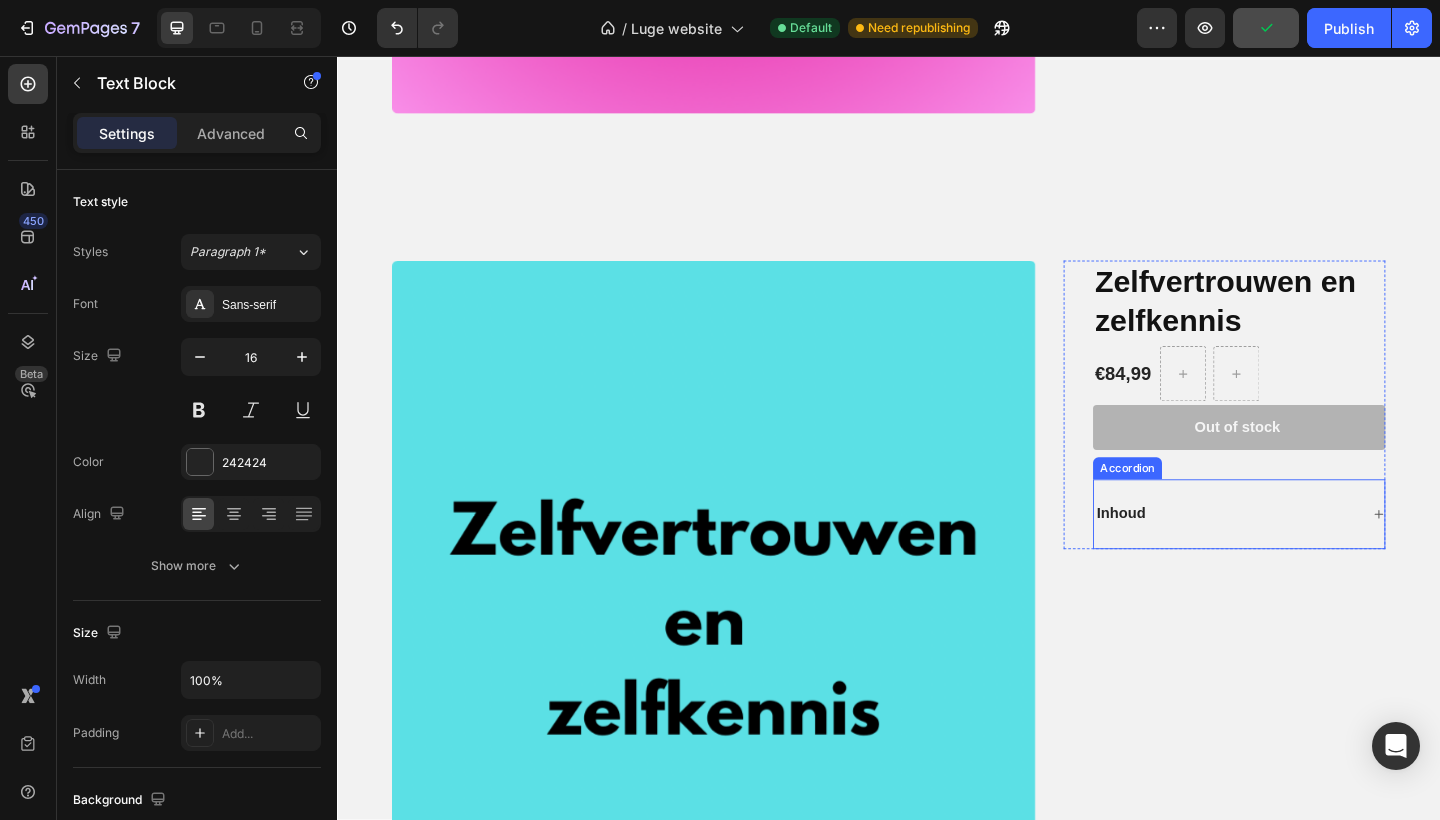 click on "Inhoud" at bounding box center (1304, 554) 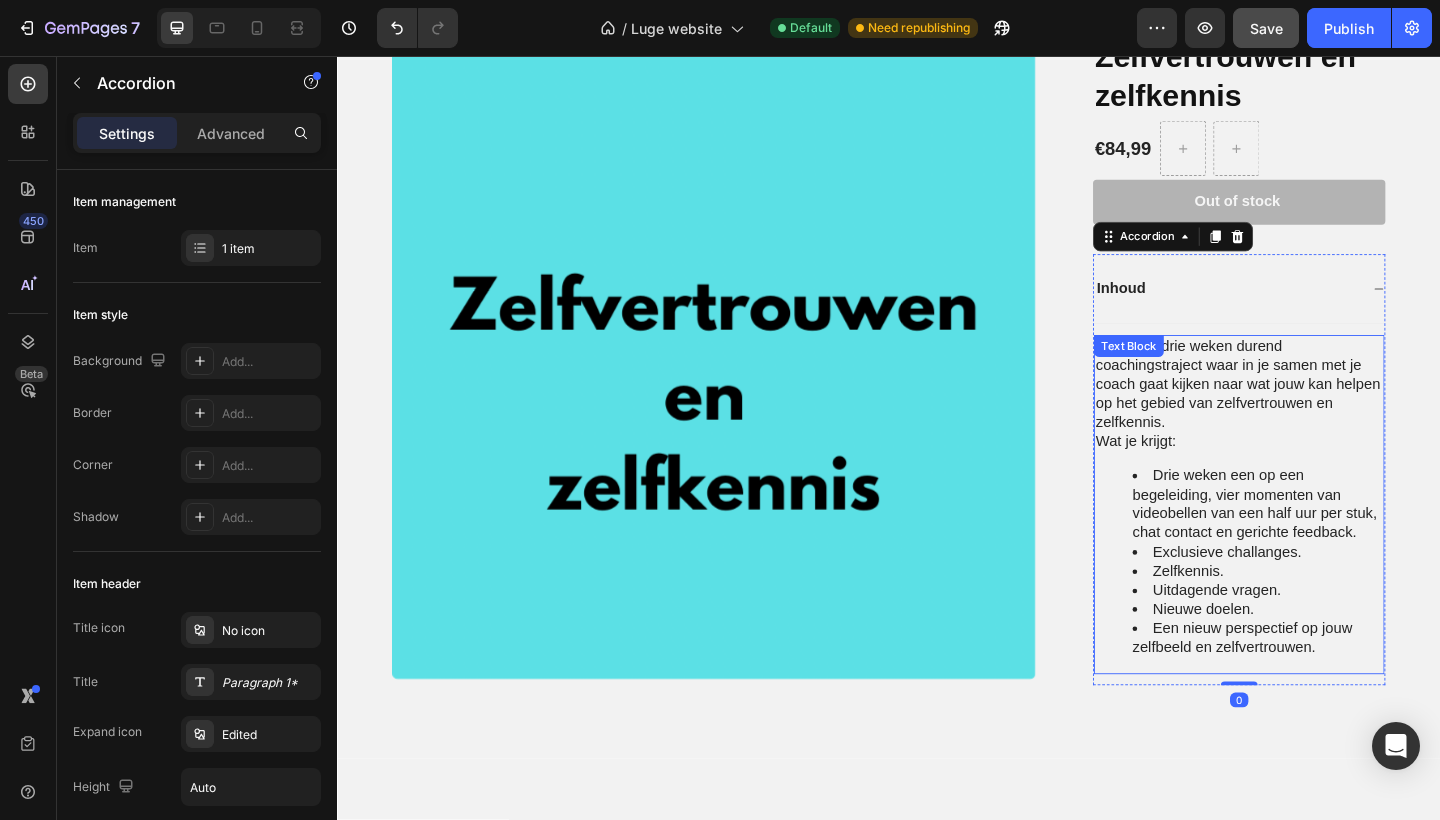 scroll, scrollTop: 4778, scrollLeft: 0, axis: vertical 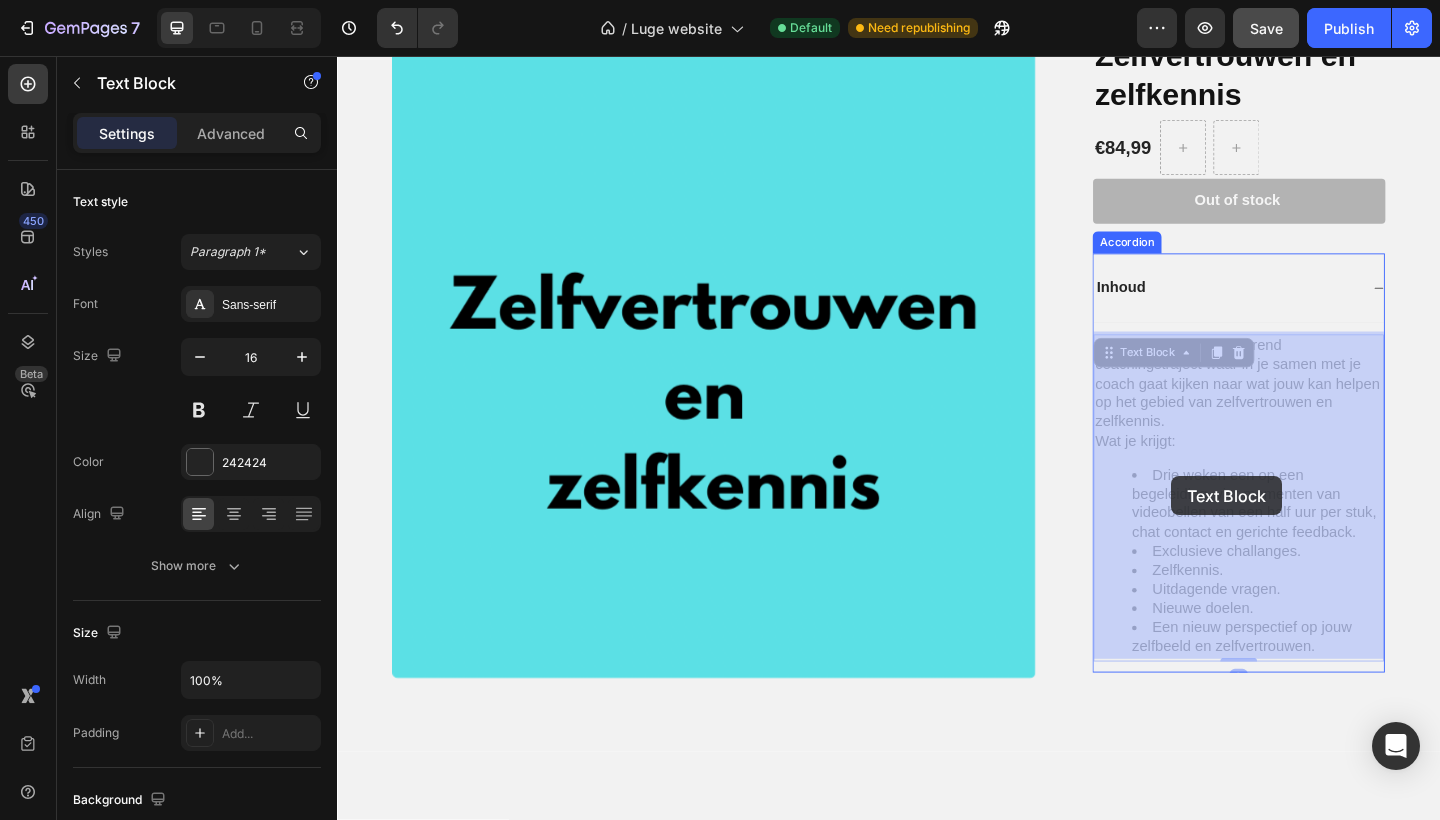 drag, startPoint x: 1329, startPoint y: 562, endPoint x: 1262, endPoint y: 517, distance: 80.70936 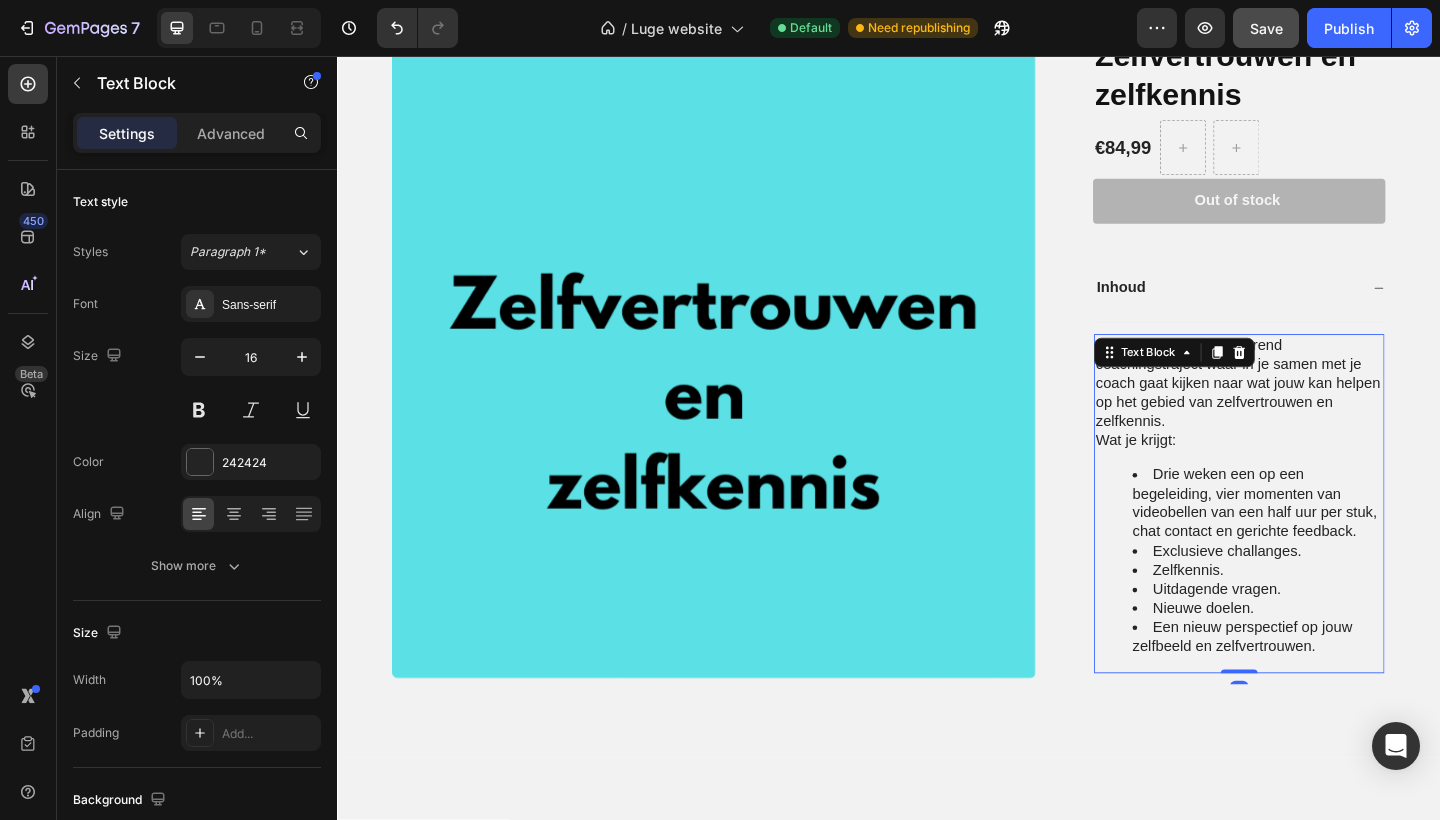 click on "Drie weken een op een begeleiding, vier momenten van videobellen van een half uur per stuk, chat contact en gerichte feedback." at bounding box center [1338, 543] 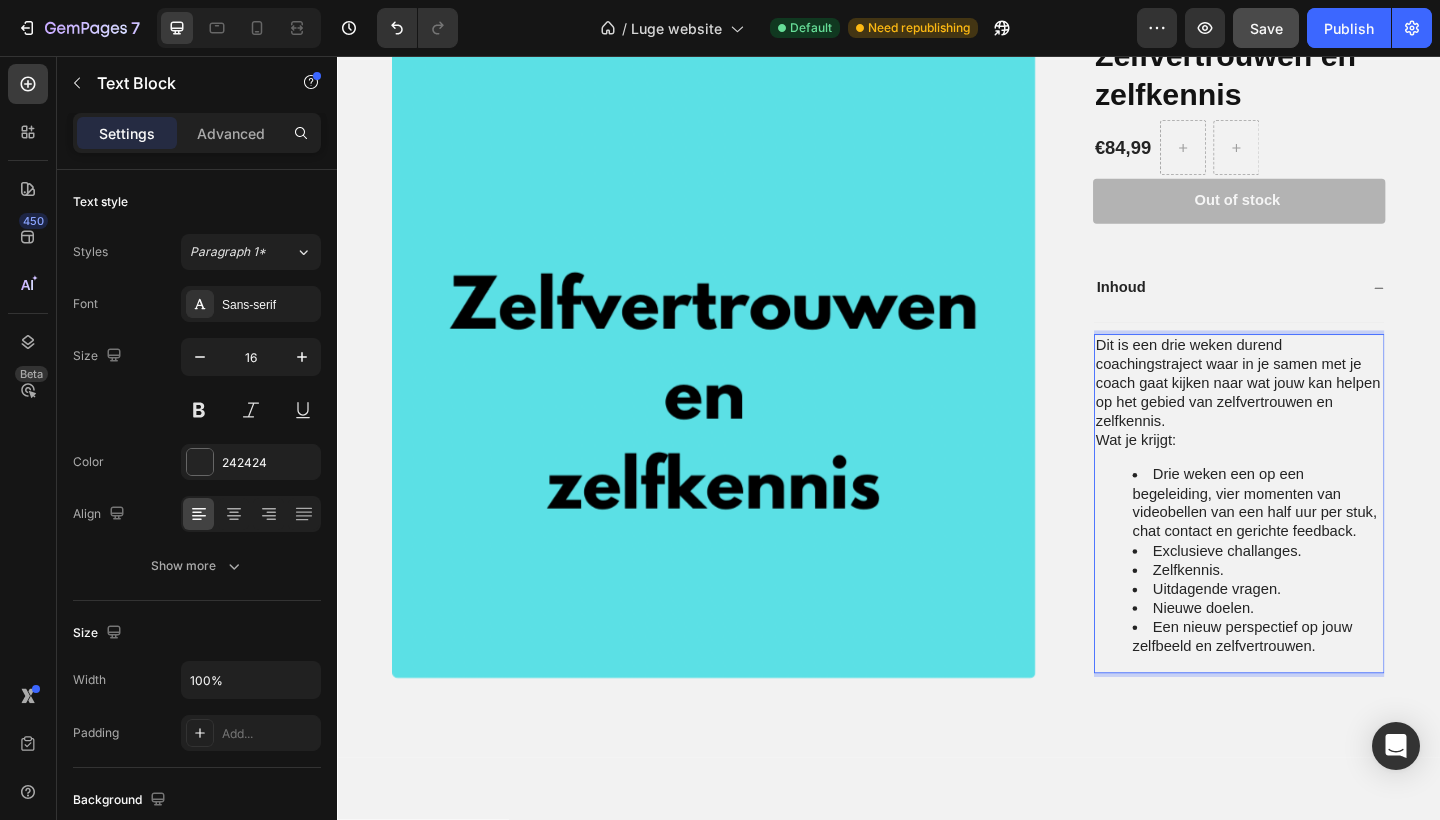 click on "Drie weken een op een begeleiding, vier momenten van videobellen van een half uur per stuk, chat contact en gerichte feedback." at bounding box center (1338, 543) 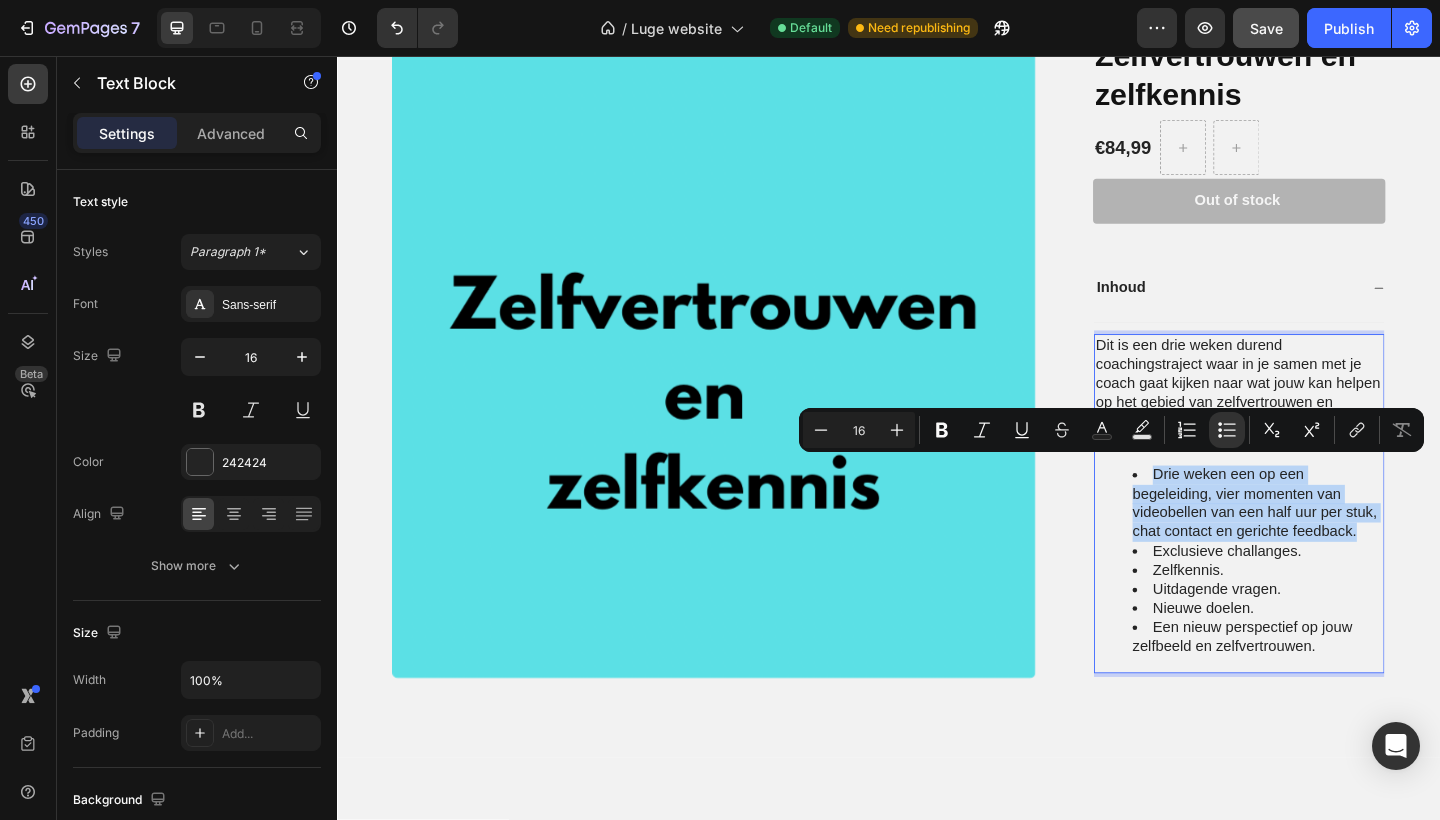 drag, startPoint x: 1337, startPoint y: 561, endPoint x: 1206, endPoint y: 487, distance: 150.45598 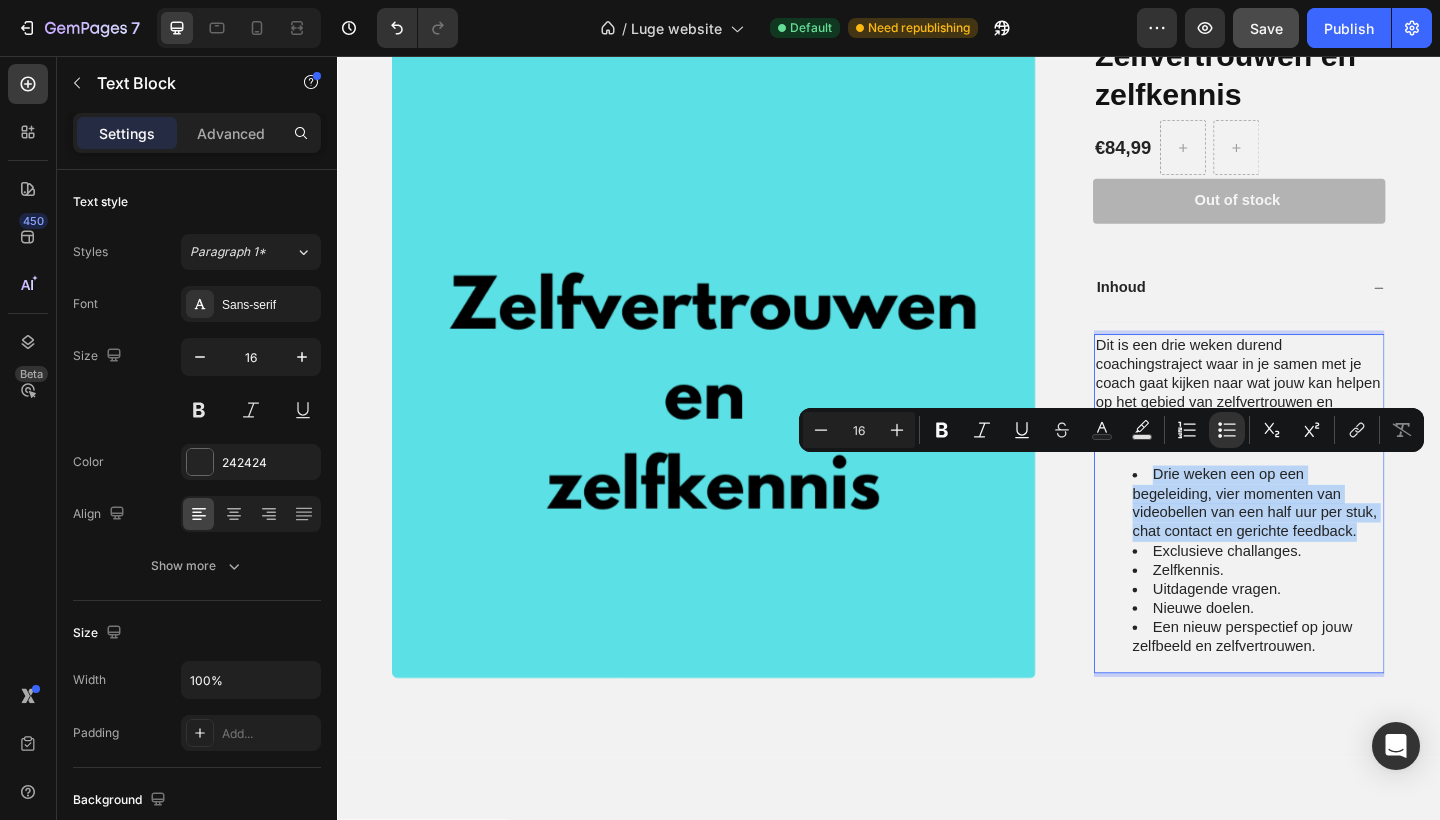 click on "Dit is een drie weken durend coachingstraject waar in je samen met je coach gaat kijken naar wat jouw kan helpen op het gebied van zelfvertrouwen en zelfkennis.  Wat je krijgt: Drie weken een op een begeleiding, vier momenten van videobellen van een half uur per stuk, chat contact en gerichte feedback. Exclusieve challanges. Zelfkennis. Uitdagende vragen.  Nieuwe doelen.  Een nieuw perspectief op jouw zelfbeeld en zelfvertrouwen." at bounding box center (1318, 543) 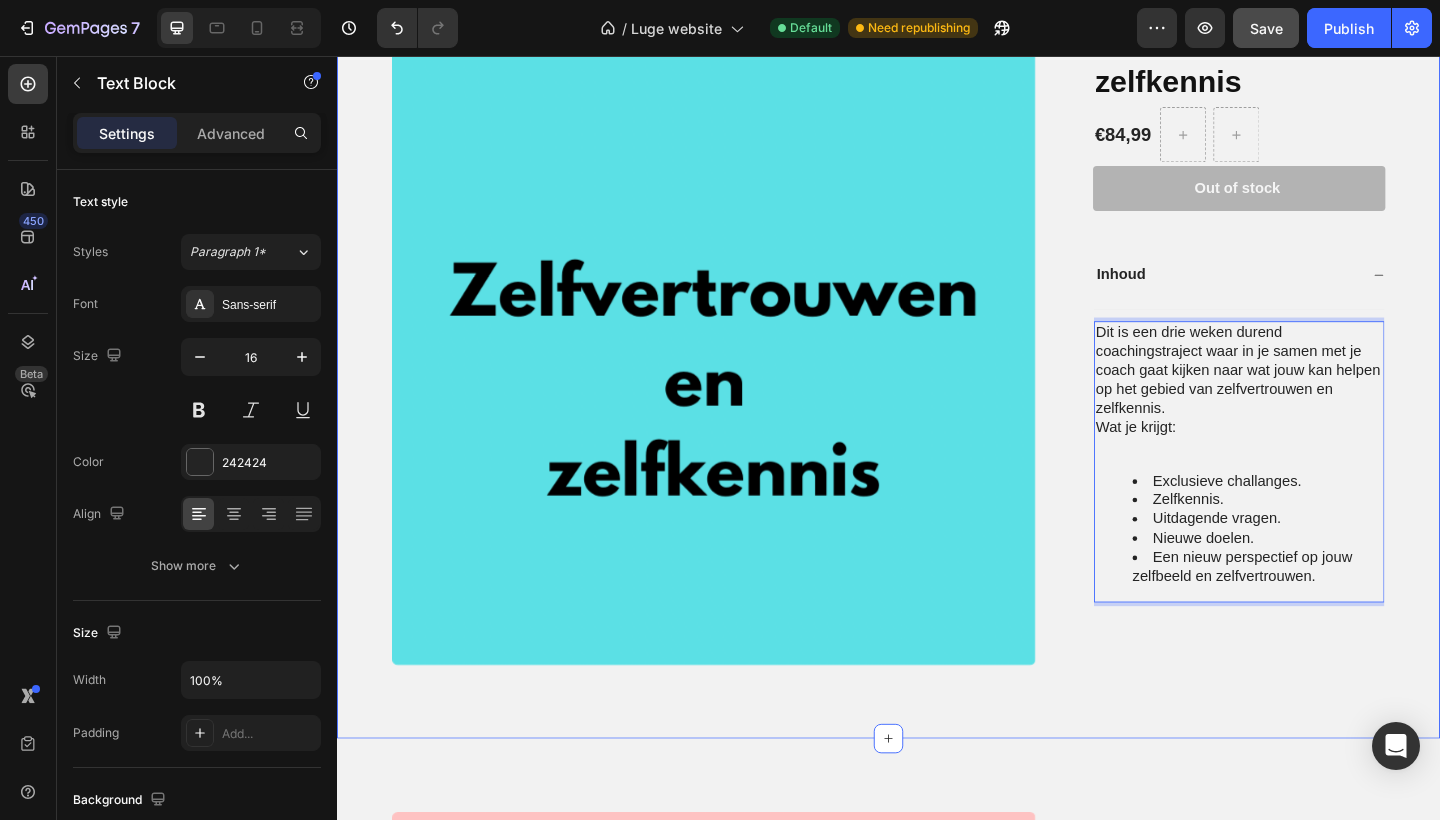 scroll, scrollTop: 4800, scrollLeft: 0, axis: vertical 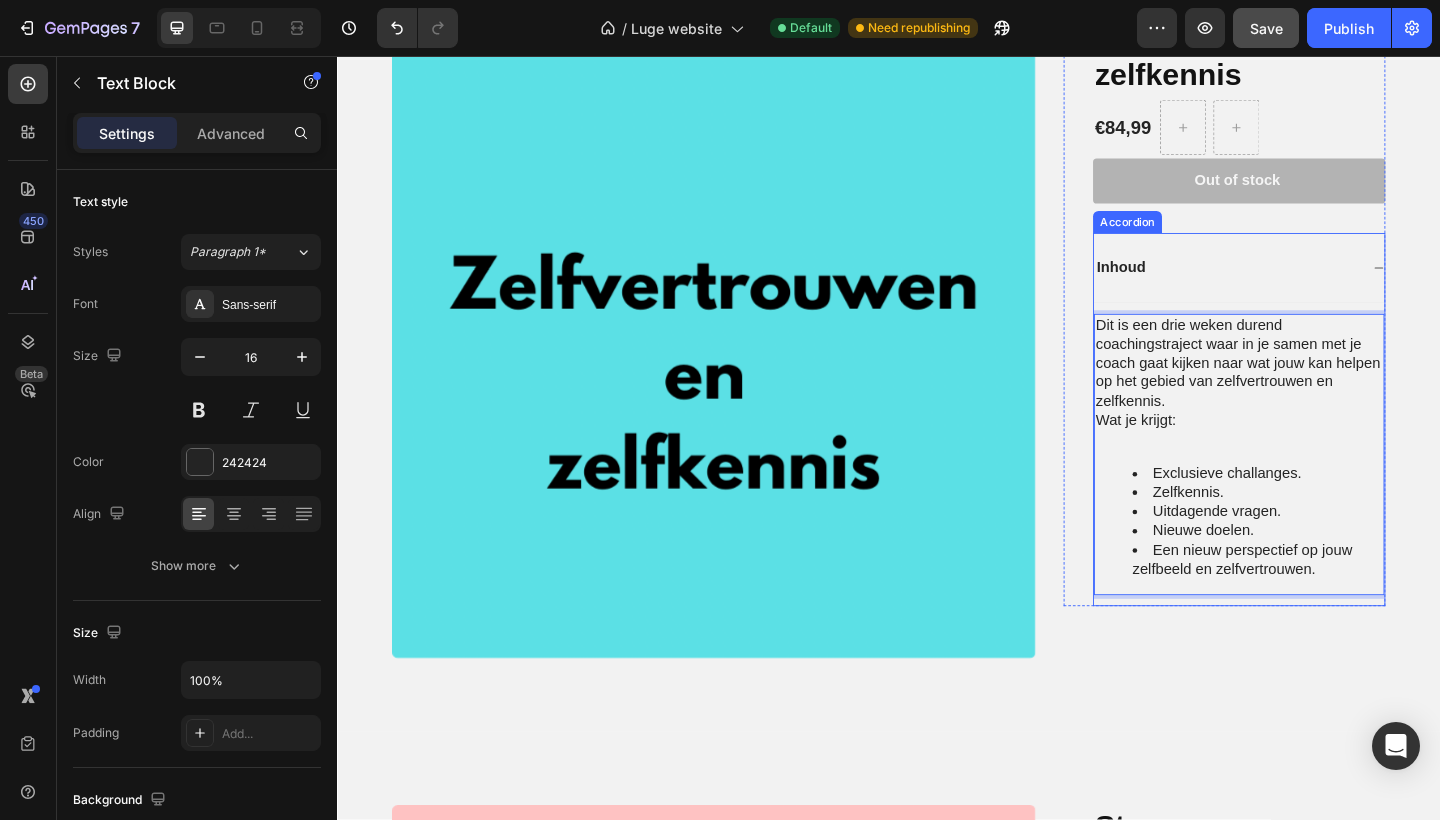 drag, startPoint x: 1251, startPoint y: 424, endPoint x: 1165, endPoint y: 336, distance: 123.04471 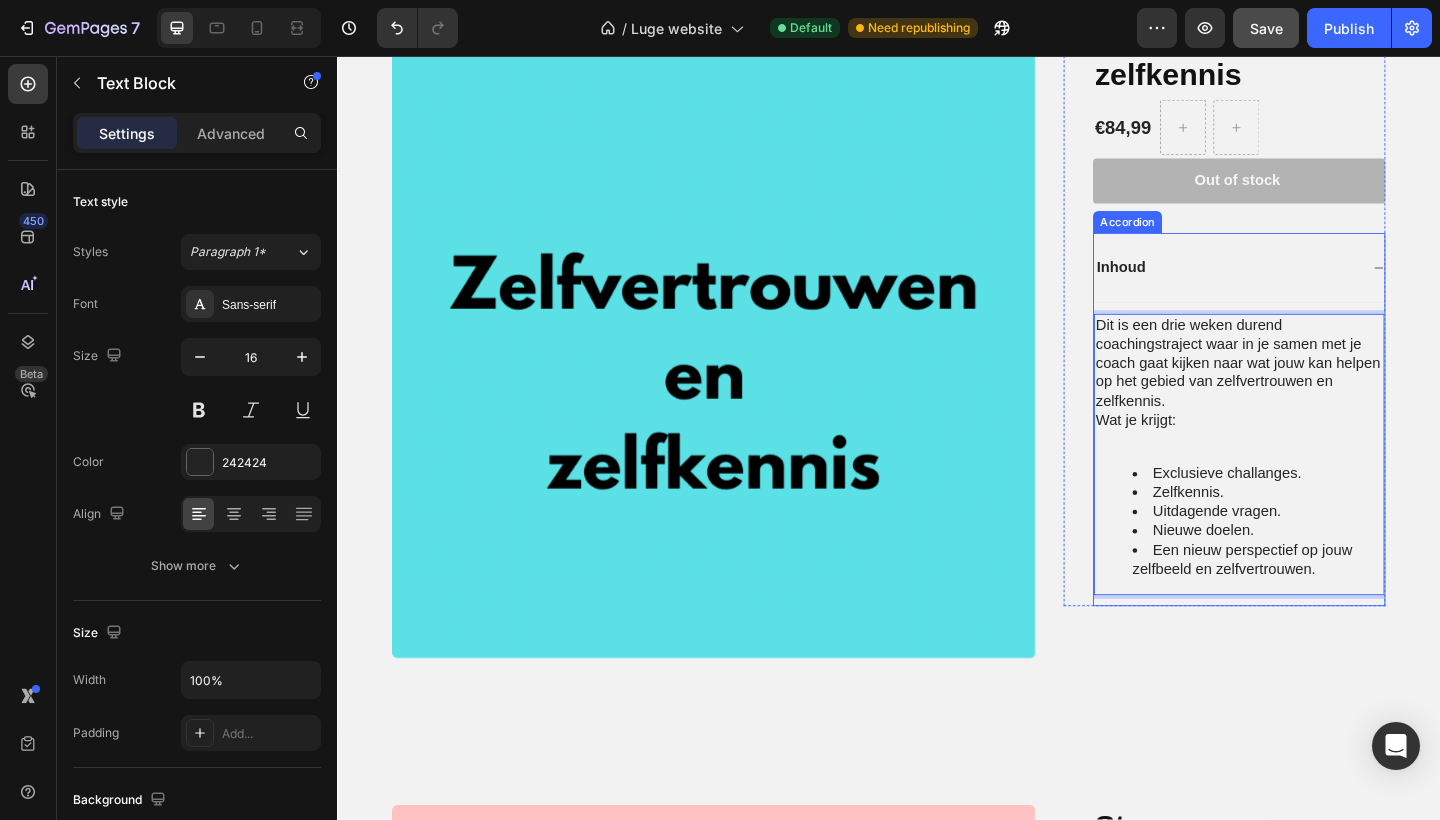 click on "Dit is een drie weken durend coachingstraject waar in je samen met je coach gaat kijken naar wat jouw kan helpen op het gebied van zelfvertrouwen en zelfkennis. Wat je krijgt: Exclusieve challanges. Zelfkennis. Uitdagende vragen. Nieuwe doelen. Een nieuw perspectief op jouw zelfbeeld en zelfvertrouwen." at bounding box center [1318, 490] 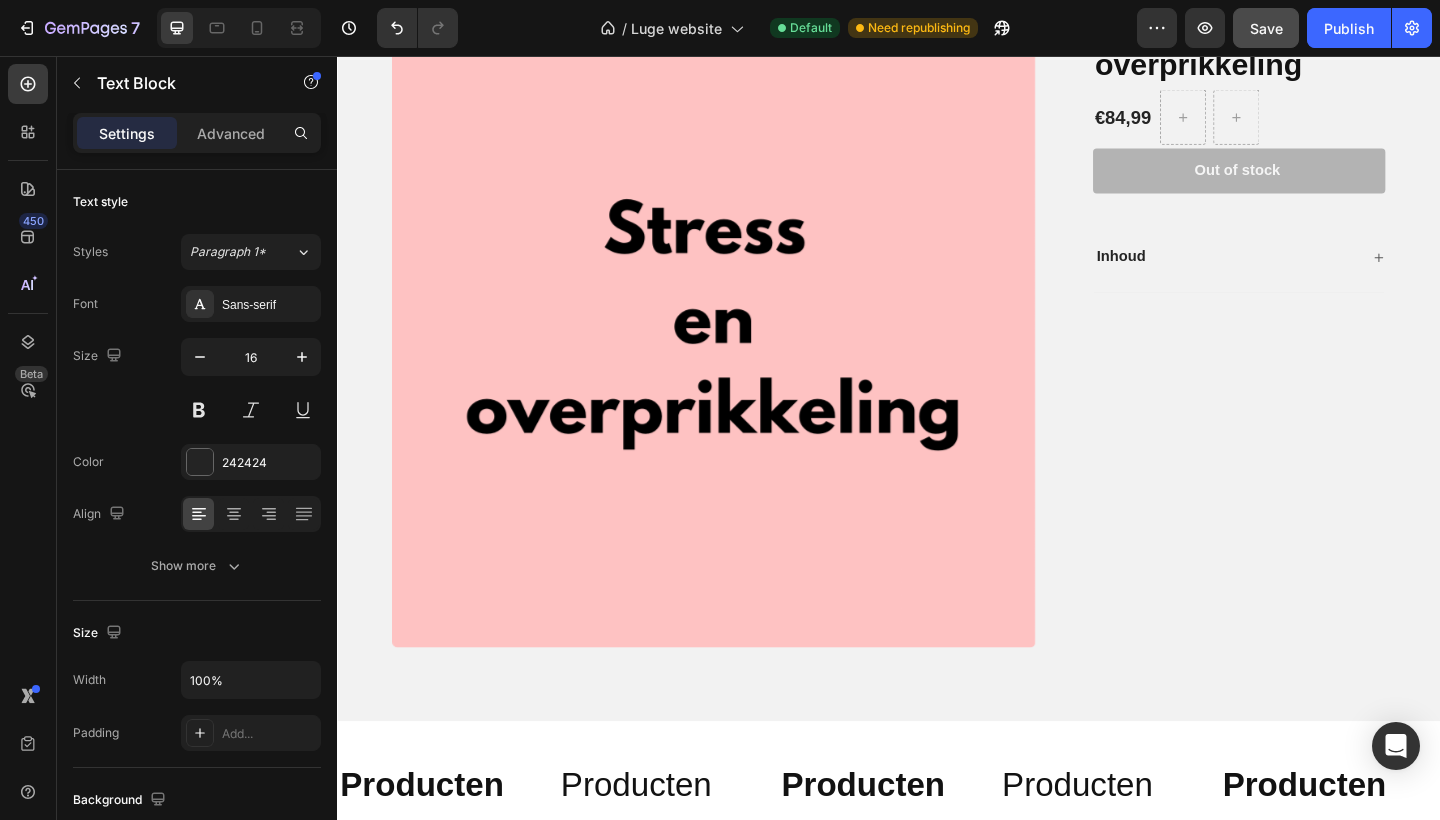 scroll, scrollTop: 5591, scrollLeft: 0, axis: vertical 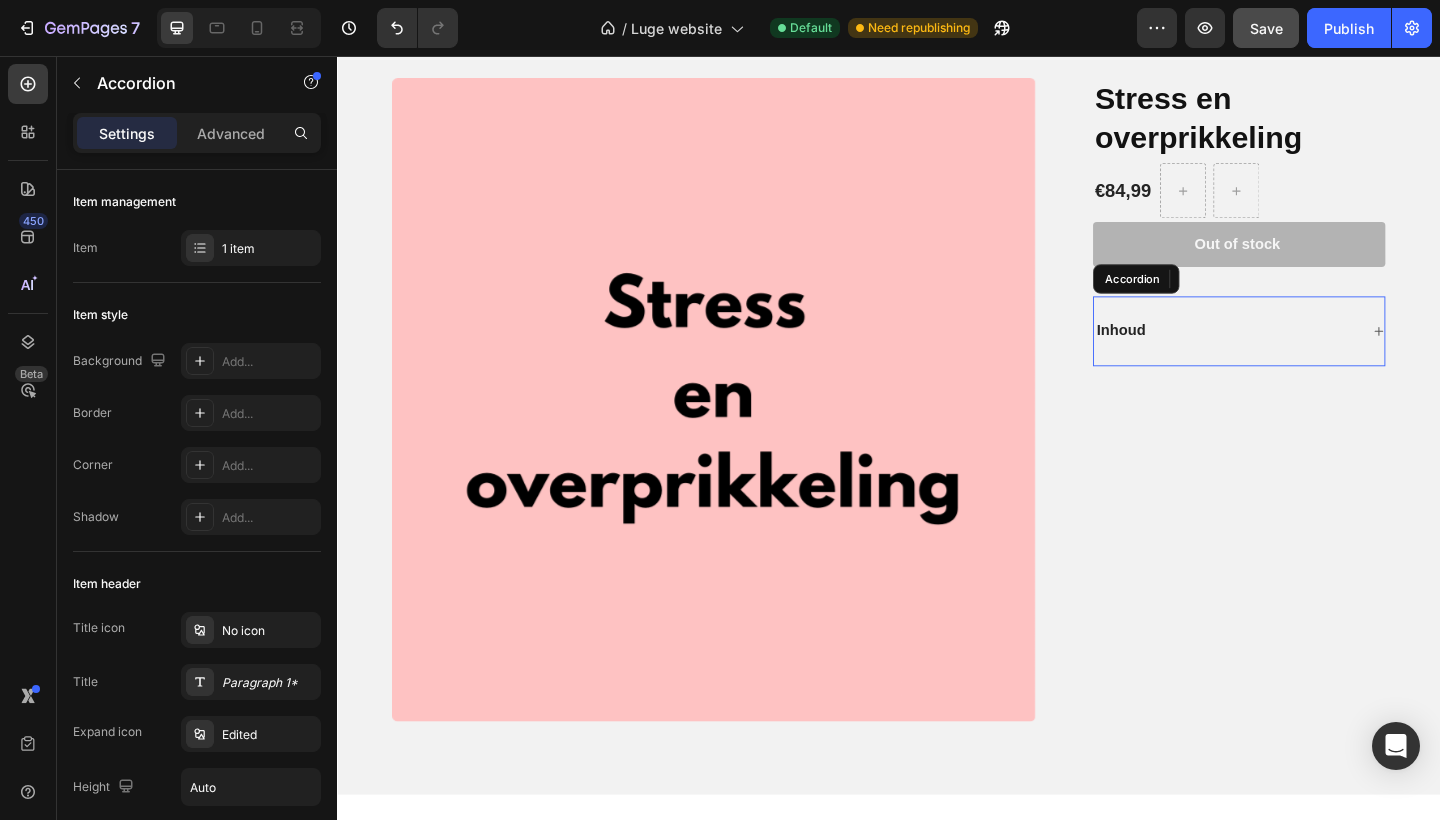click on "Inhoud" at bounding box center [1304, 355] 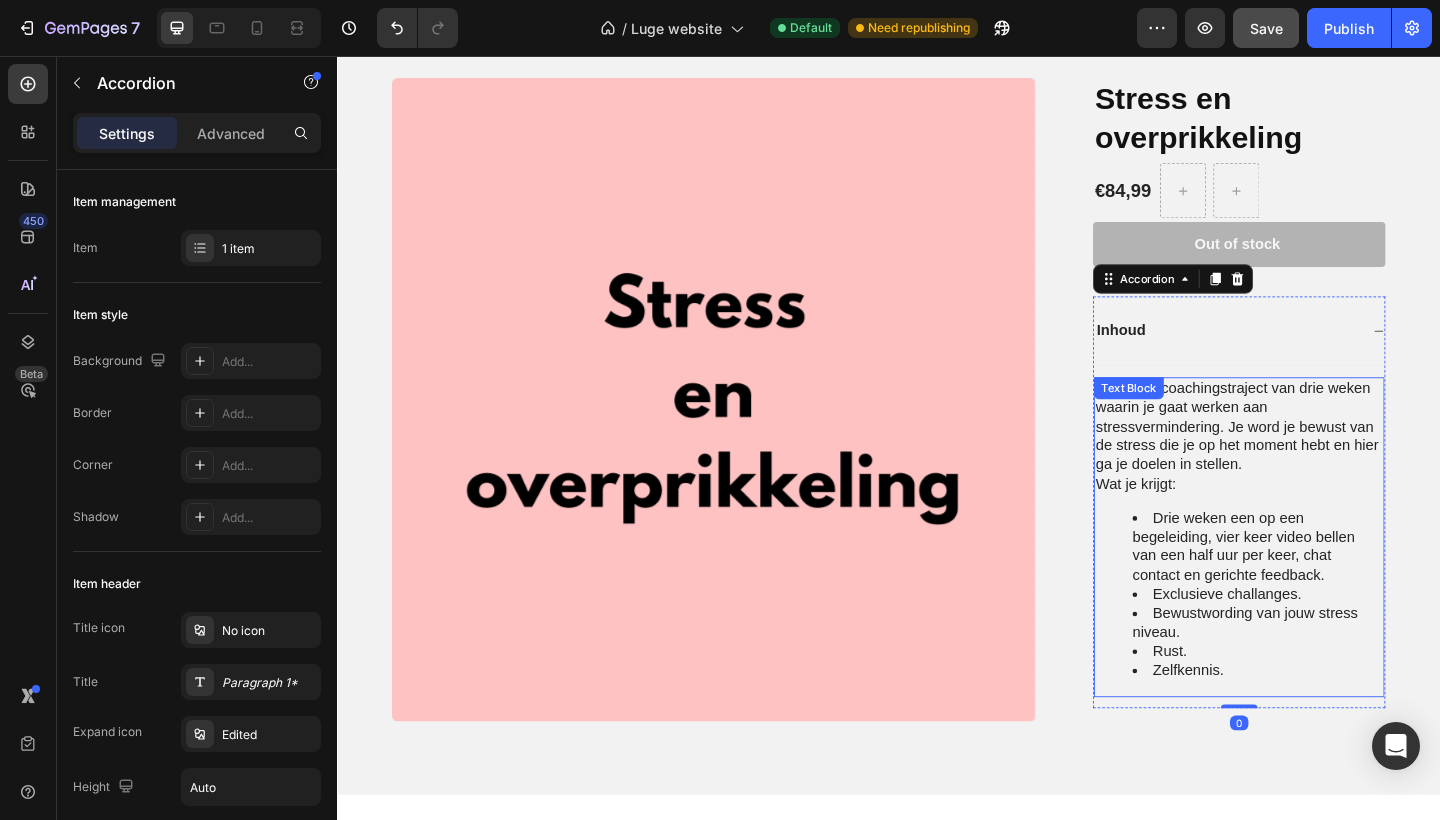 scroll, scrollTop: 5655, scrollLeft: 0, axis: vertical 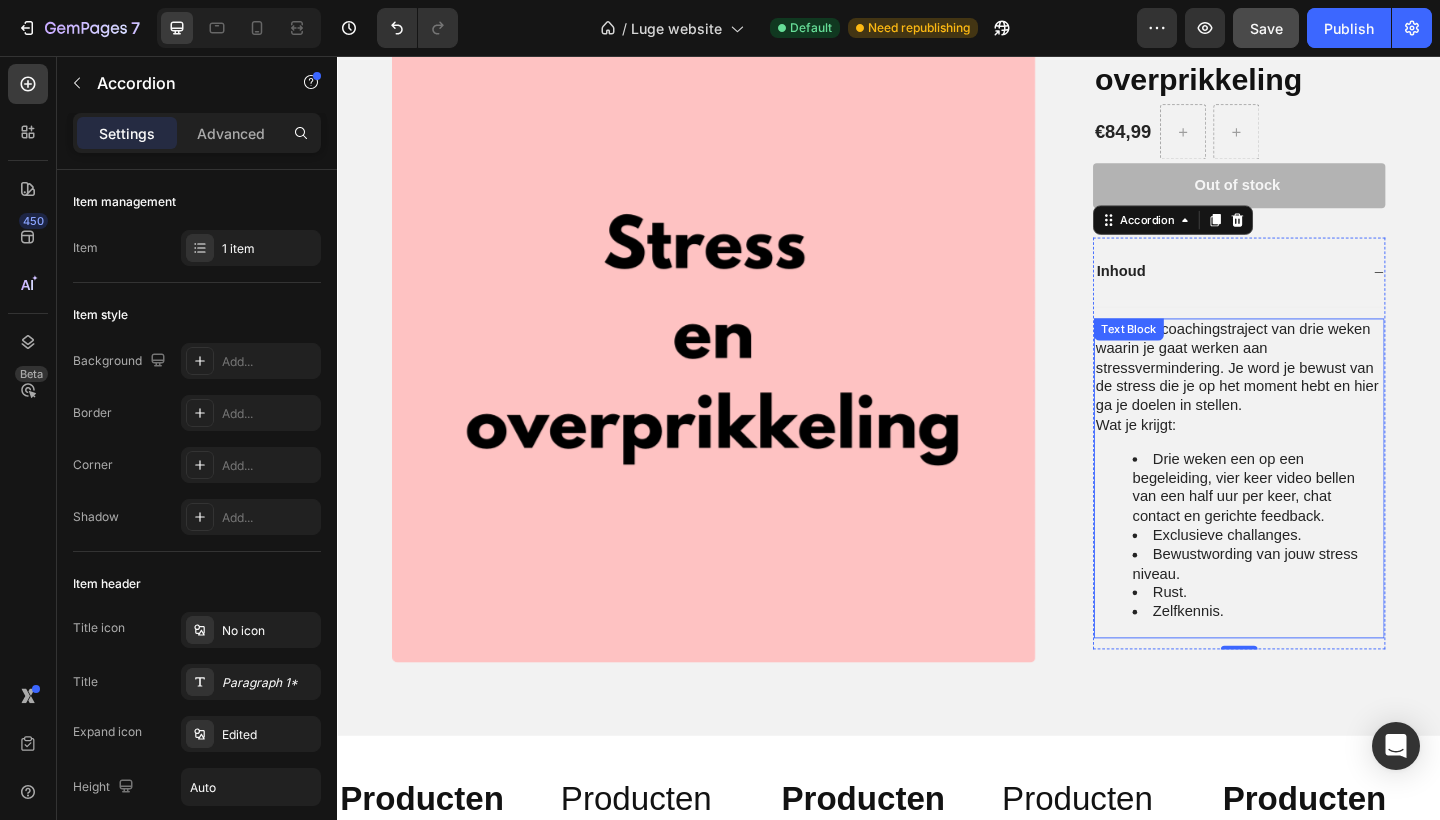 click on "Drie weken een op een begeleiding, vier keer video bellen van een half uur per keer, chat contact en gerichte feedback." at bounding box center (1338, 526) 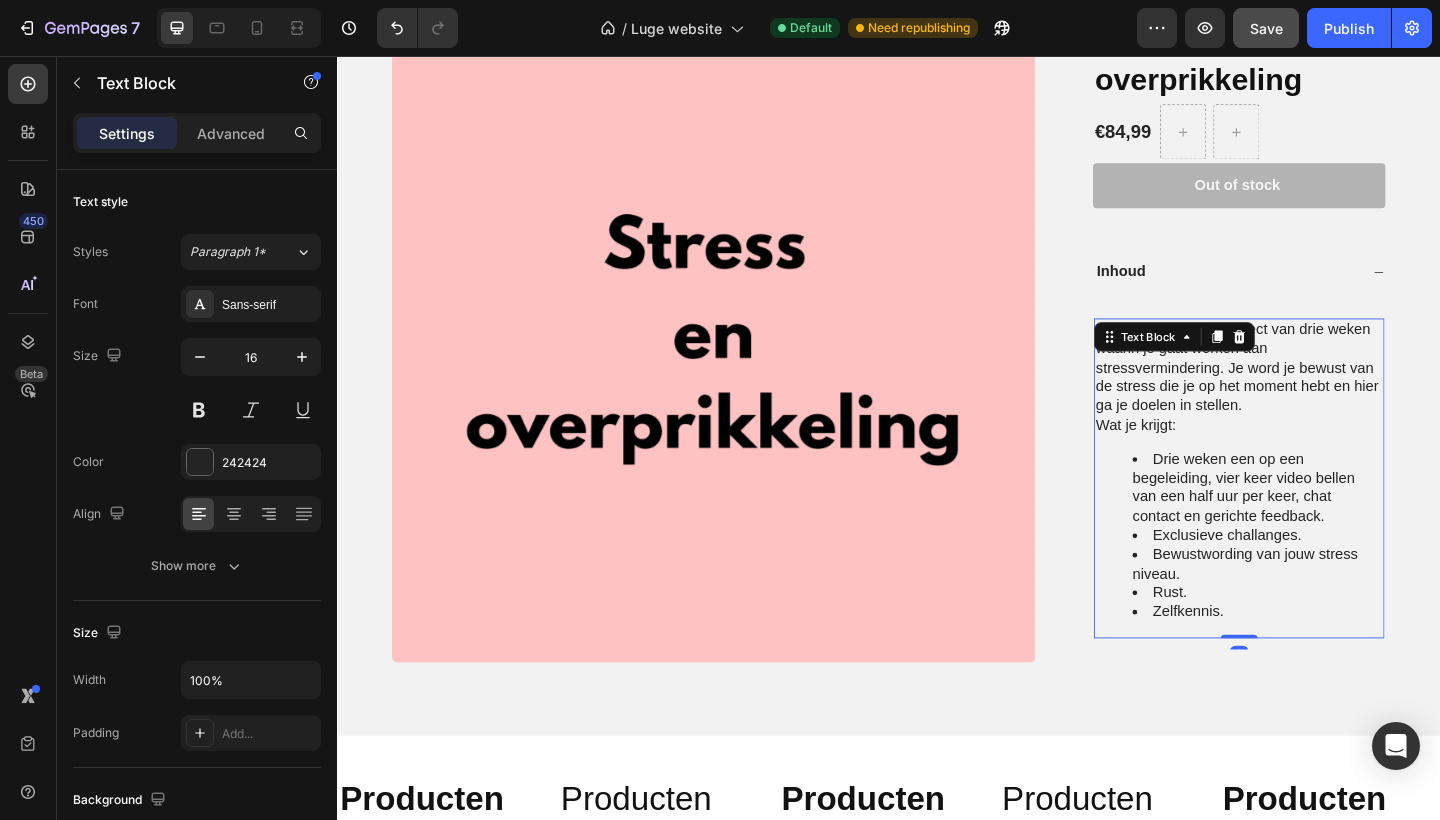 click on "Drie weken een op een begeleiding, vier keer video bellen van een half uur per keer, chat contact en gerichte feedback." at bounding box center (1338, 526) 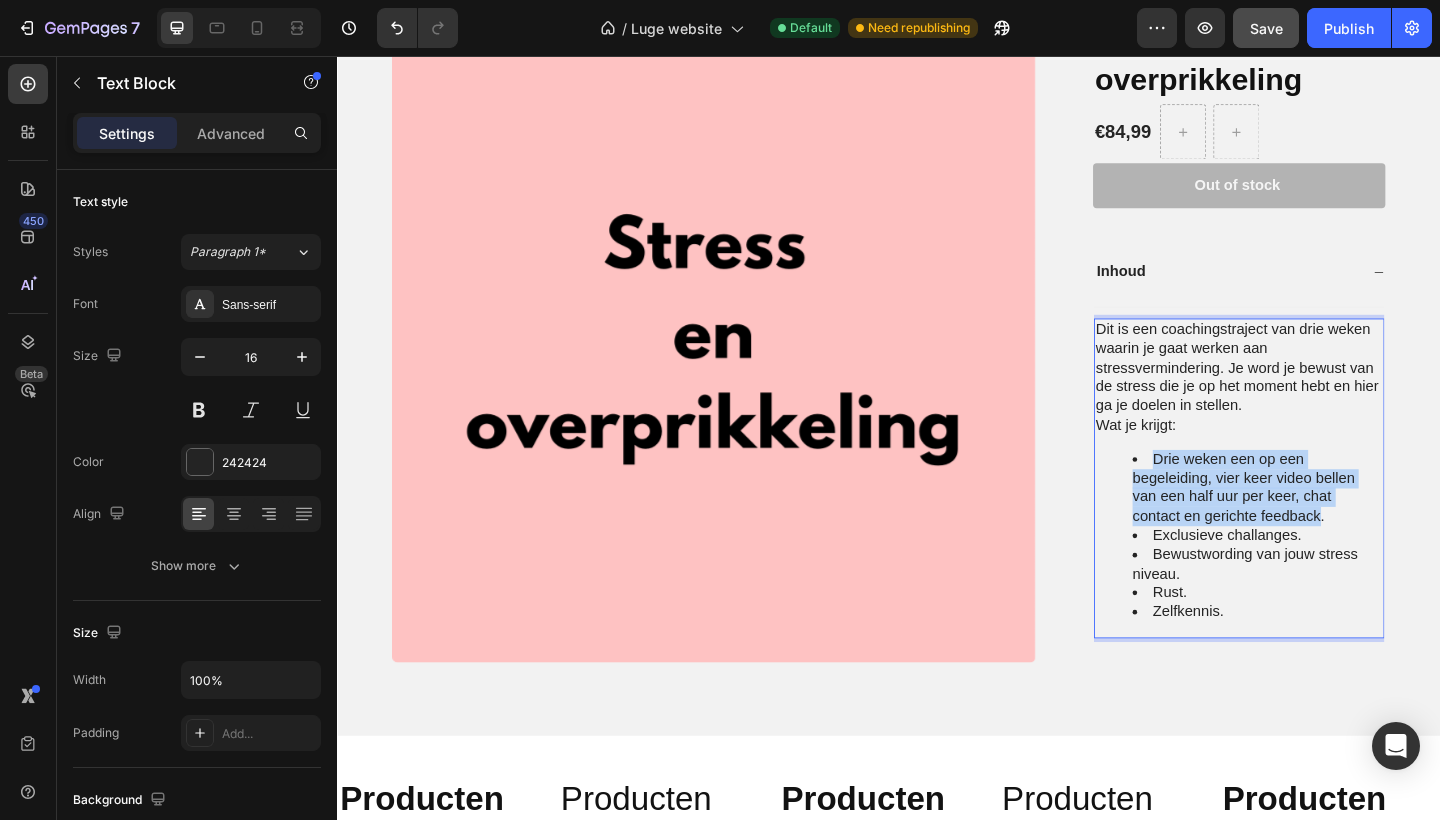 drag, startPoint x: 1266, startPoint y: 542, endPoint x: 1207, endPoint y: 482, distance: 84.14868 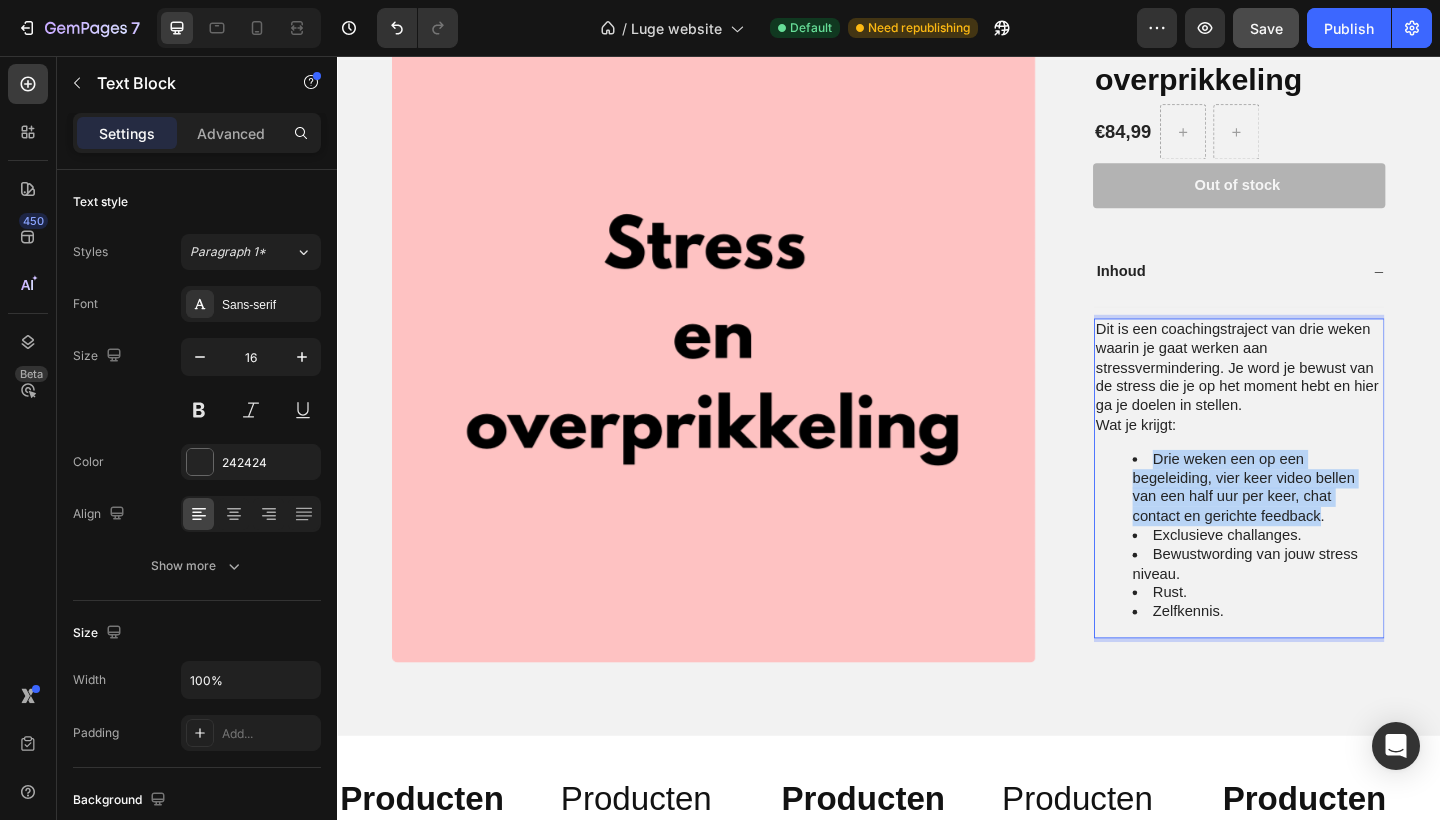 click on "Drie weken een op een begeleiding, vier keer video bellen van een half uur per keer, chat contact en gerichte feedback." at bounding box center (1338, 526) 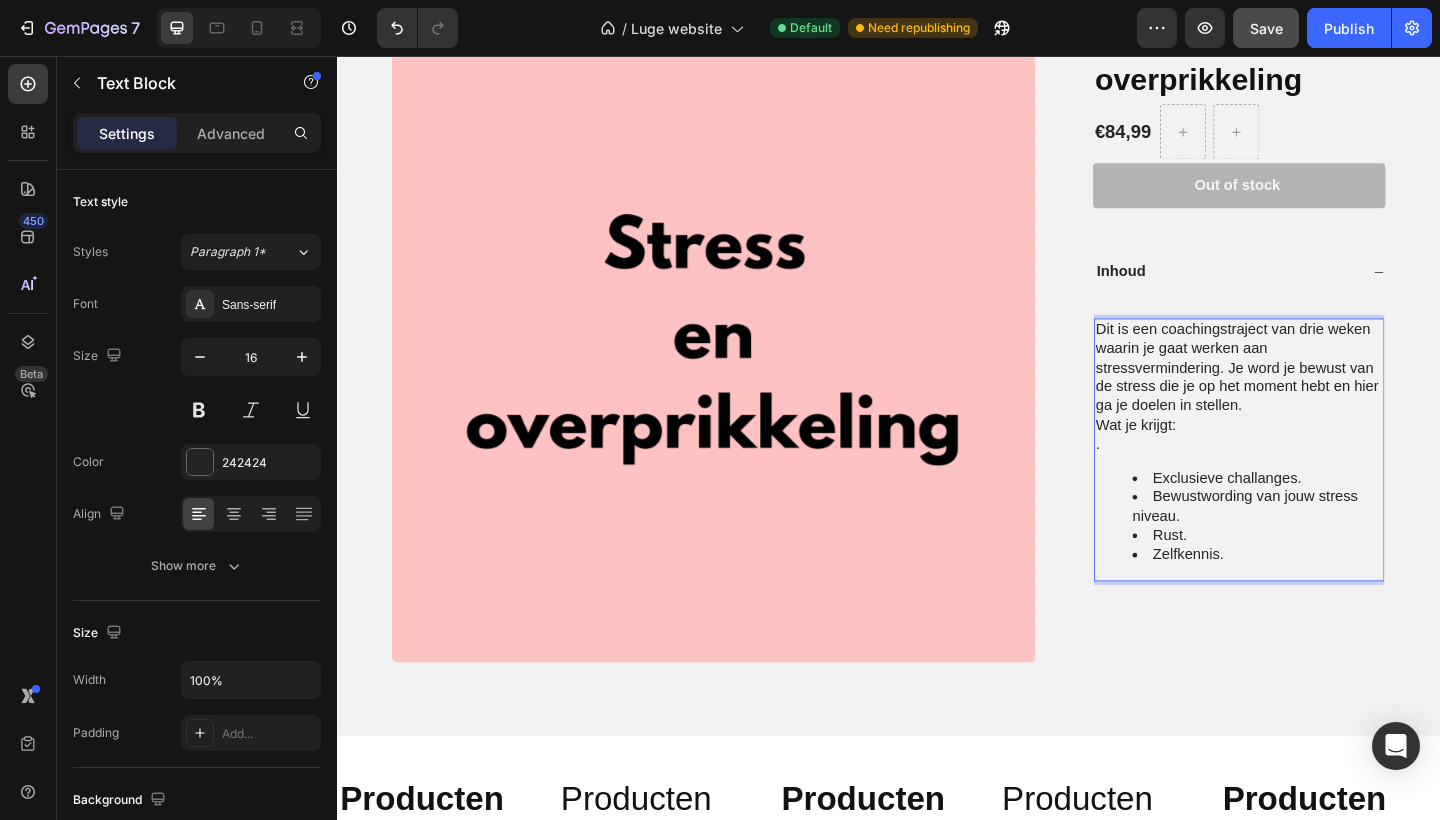 click on "." at bounding box center [1318, 479] 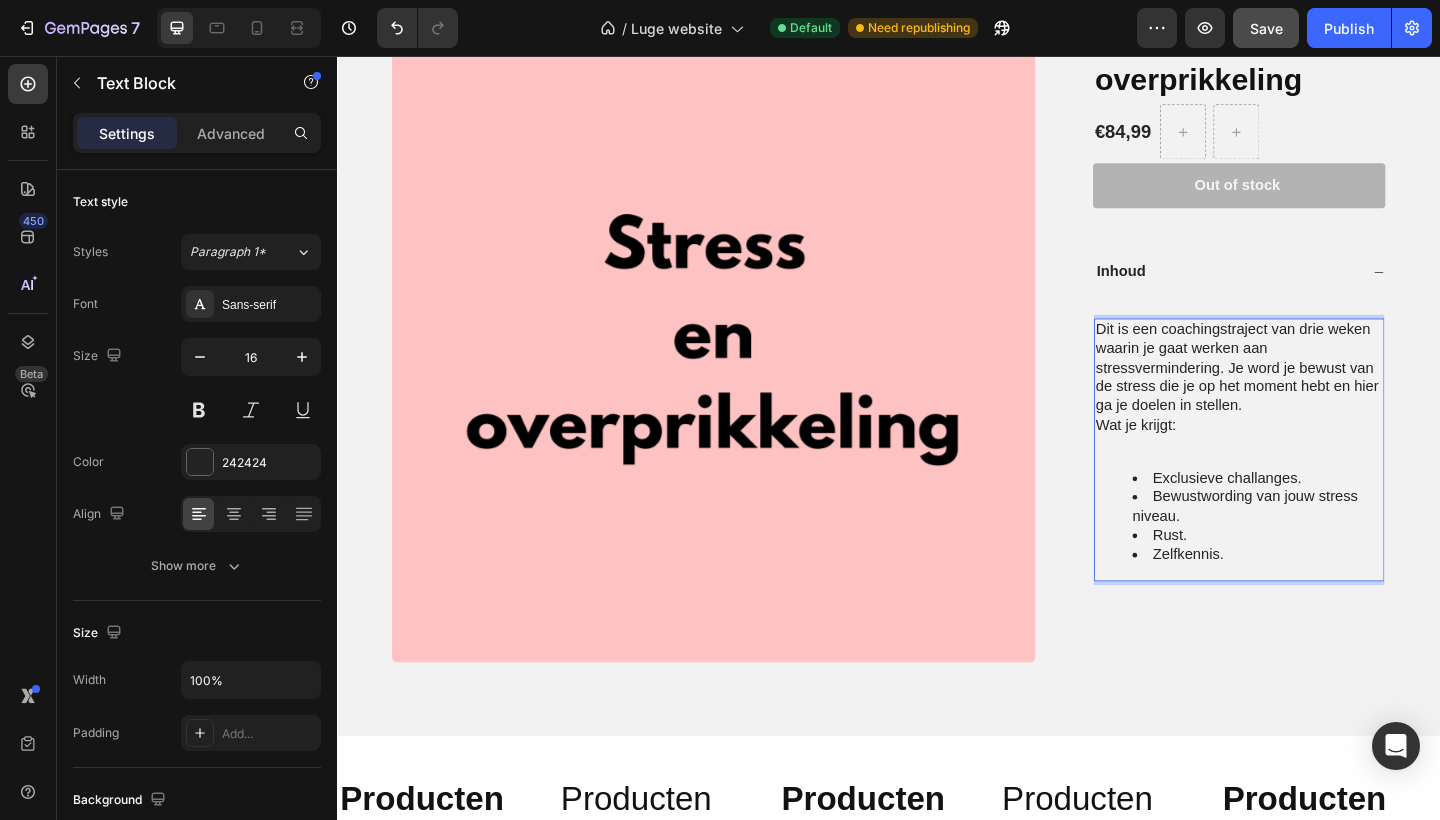 scroll, scrollTop: 5634, scrollLeft: 0, axis: vertical 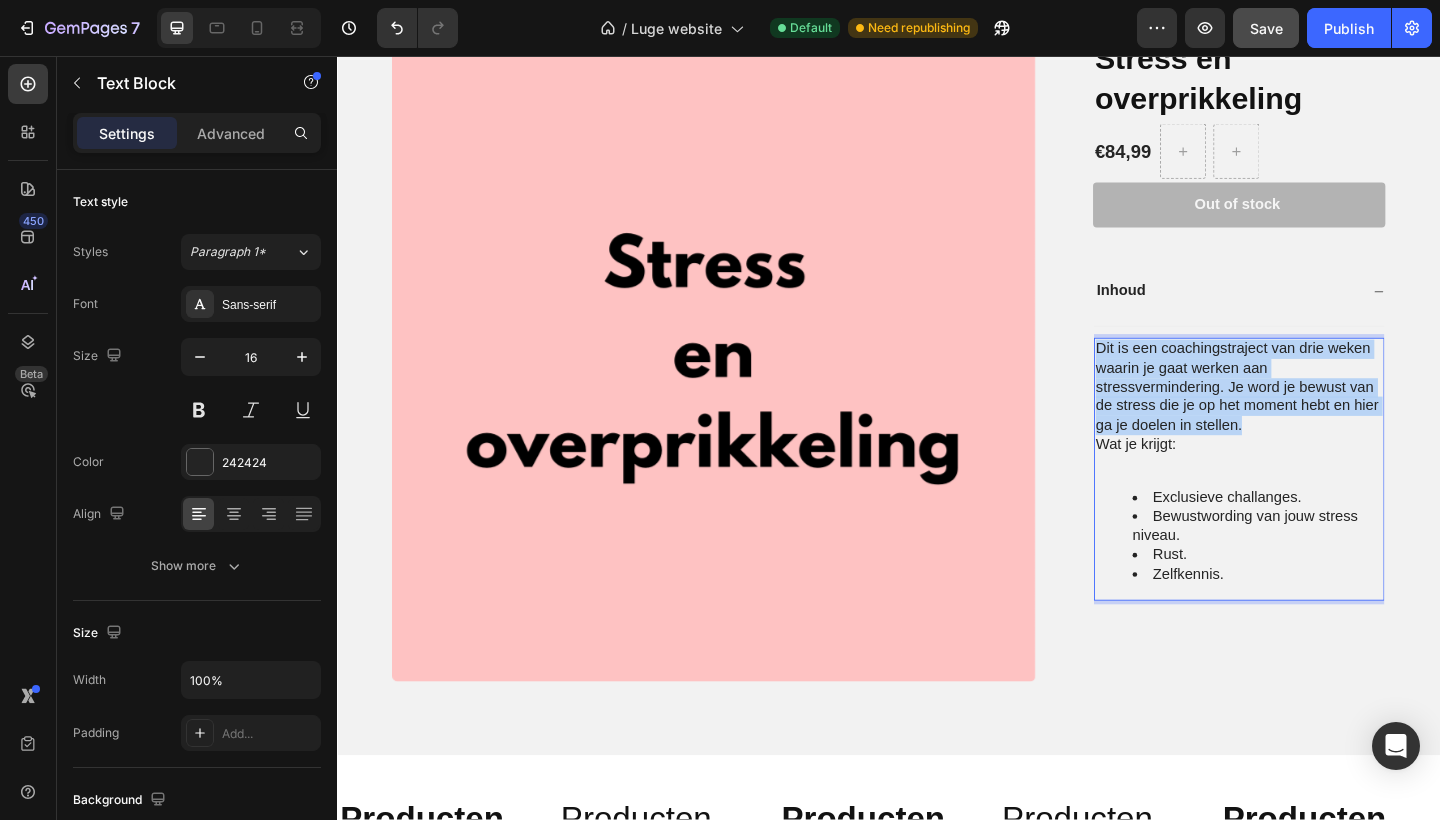 drag, startPoint x: 1320, startPoint y: 449, endPoint x: 1171, endPoint y: 366, distance: 170.5579 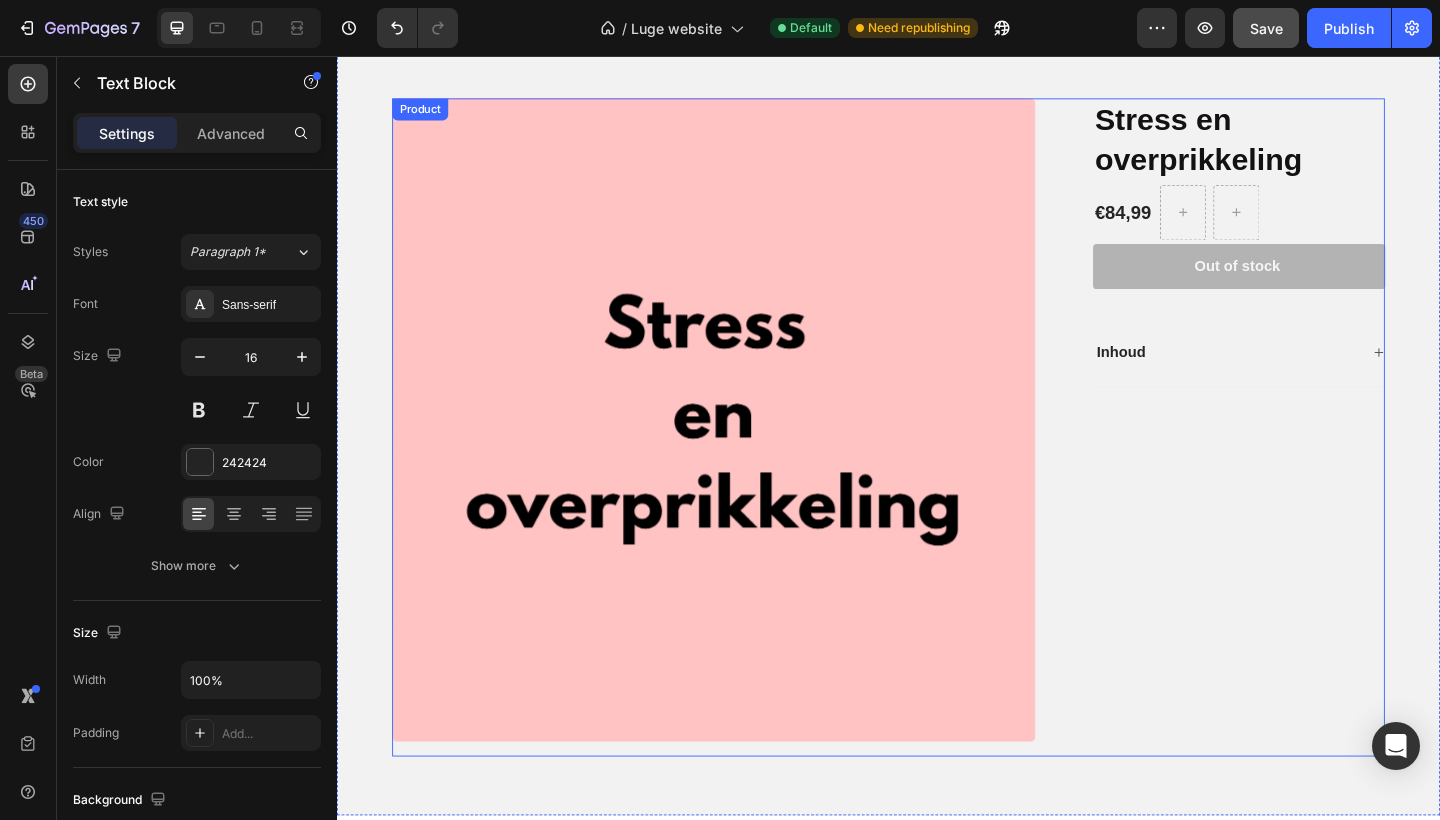 scroll, scrollTop: 5432, scrollLeft: 0, axis: vertical 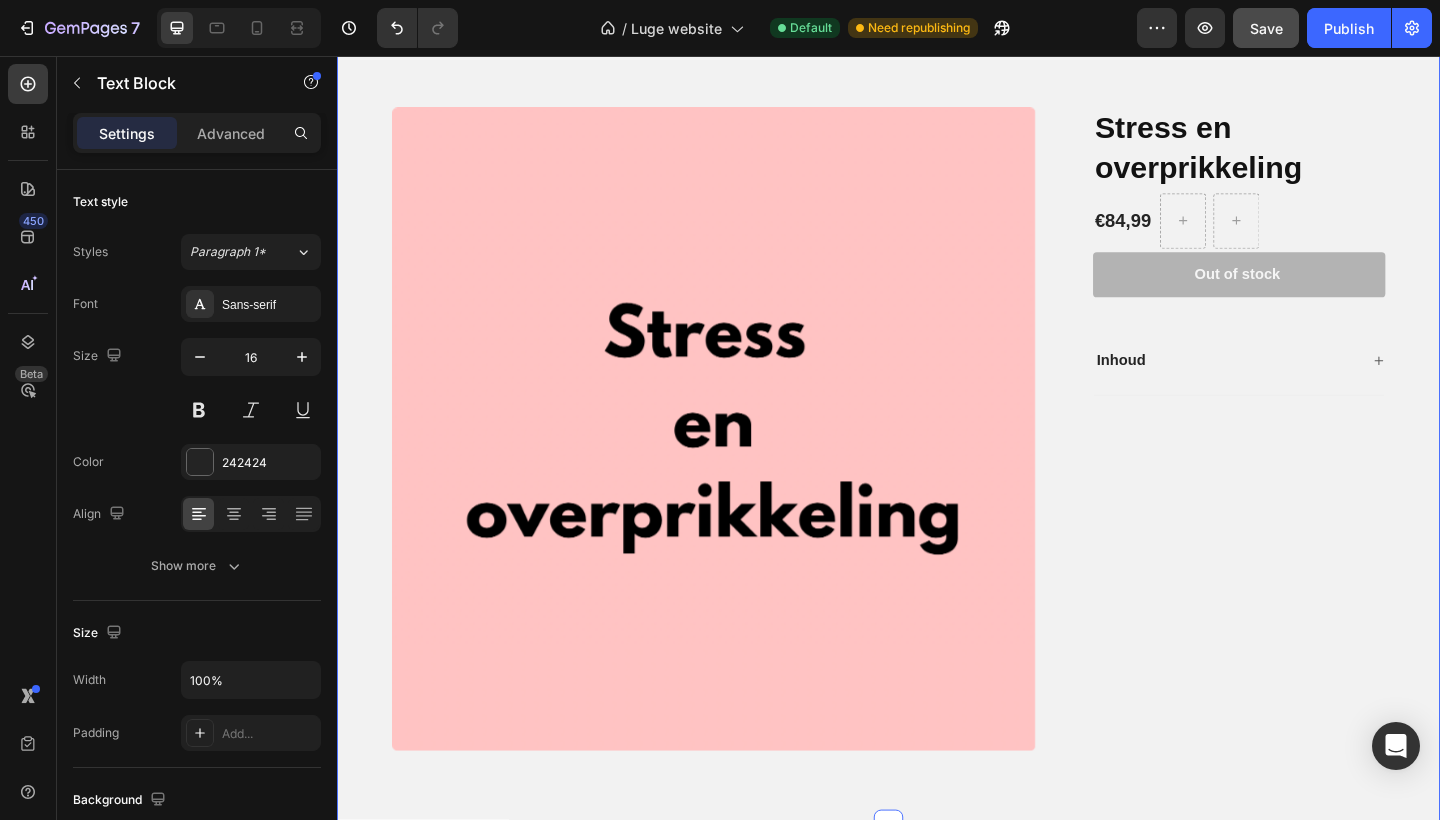 click on "Save" 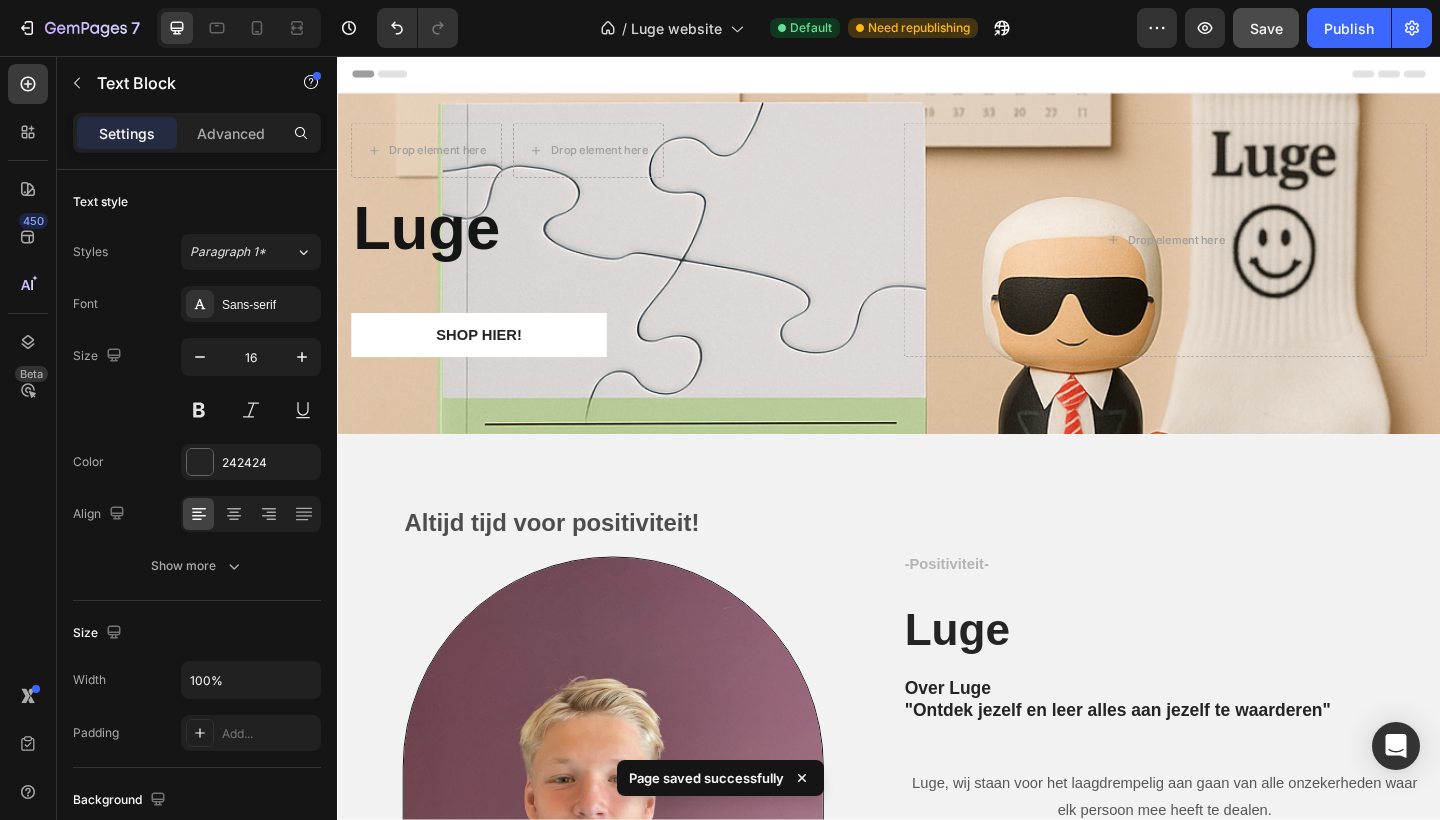 scroll, scrollTop: 0, scrollLeft: 0, axis: both 